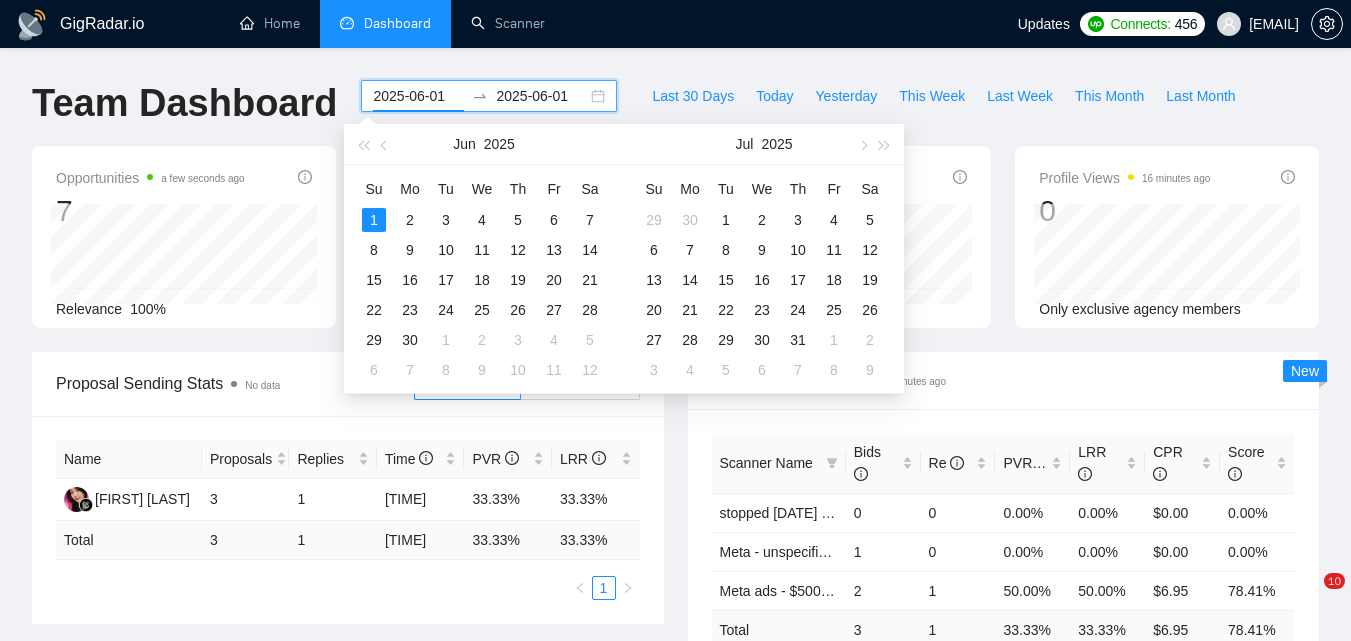 scroll, scrollTop: 0, scrollLeft: 0, axis: both 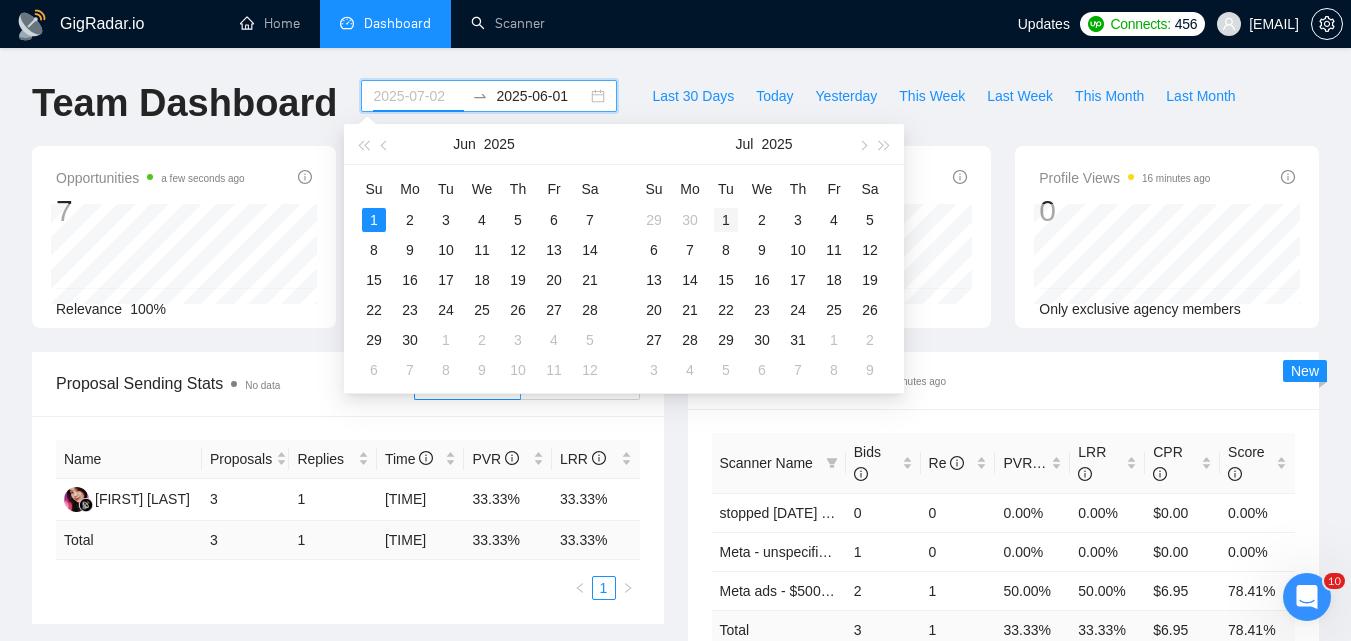 type on "2025-07-01" 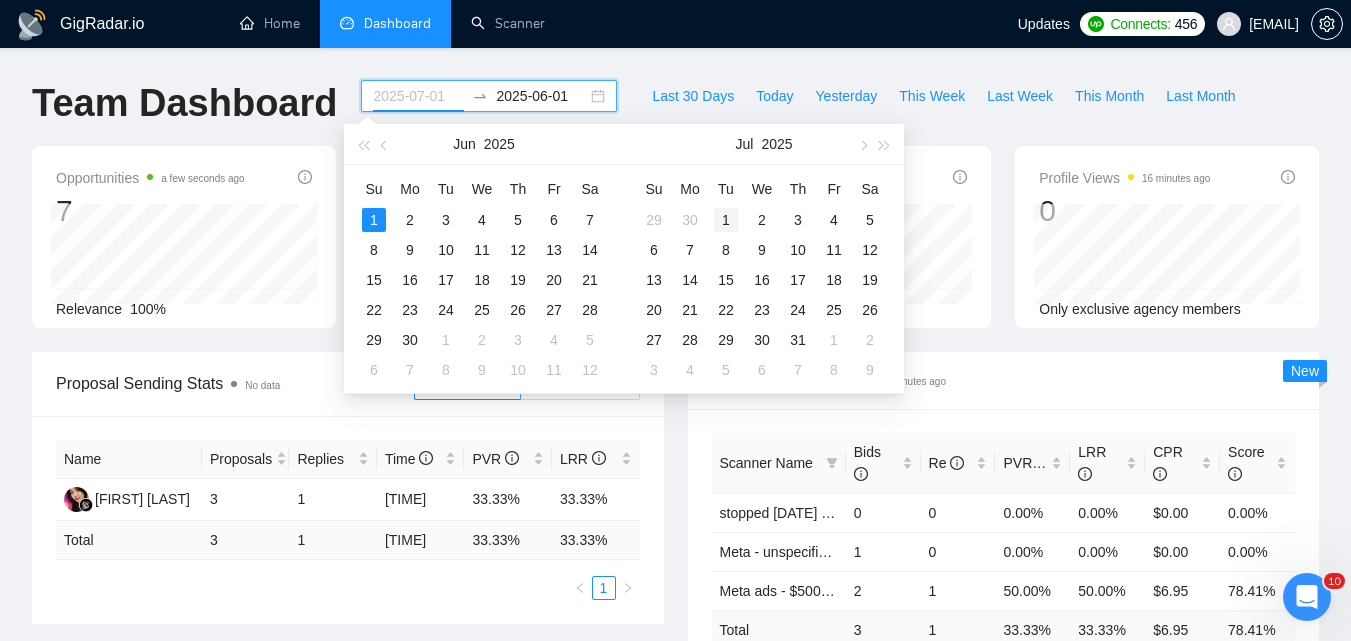 click on "1" at bounding box center (726, 220) 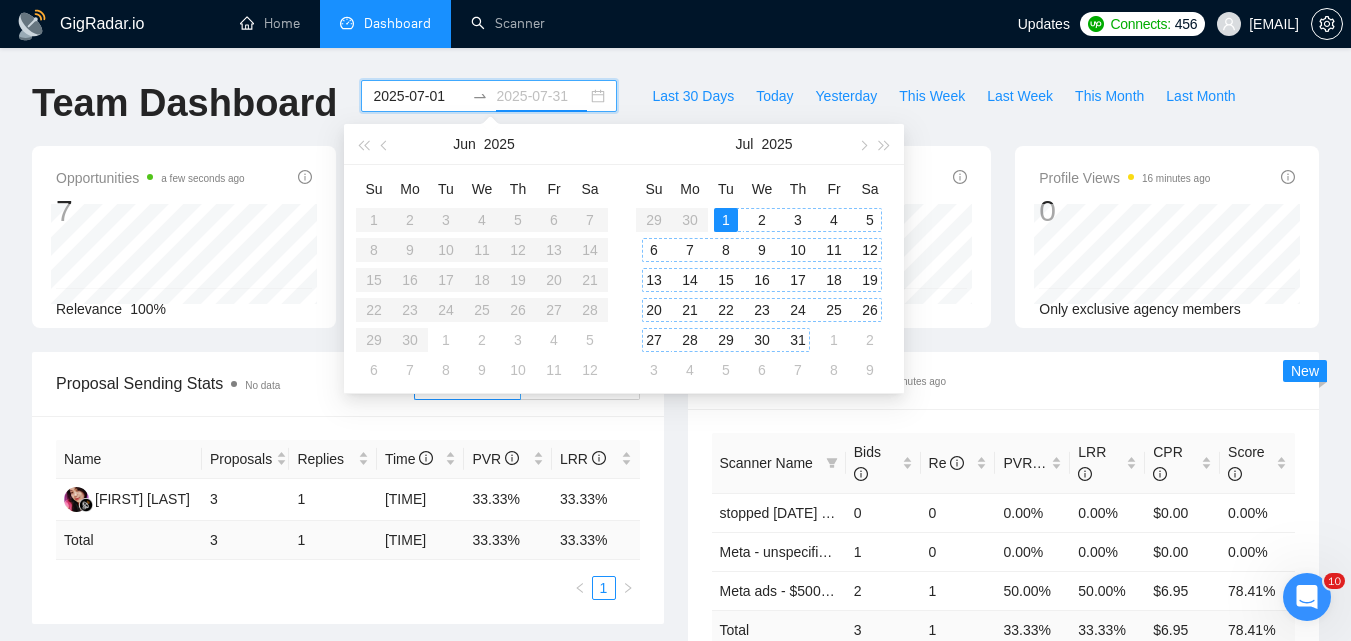 click on "31" at bounding box center [798, 340] 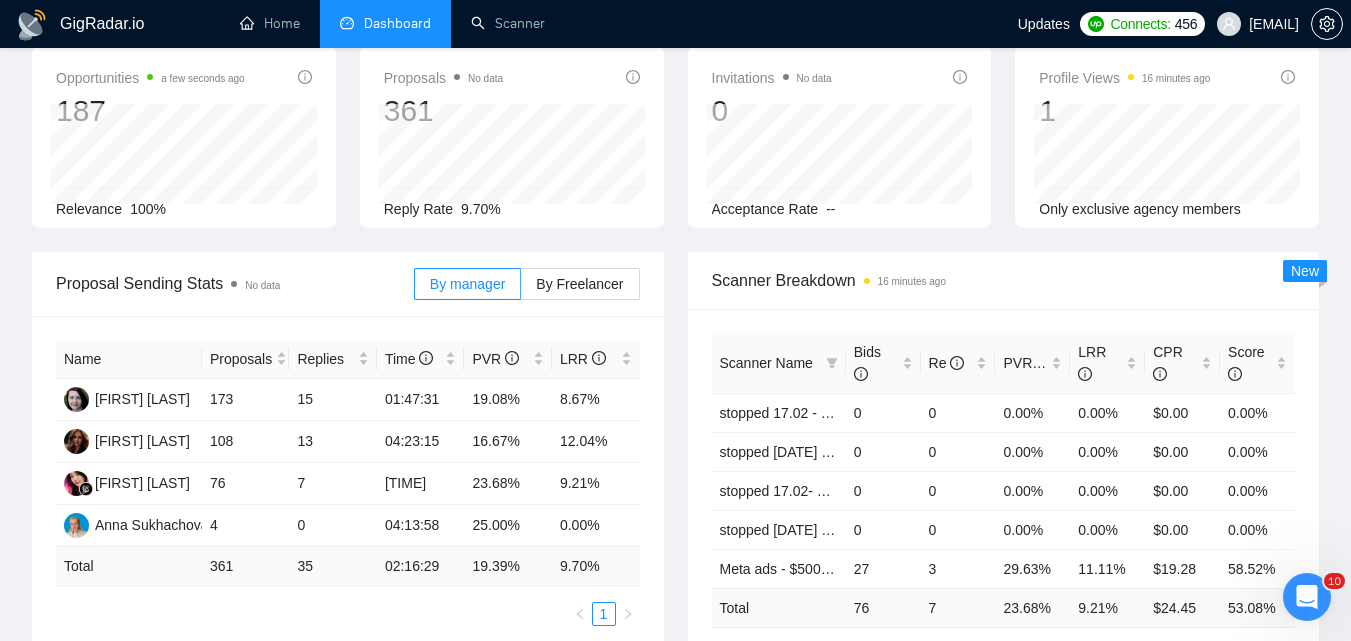 scroll, scrollTop: 200, scrollLeft: 0, axis: vertical 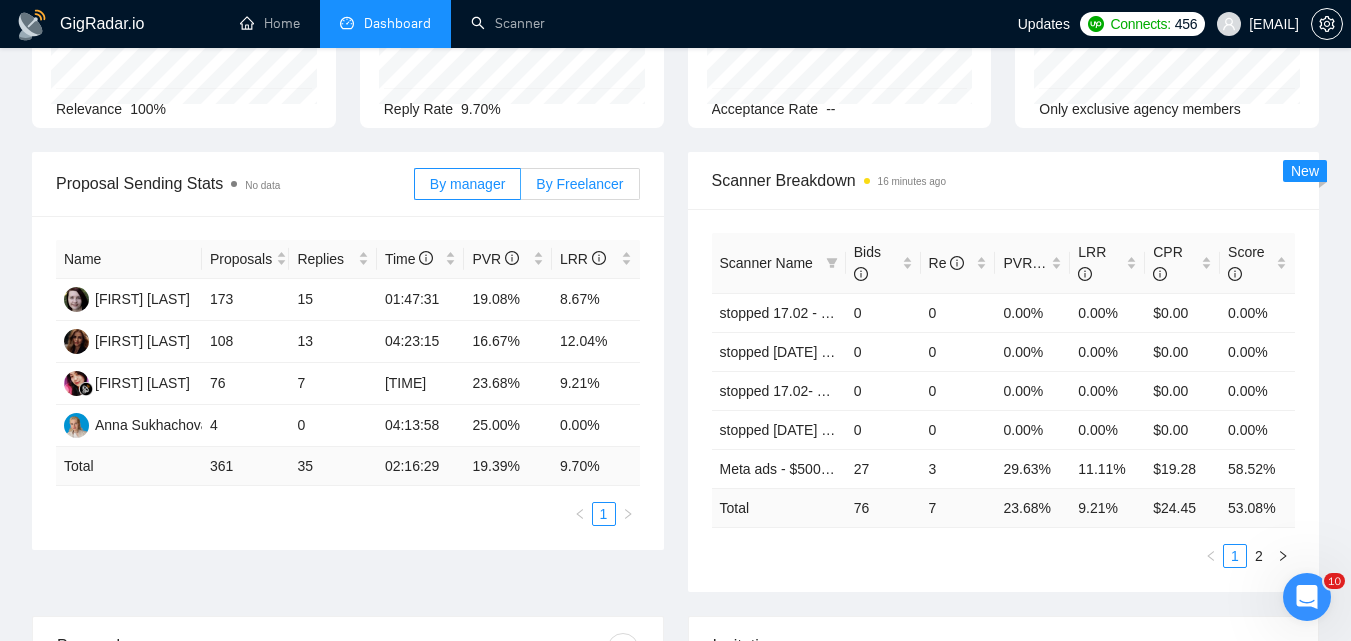 click on "By Freelancer" at bounding box center (579, 184) 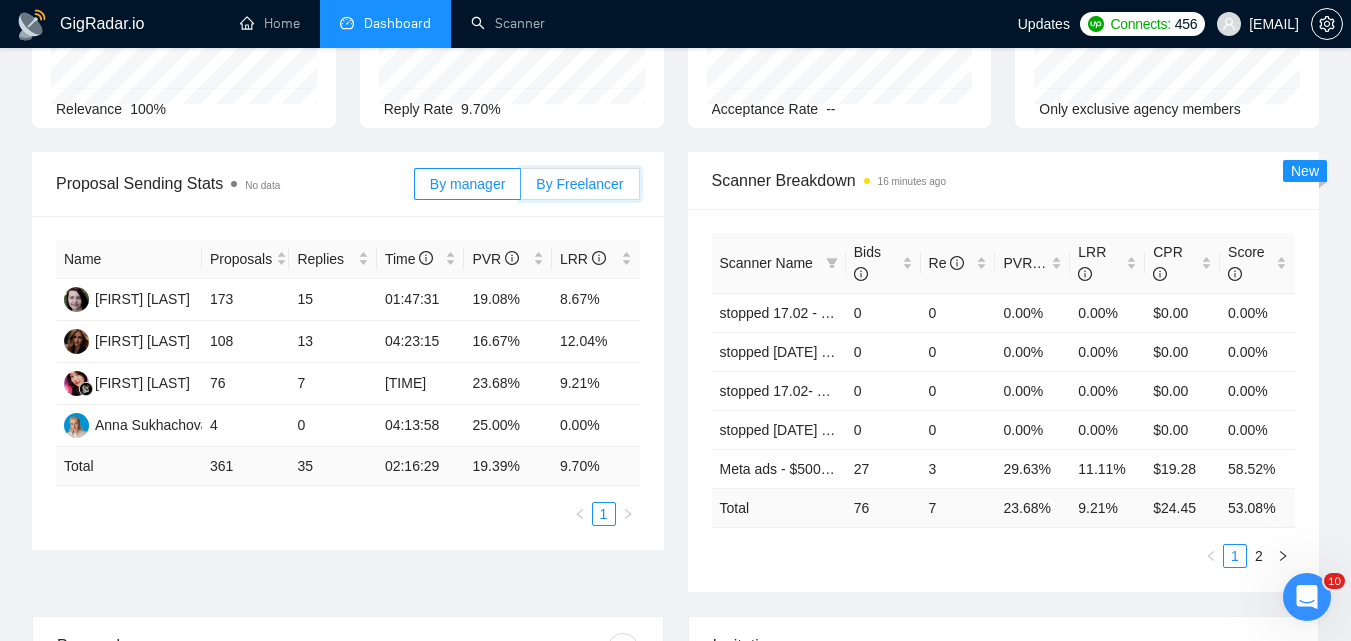 click on "By Freelancer" at bounding box center [521, 189] 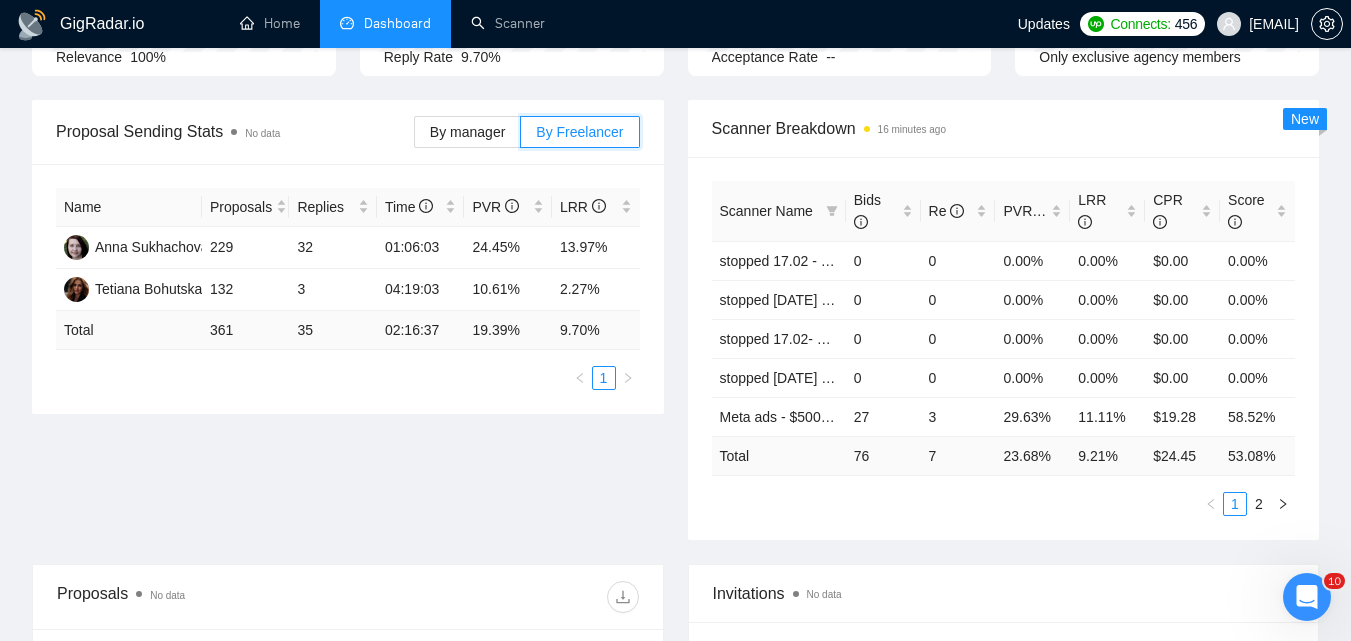 scroll, scrollTop: 300, scrollLeft: 0, axis: vertical 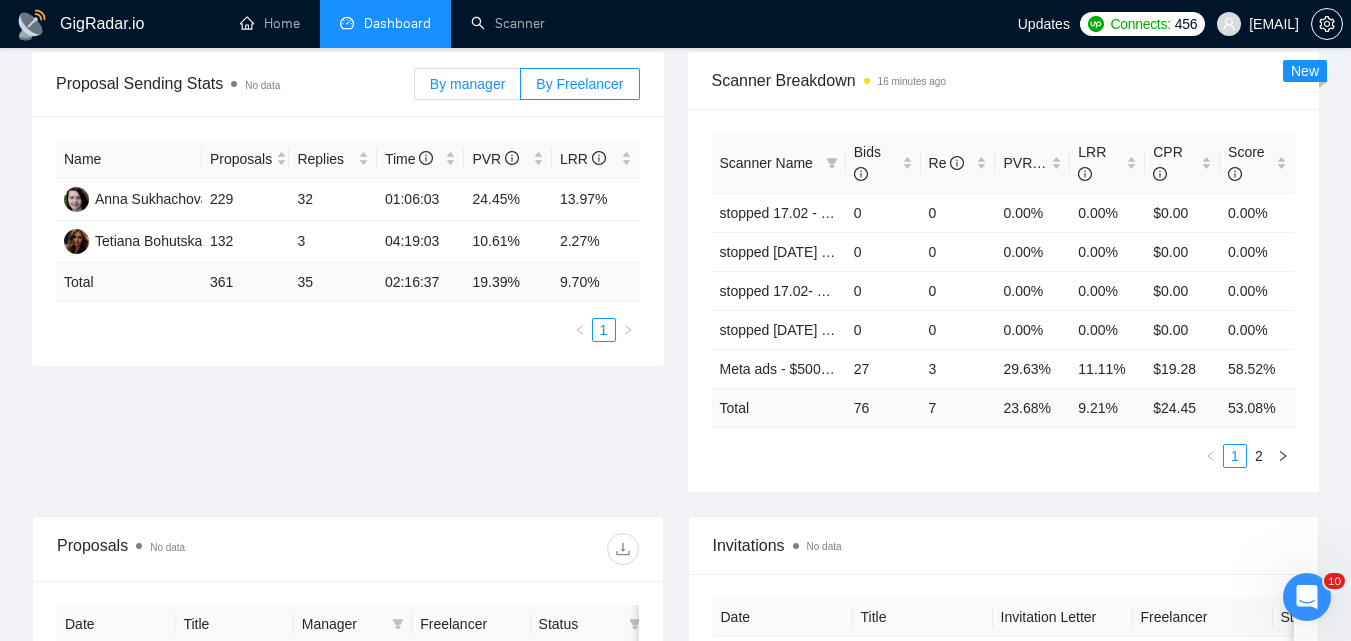 click on "By manager" at bounding box center [467, 84] 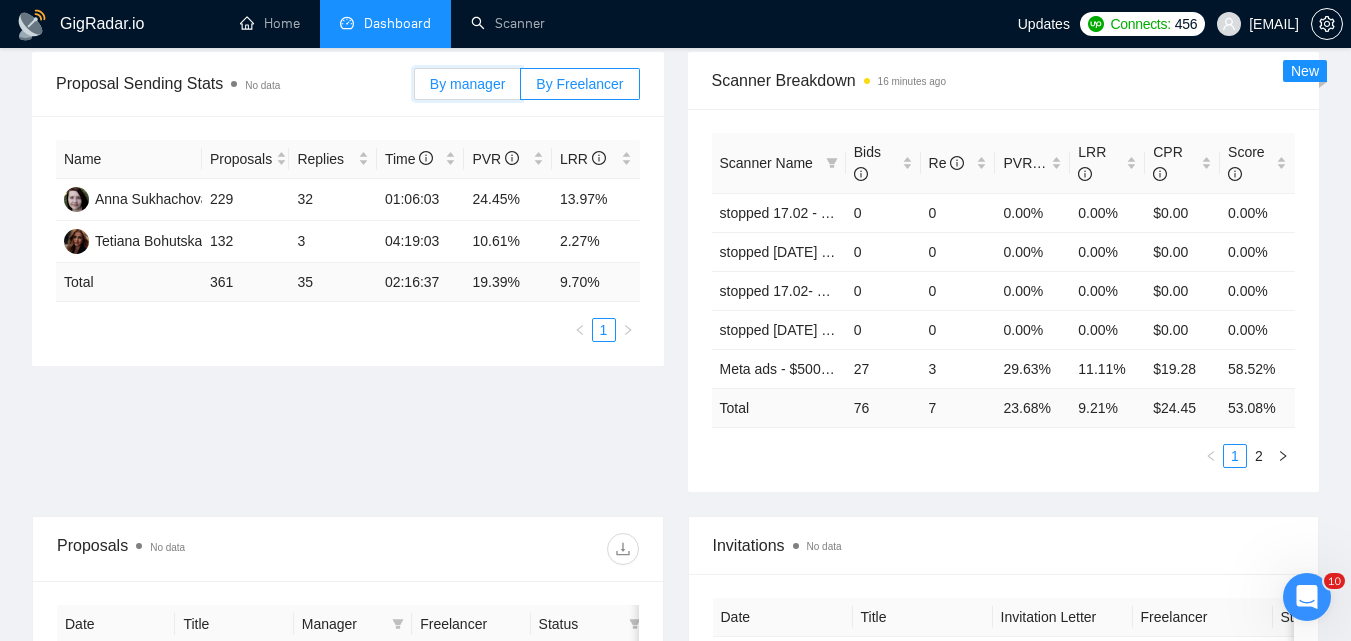 click on "By manager" at bounding box center [415, 89] 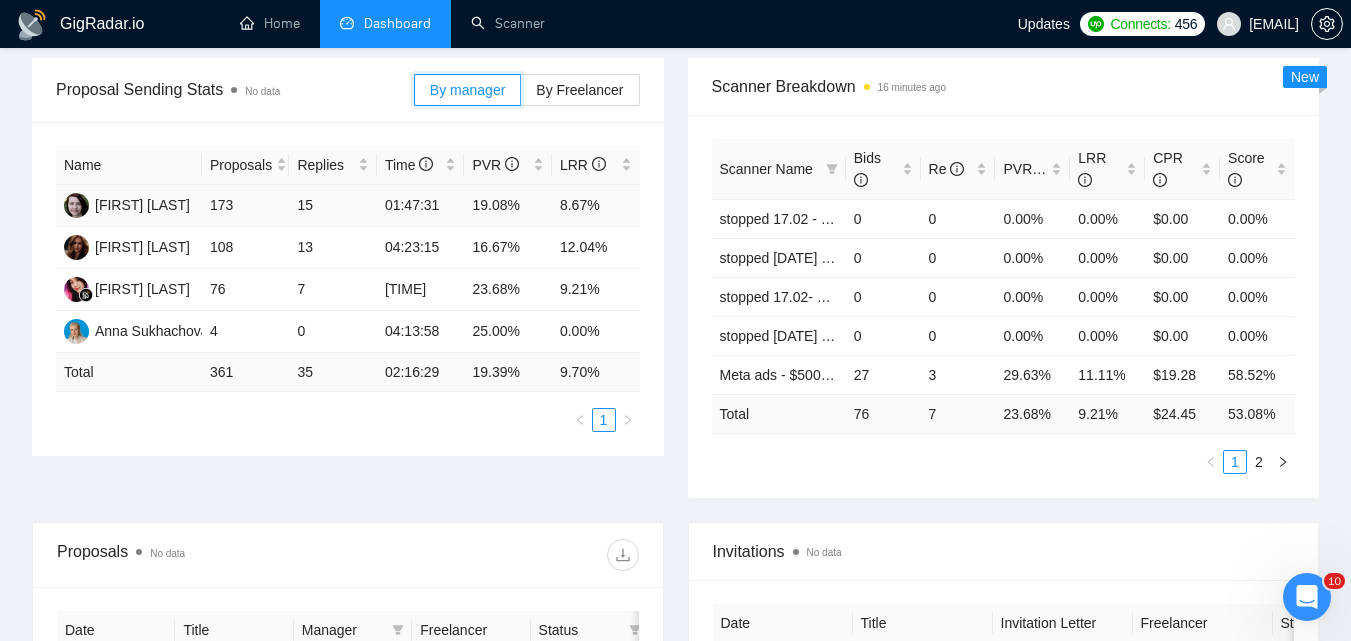 scroll, scrollTop: 0, scrollLeft: 0, axis: both 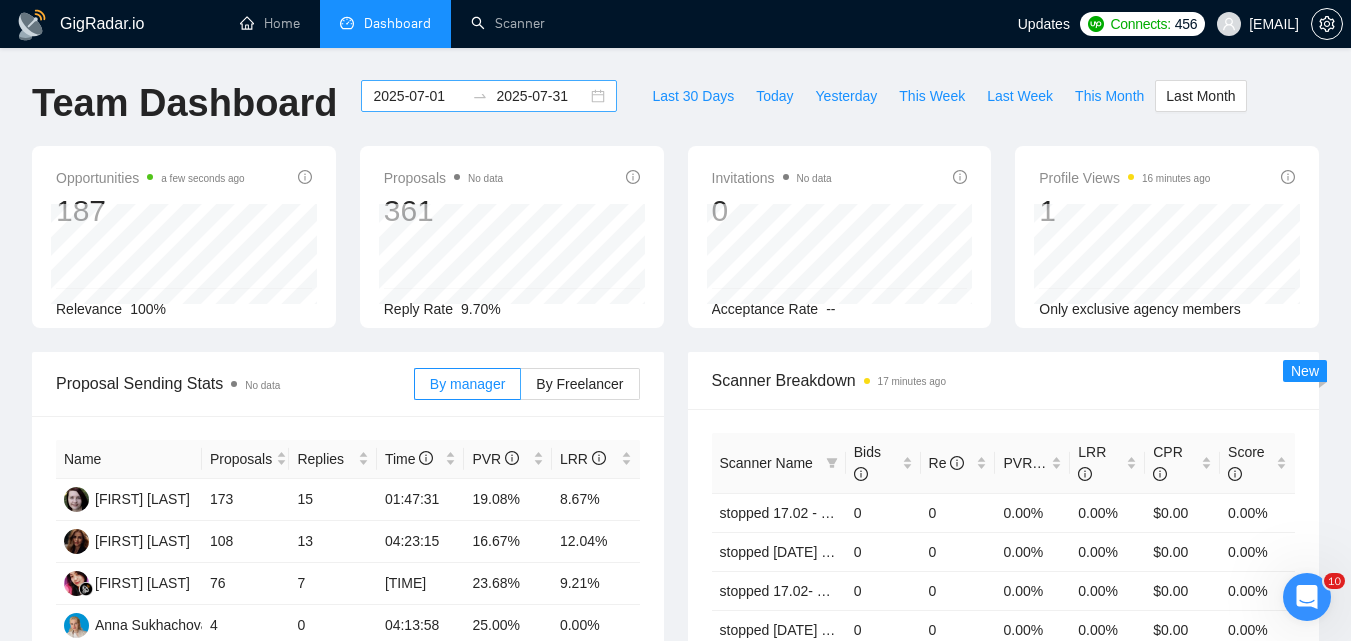 click on "2025-07-01" at bounding box center [418, 96] 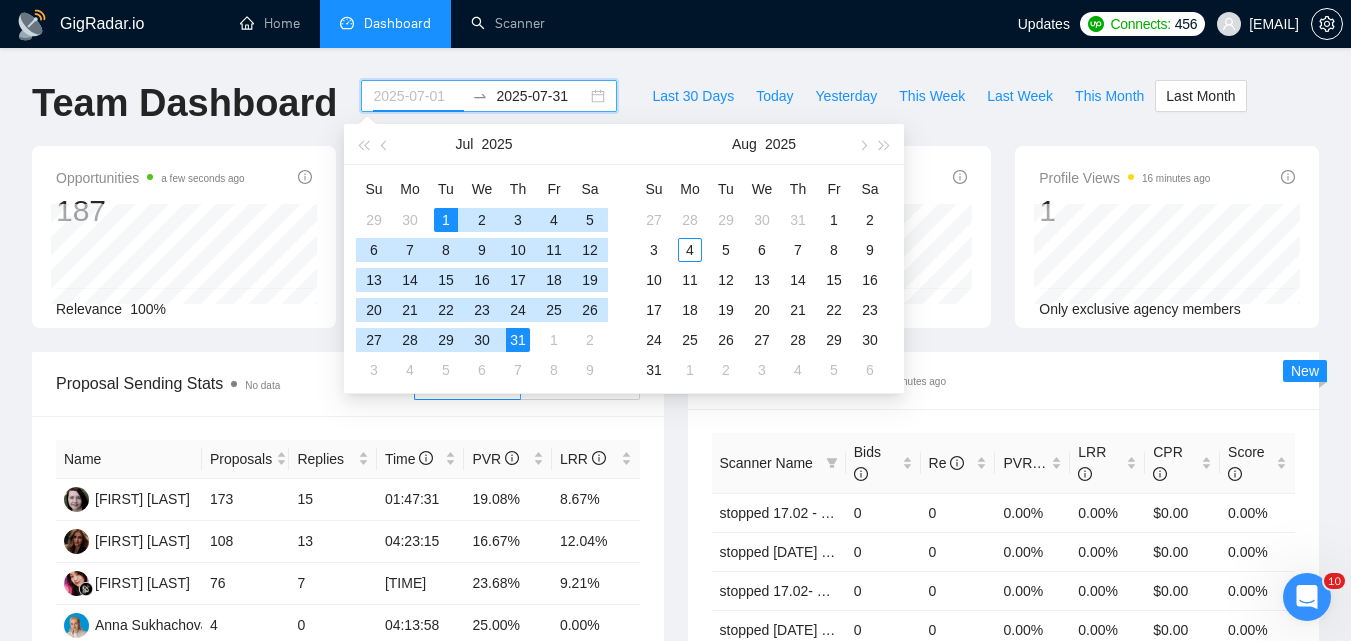 click on "1" at bounding box center [446, 220] 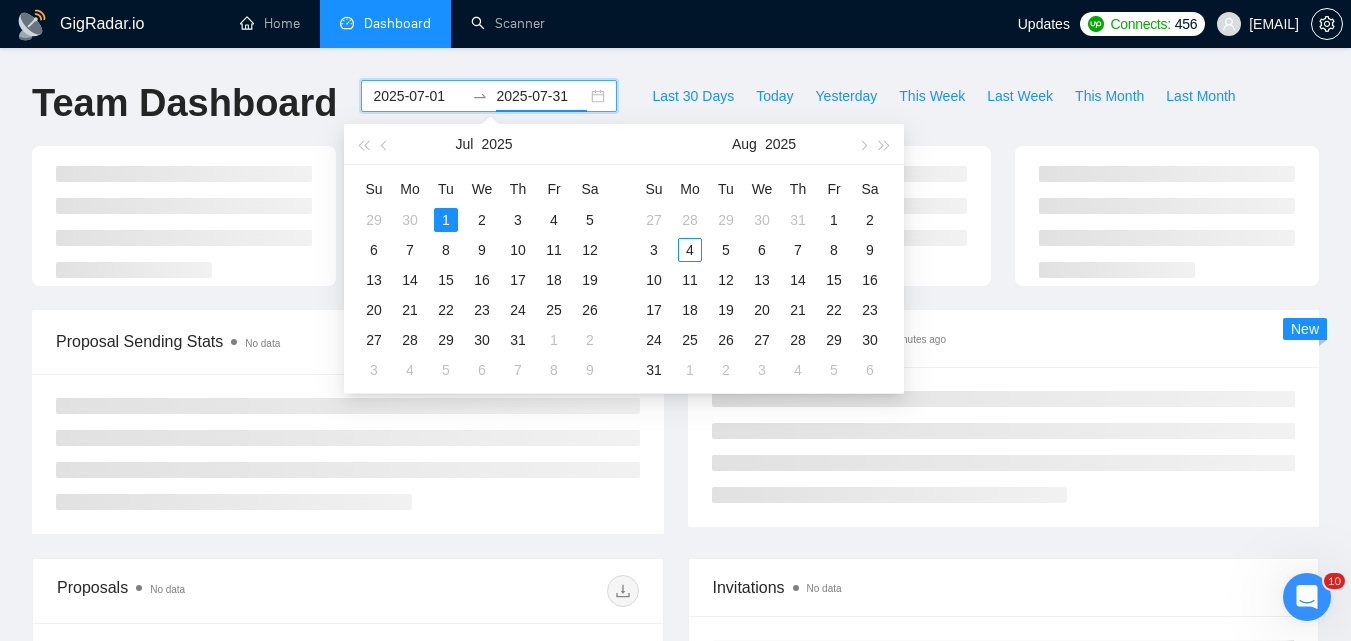 type on "2025-07-01" 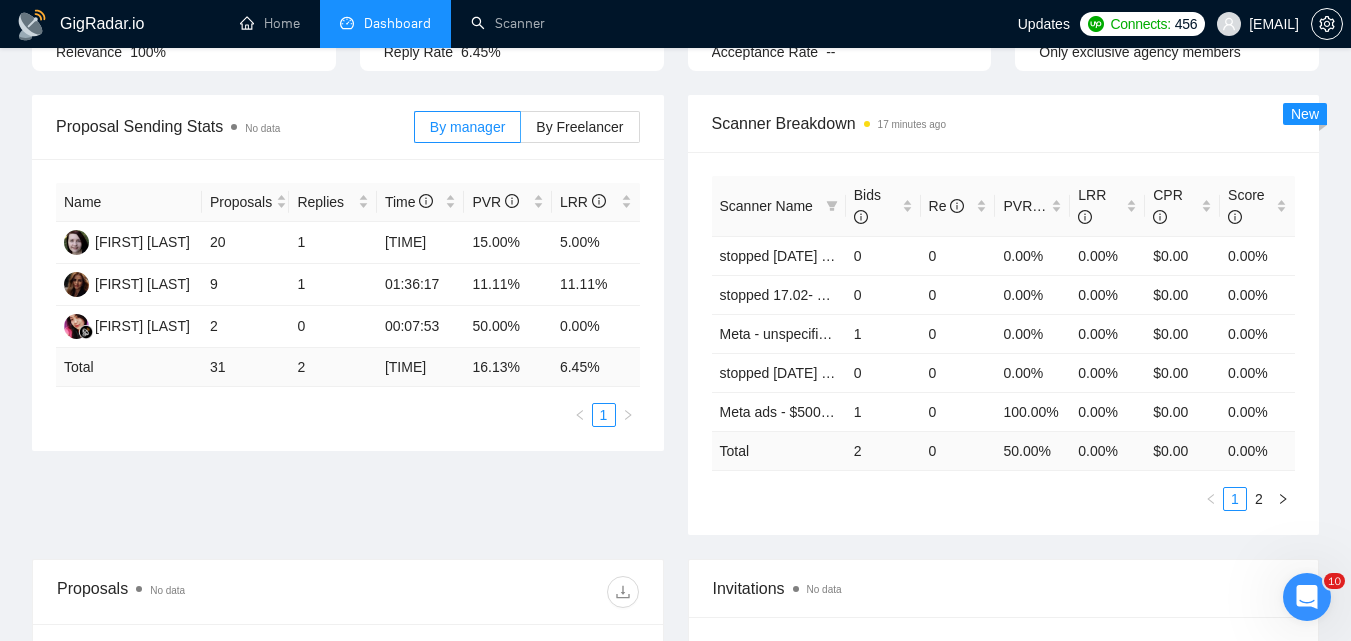 scroll, scrollTop: 200, scrollLeft: 0, axis: vertical 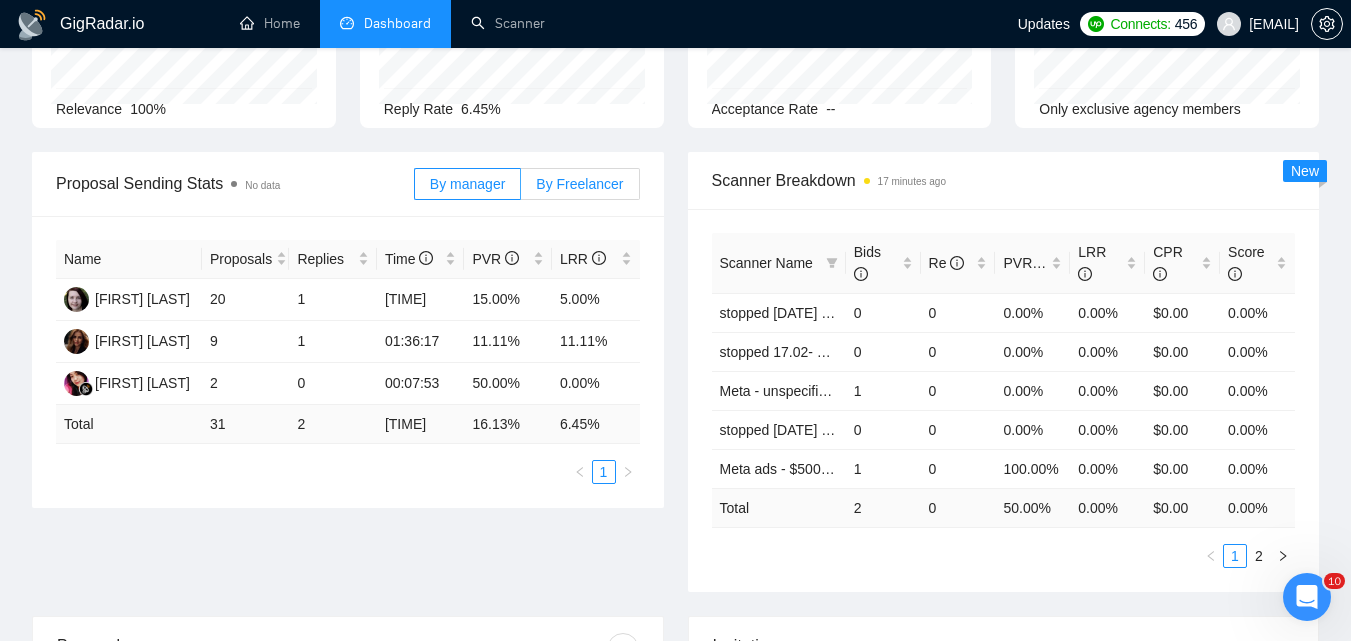 click on "By Freelancer" at bounding box center [580, 184] 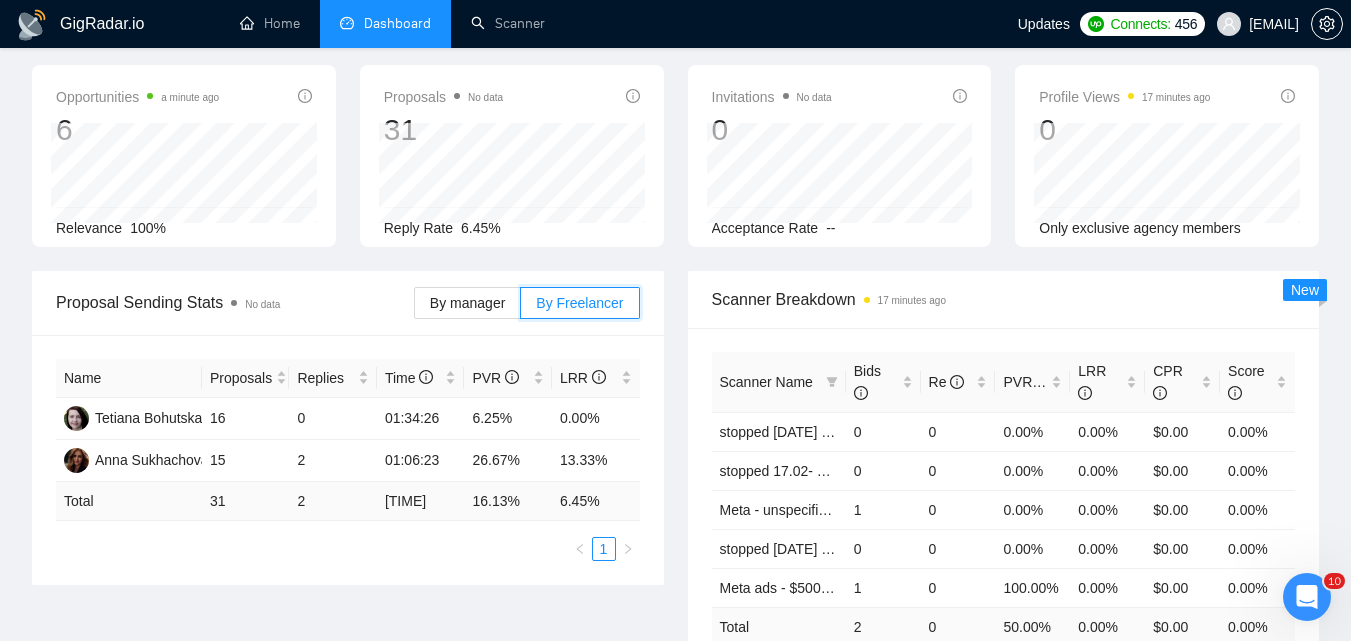 scroll, scrollTop: 0, scrollLeft: 0, axis: both 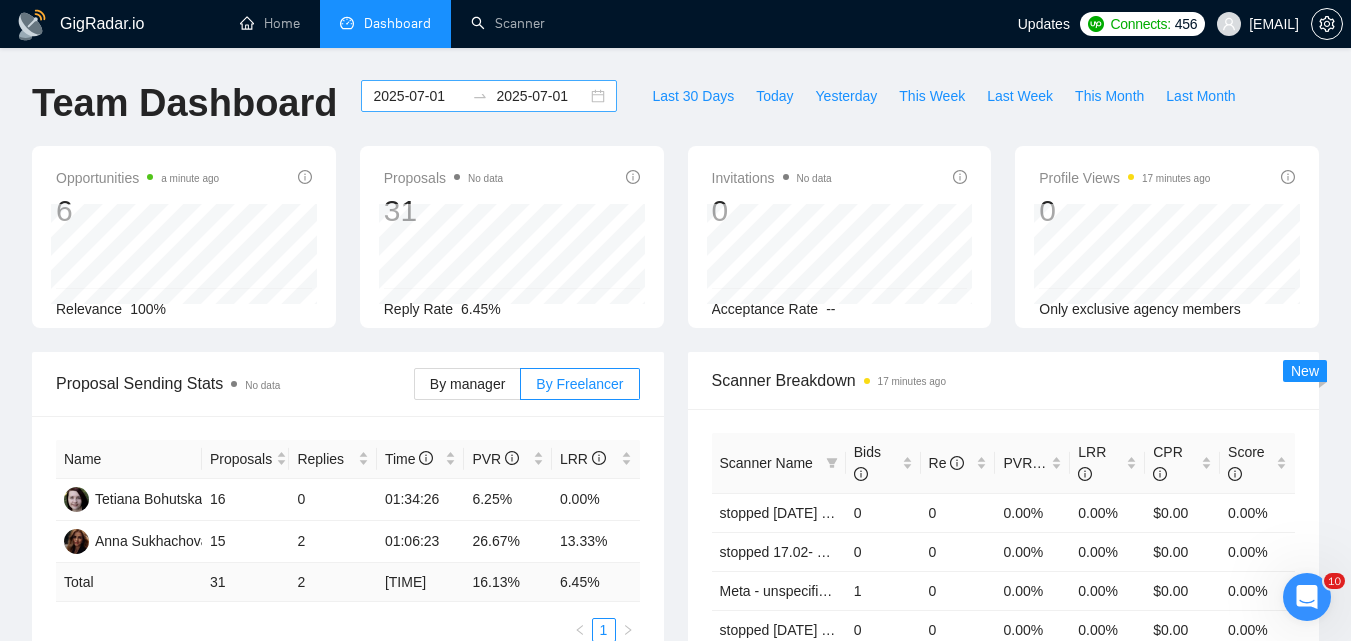 click on "[DATE] [DATE]" at bounding box center [489, 96] 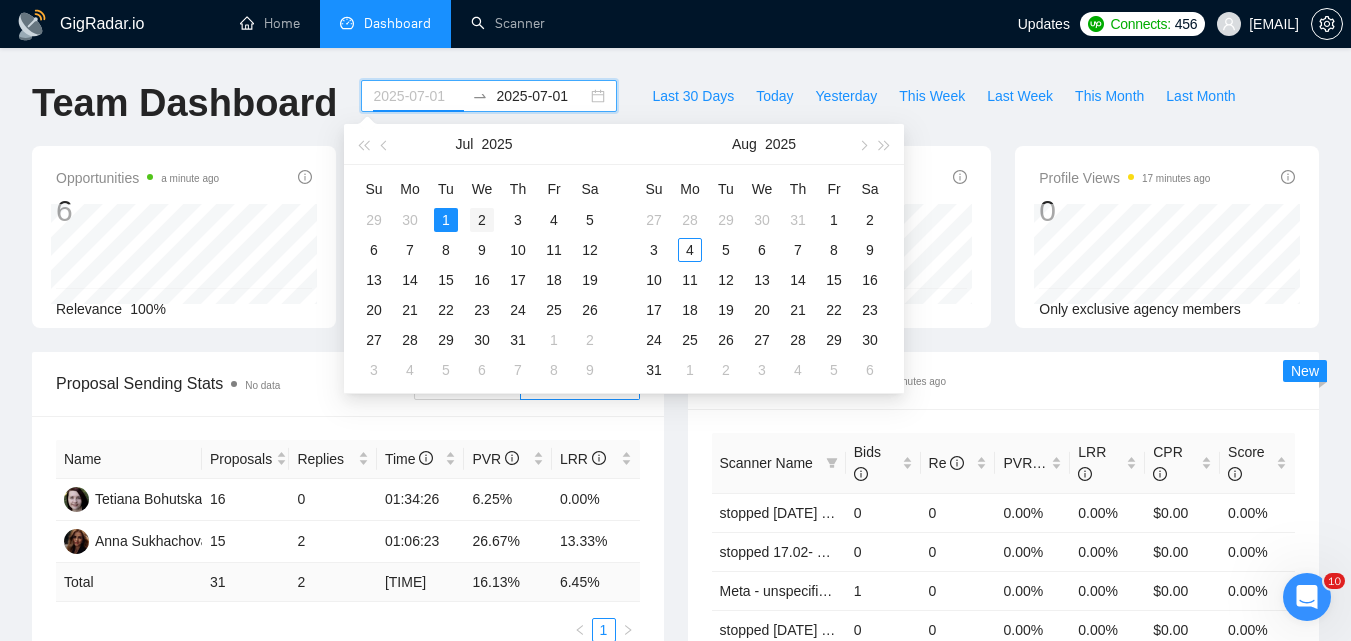 type on "2025-07-02" 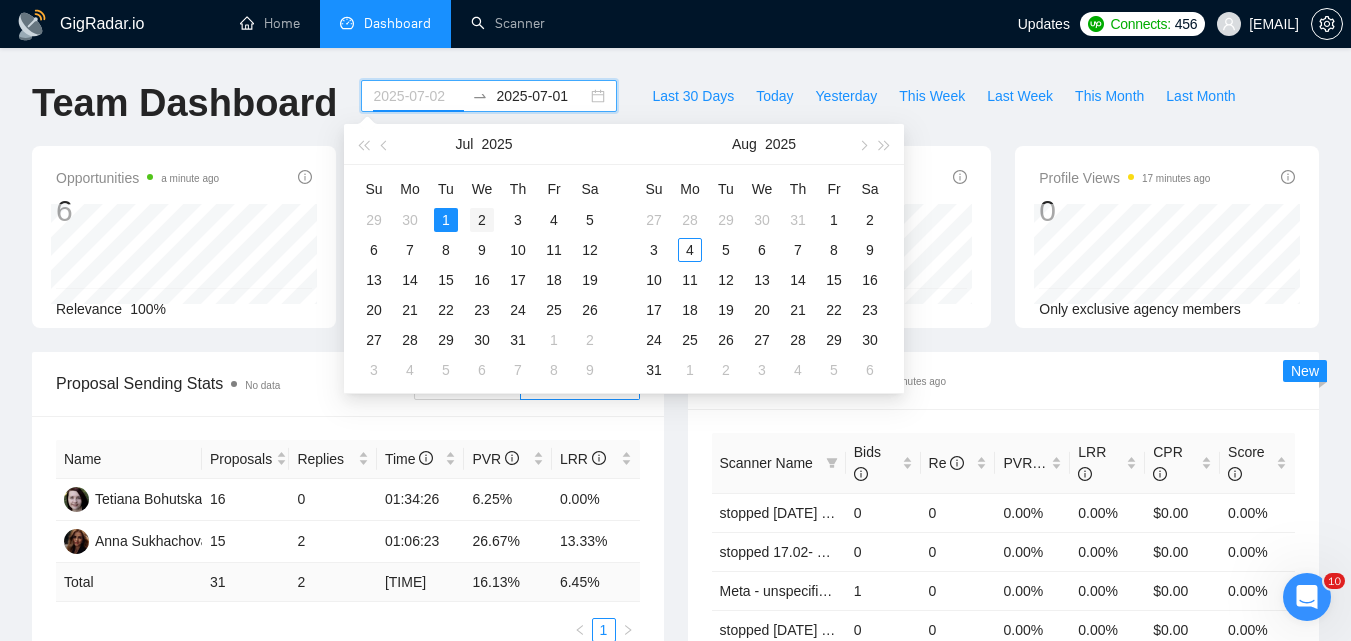 click on "2" at bounding box center [482, 220] 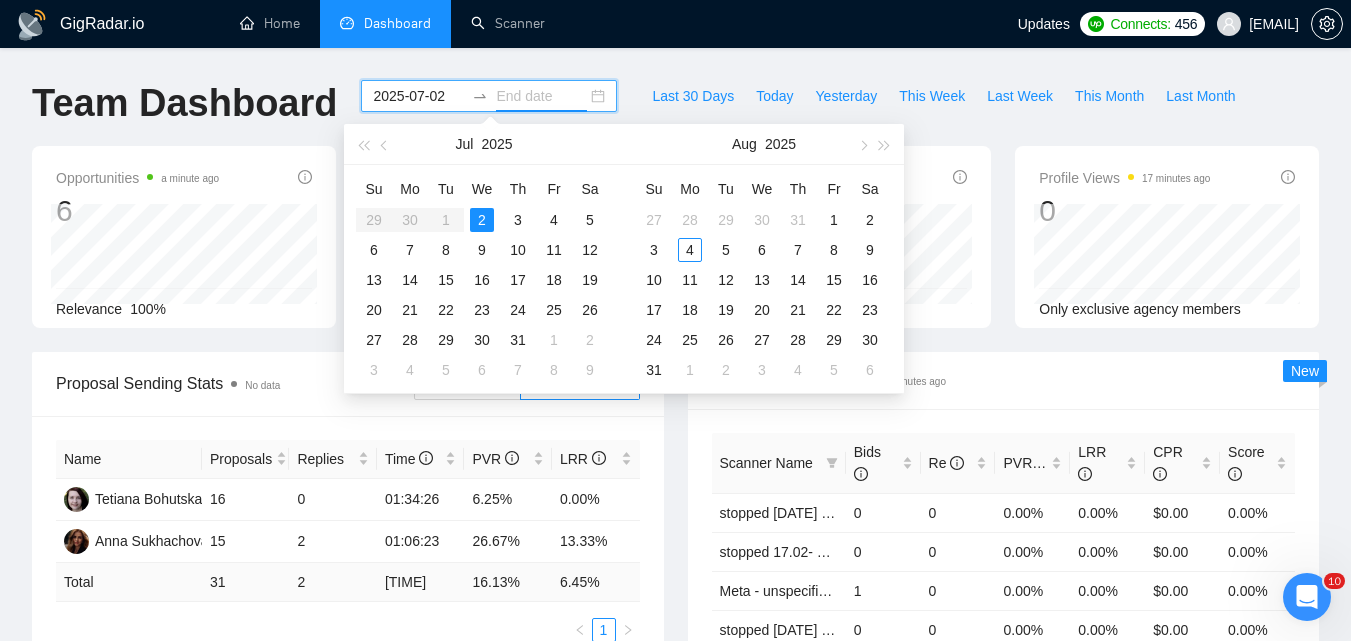 click on "2" at bounding box center (482, 220) 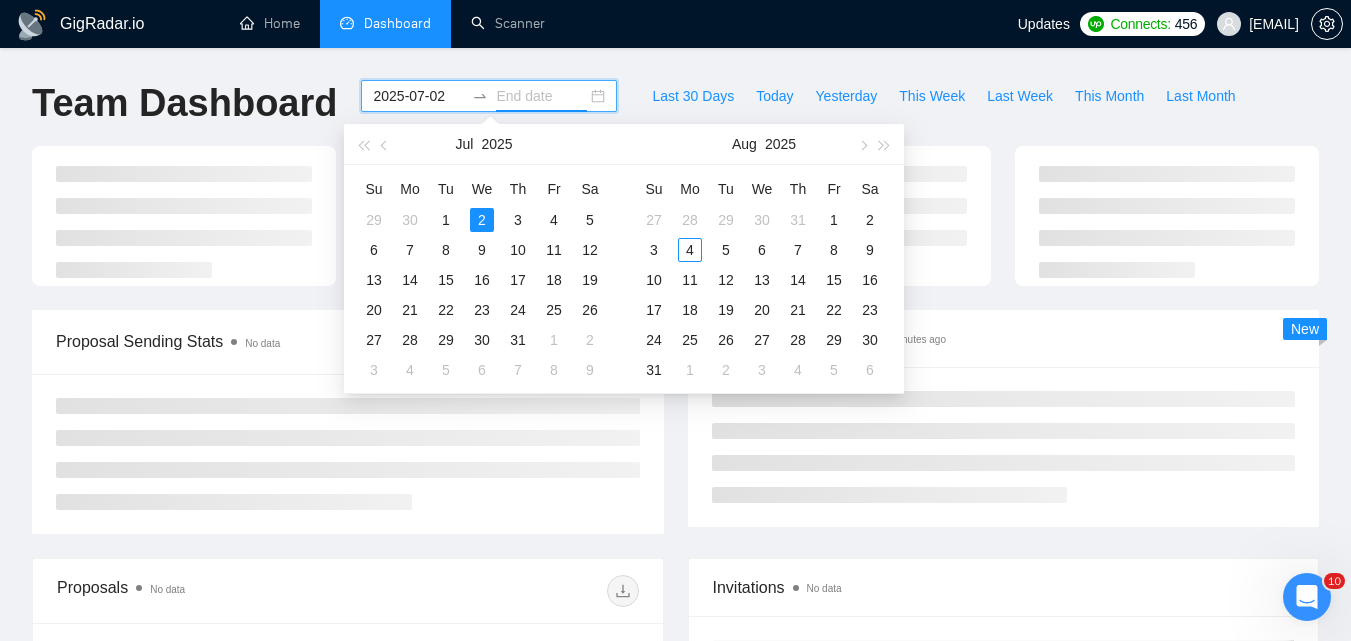 type on "2025-07-02" 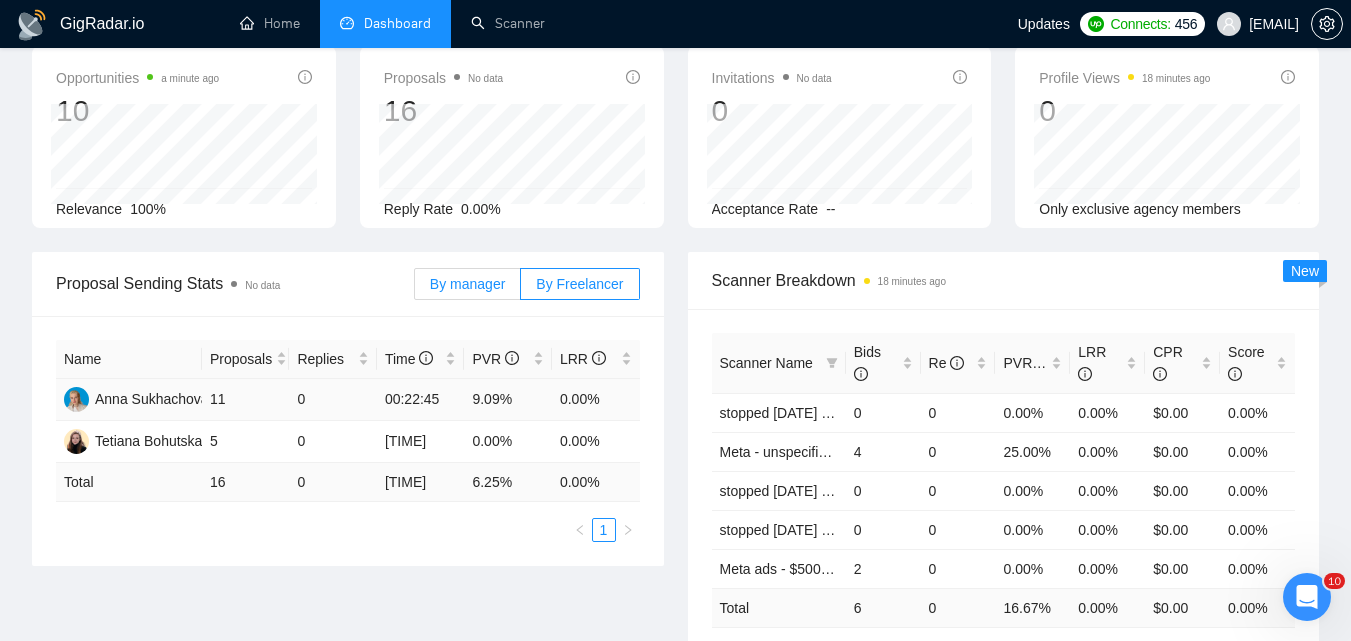 scroll, scrollTop: 200, scrollLeft: 0, axis: vertical 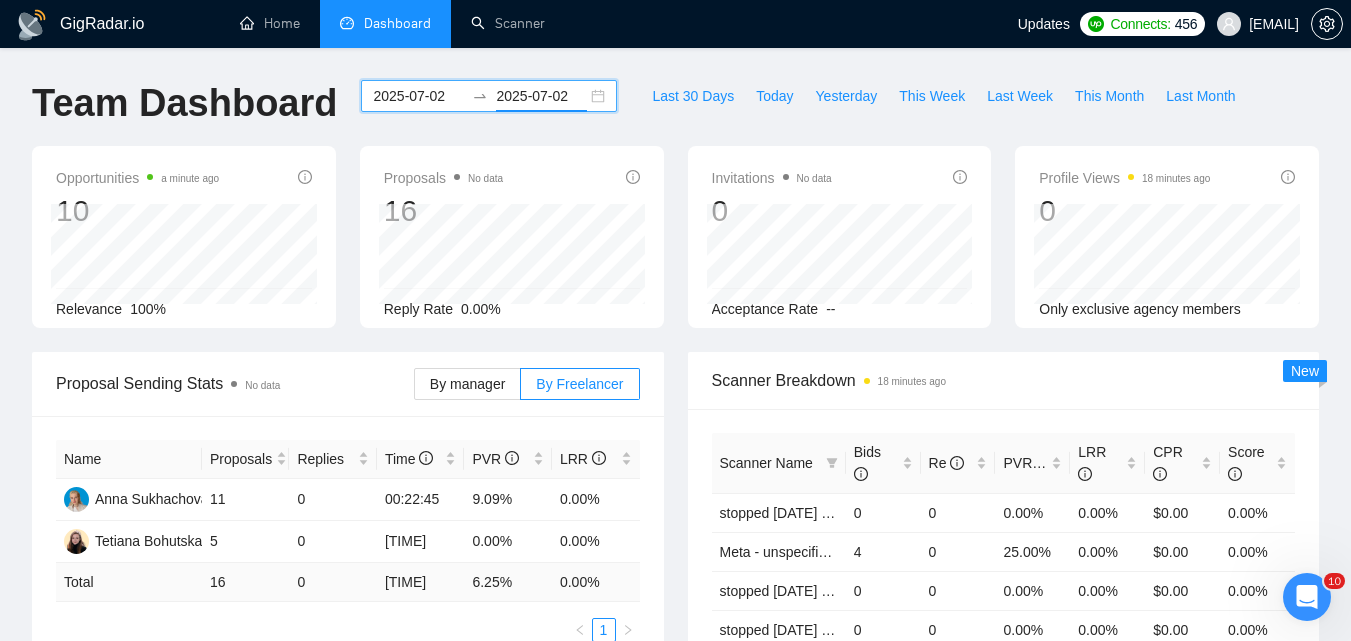 click on "2025-07-02" at bounding box center (418, 96) 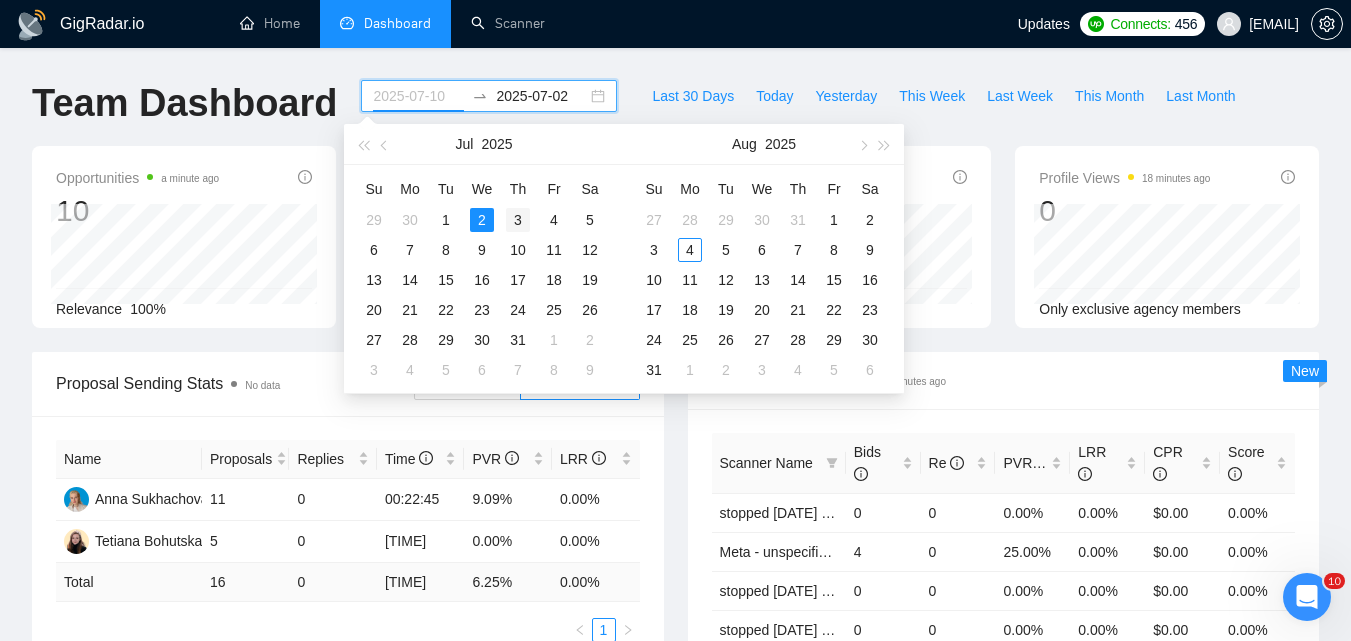 type on "2025-07-03" 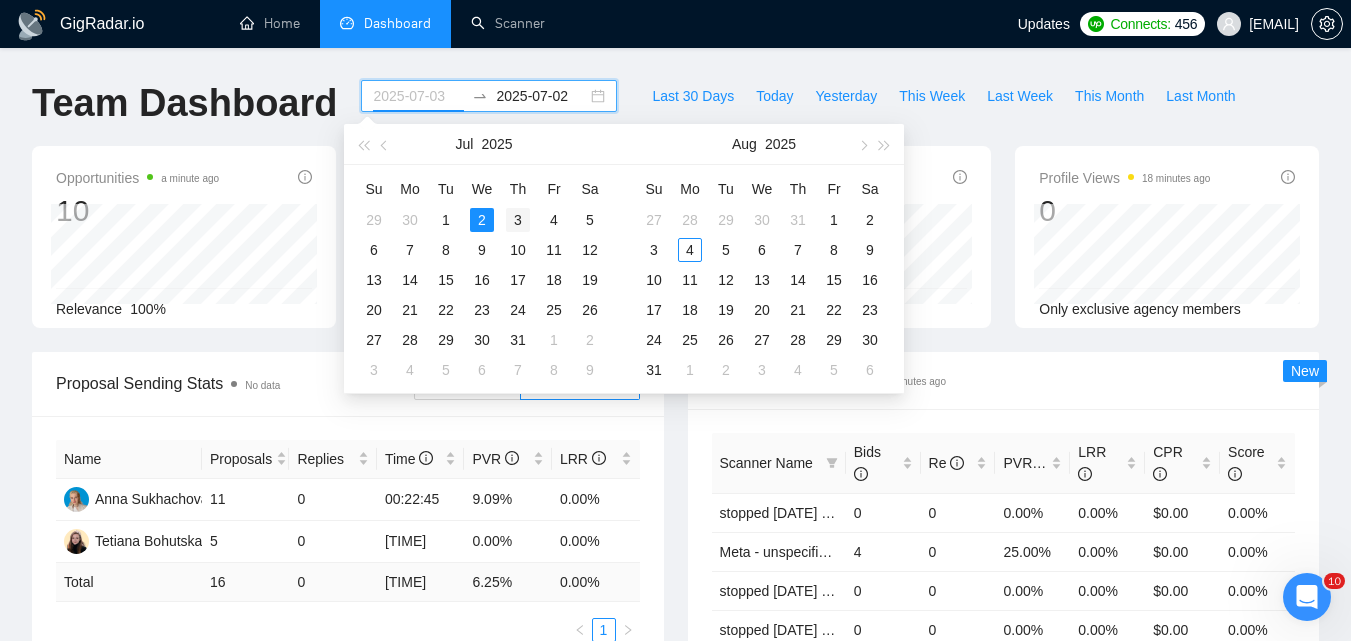 click on "3" at bounding box center (518, 220) 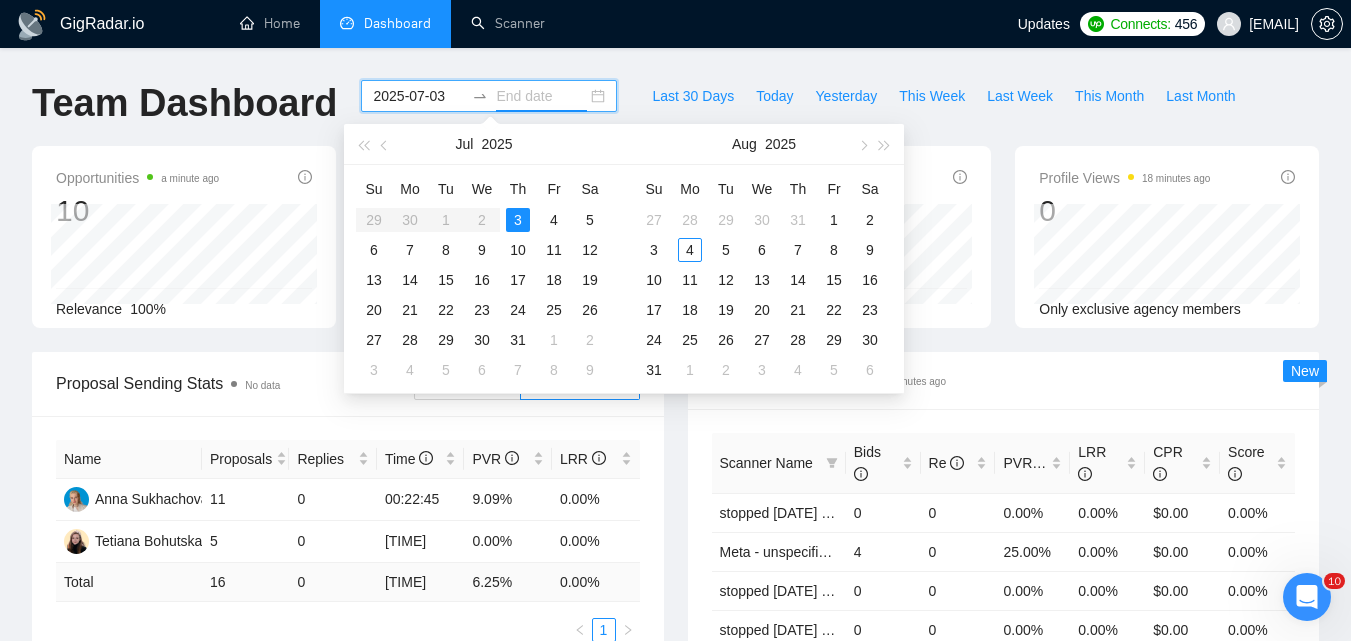 click on "3" at bounding box center [518, 220] 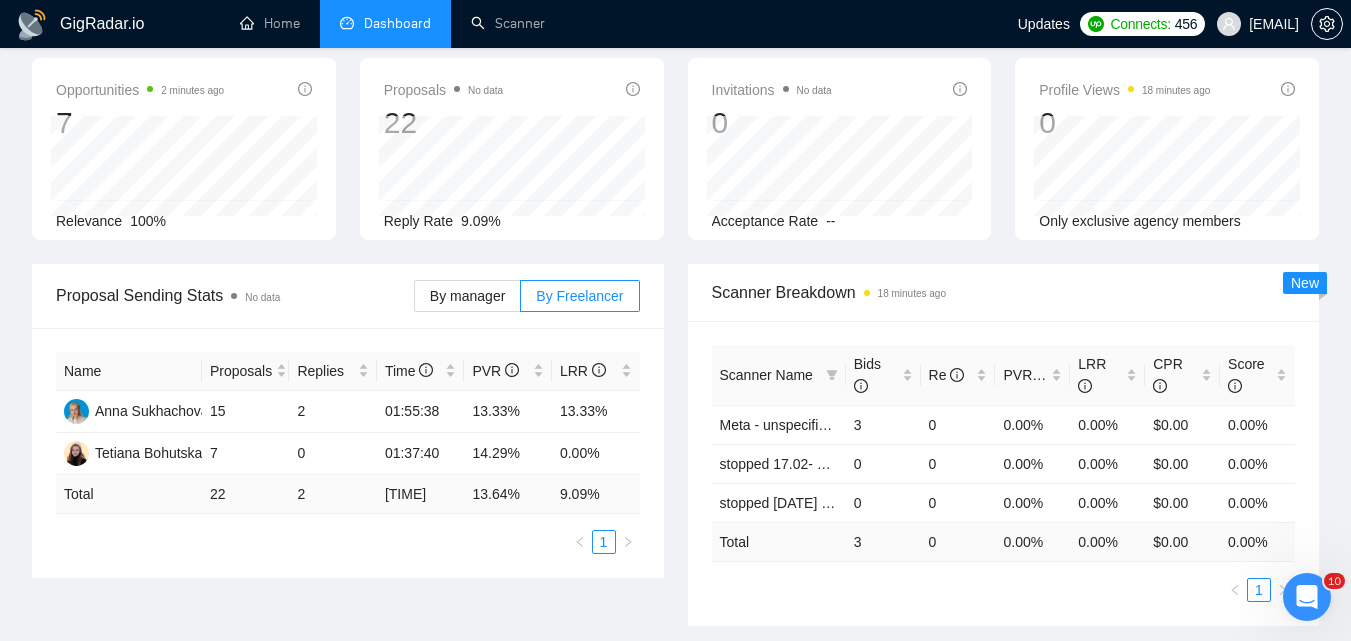scroll, scrollTop: 100, scrollLeft: 0, axis: vertical 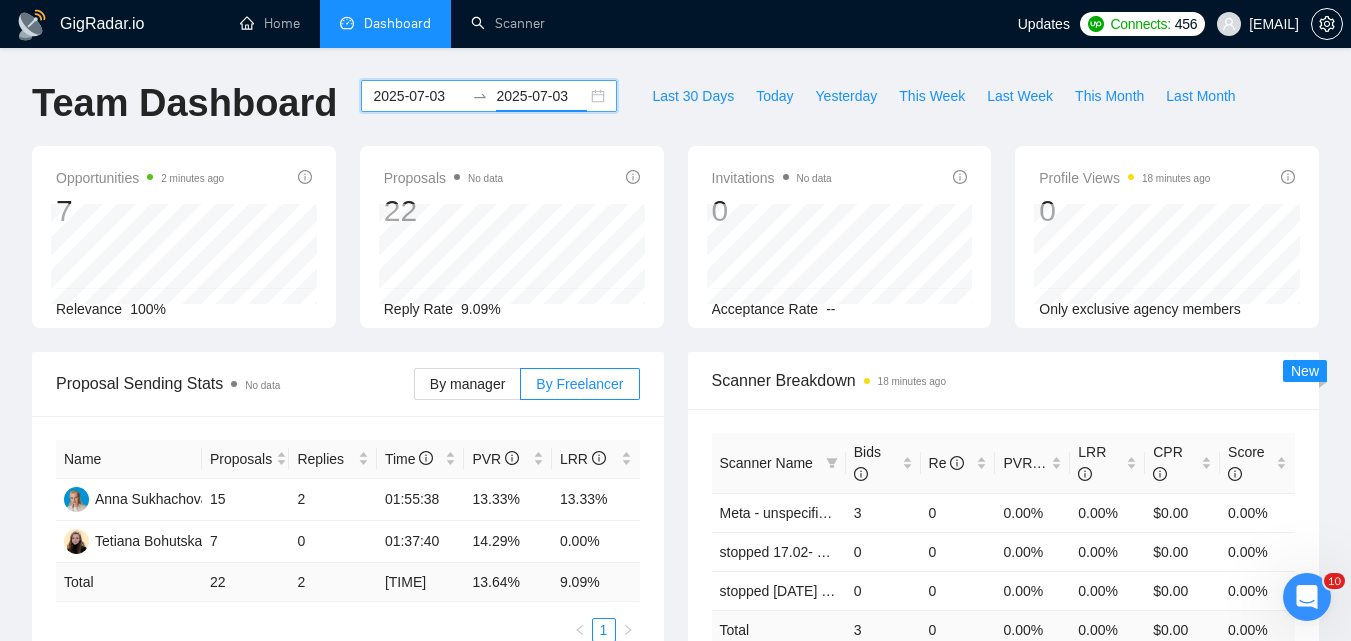 click on "2025-07-03" at bounding box center (418, 96) 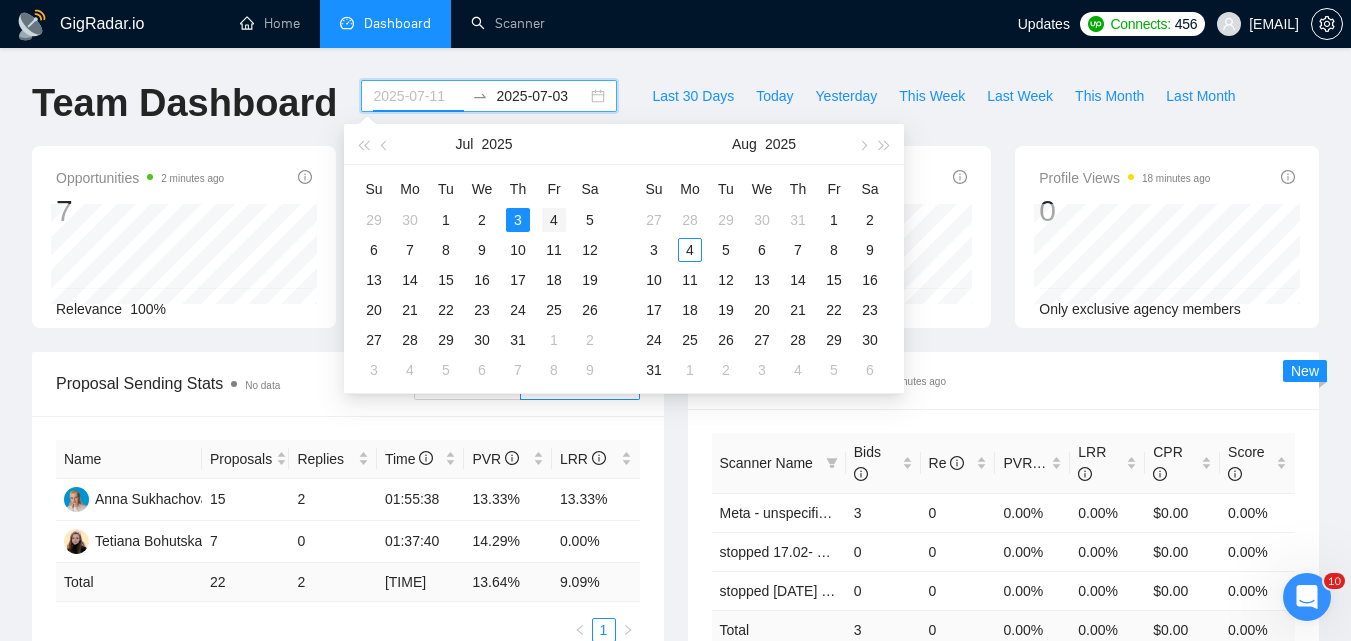 type on "2025-07-04" 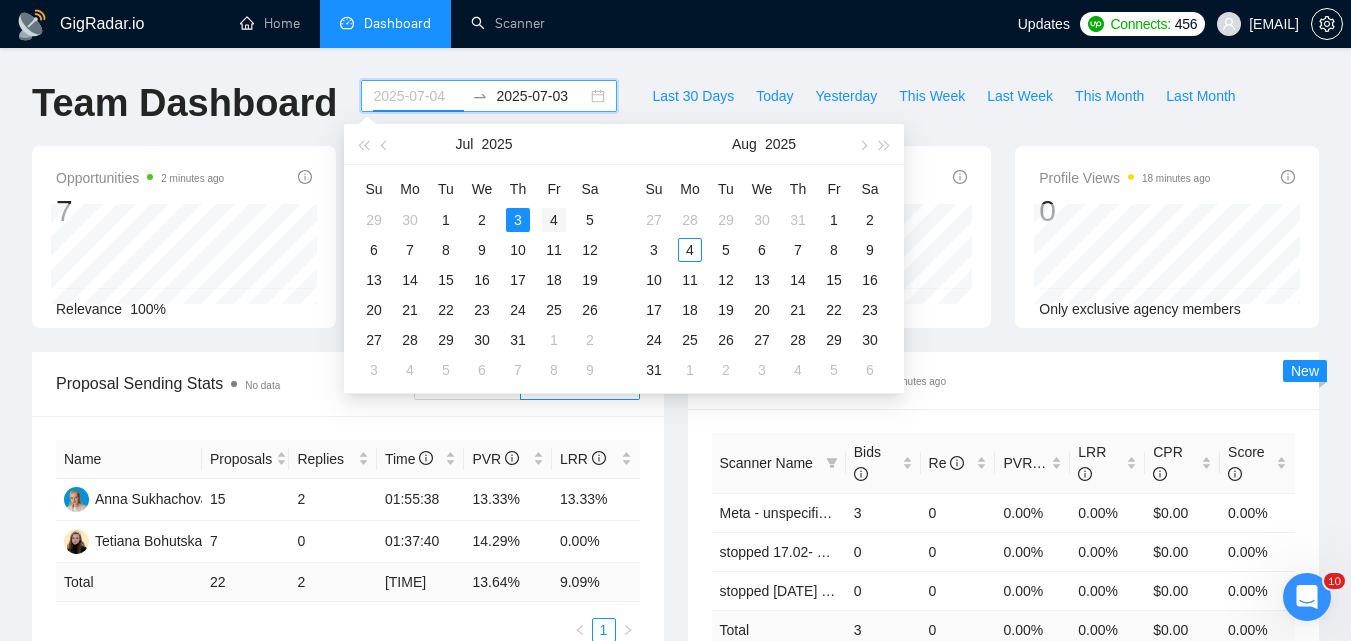 click on "4" at bounding box center [554, 220] 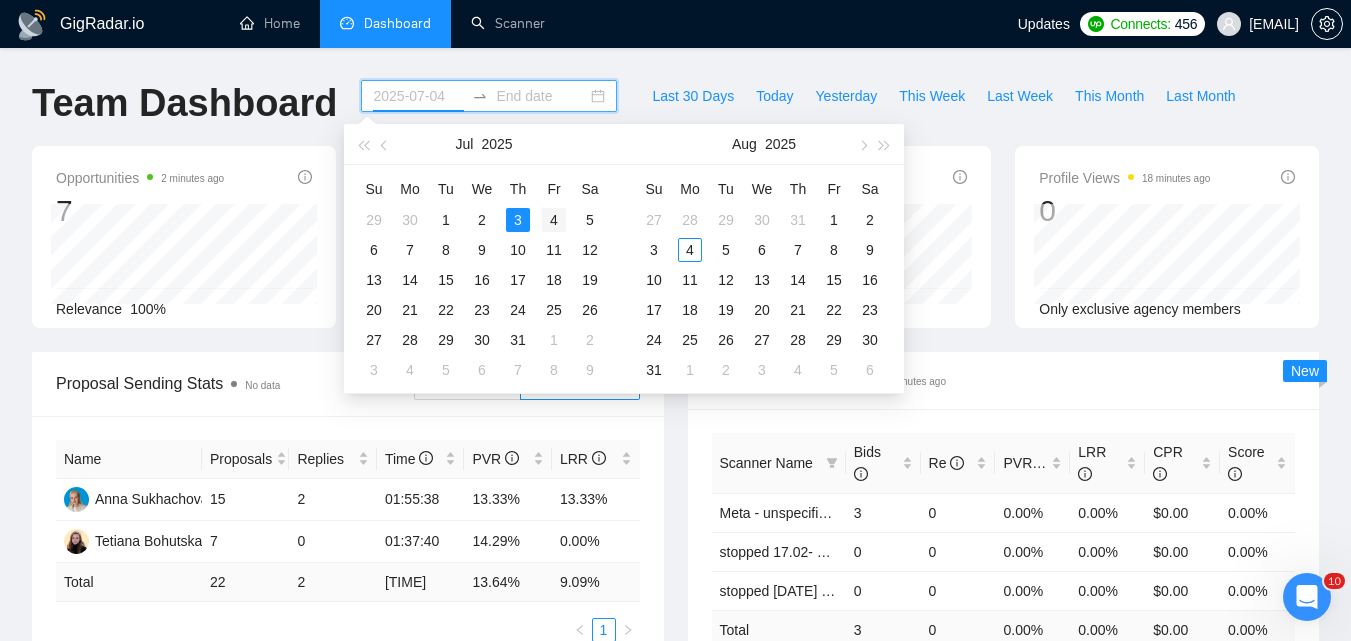 click on "4" at bounding box center (554, 220) 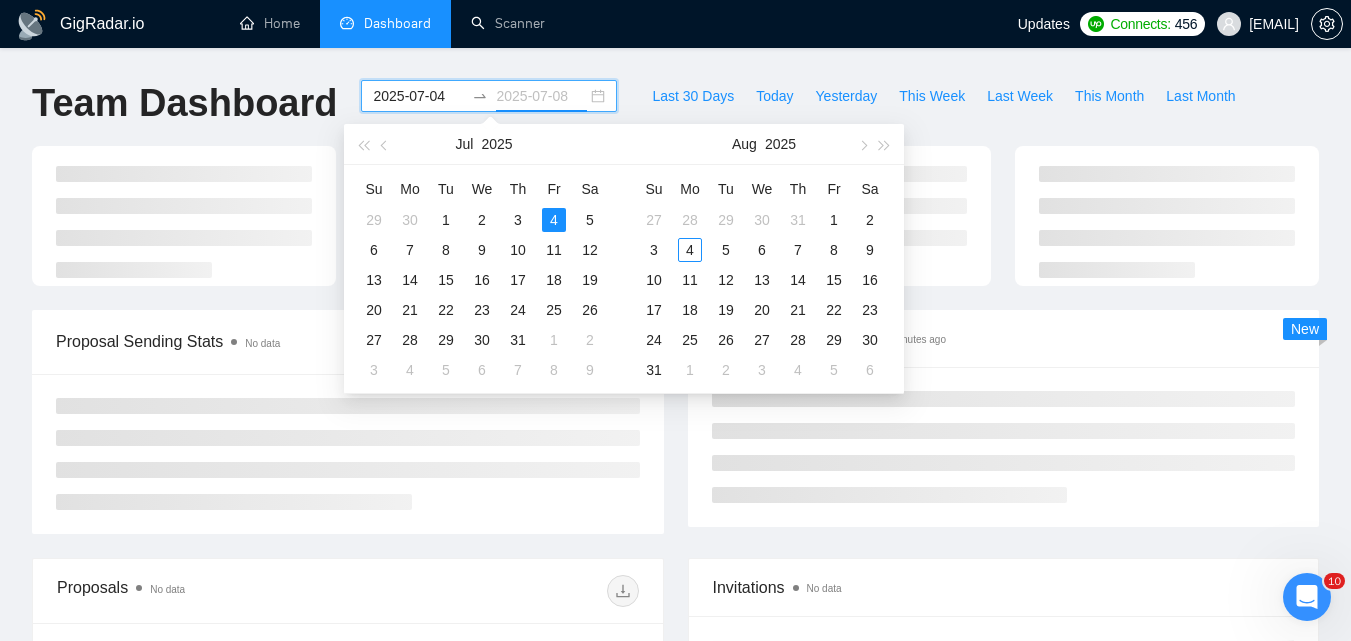 type on "2025-07-04" 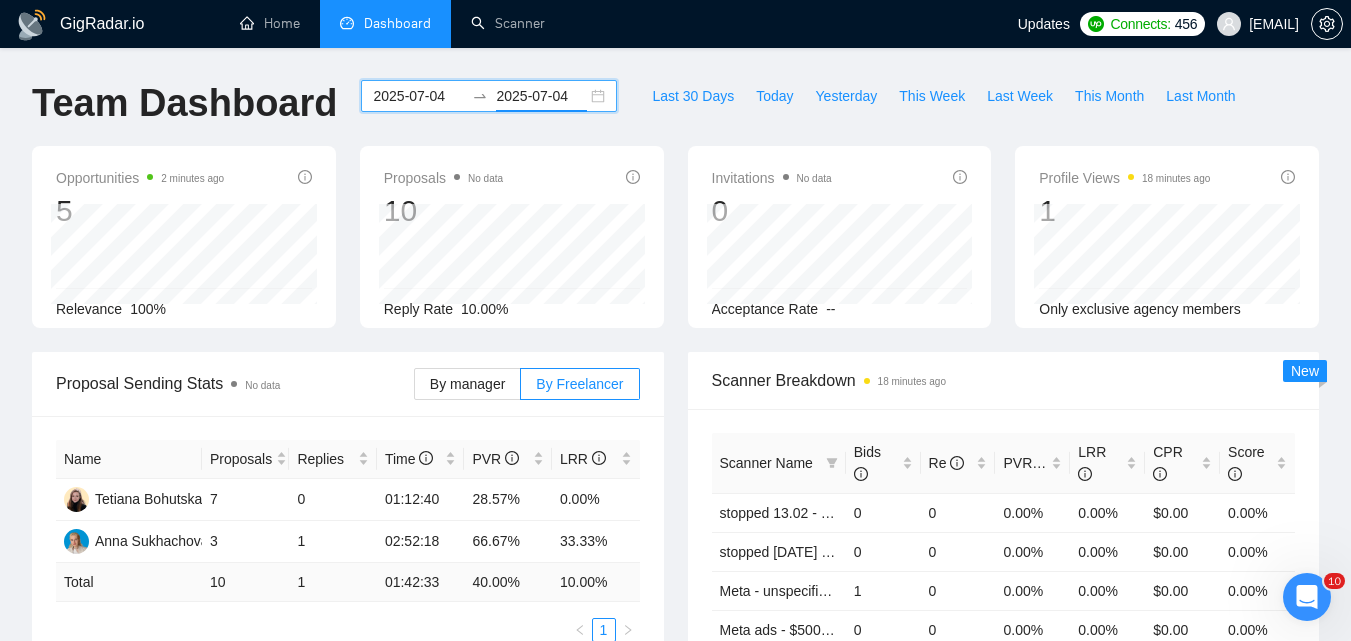 click on "2025-07-04" at bounding box center [418, 96] 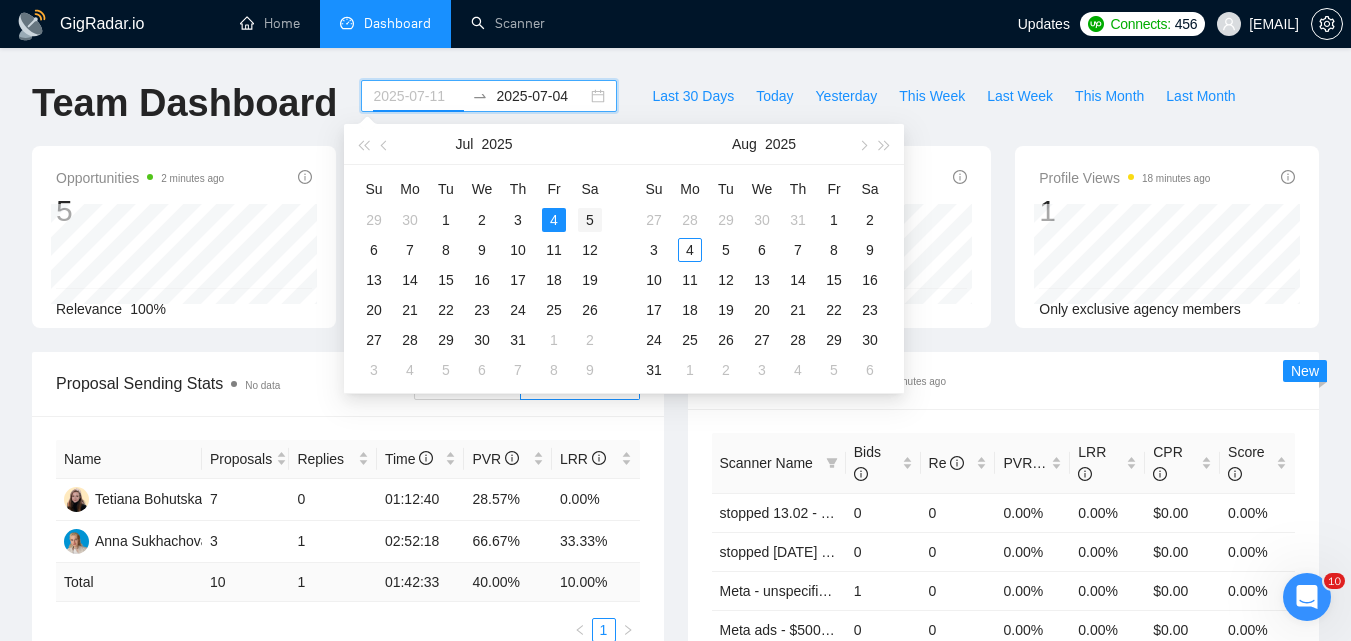 type on "2025-07-05" 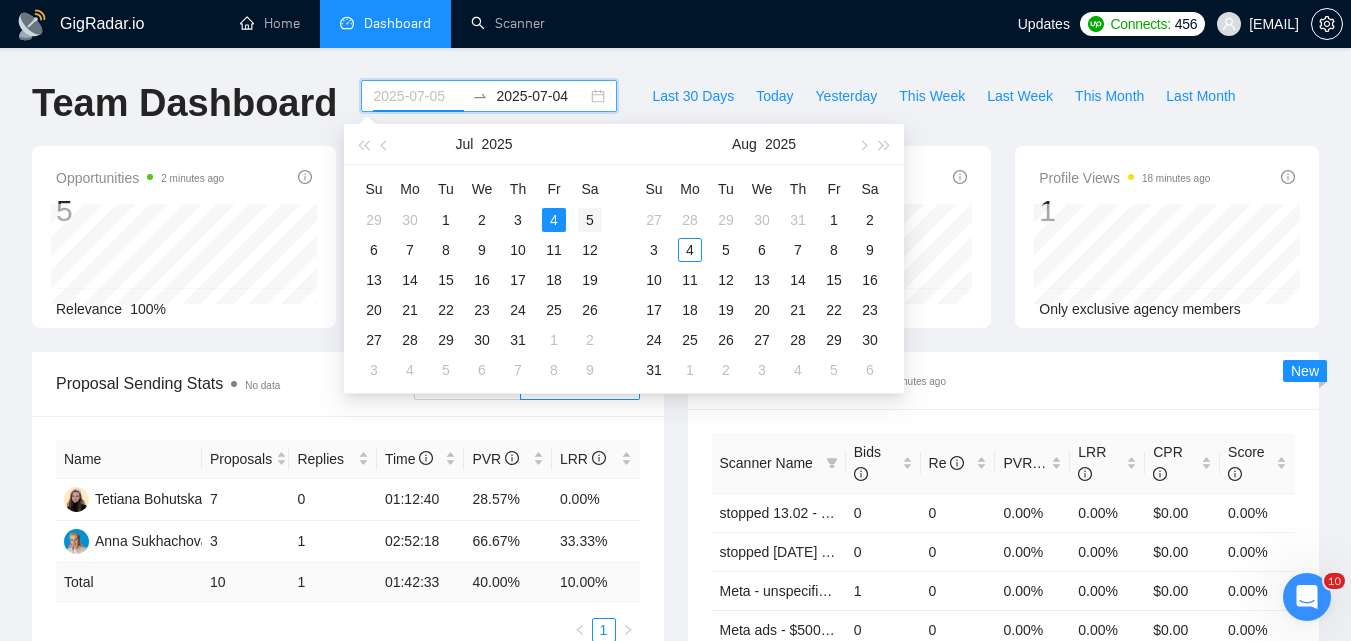 click on "5" at bounding box center [590, 220] 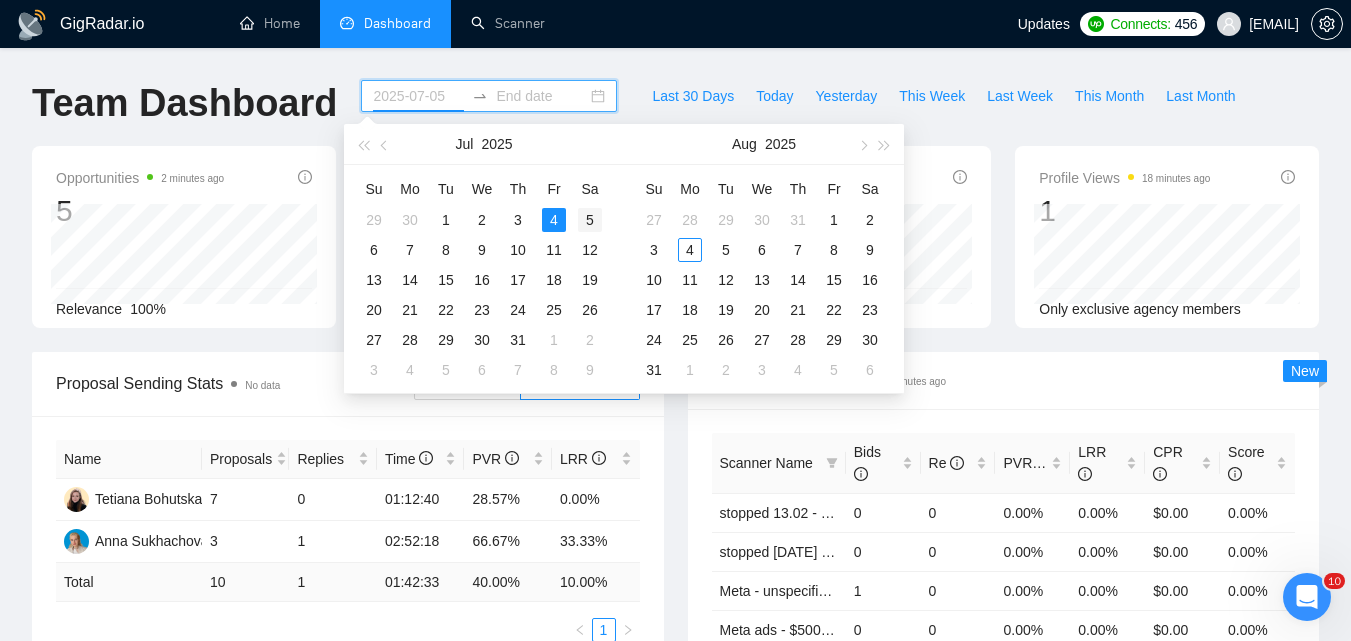 click on "5" at bounding box center (590, 220) 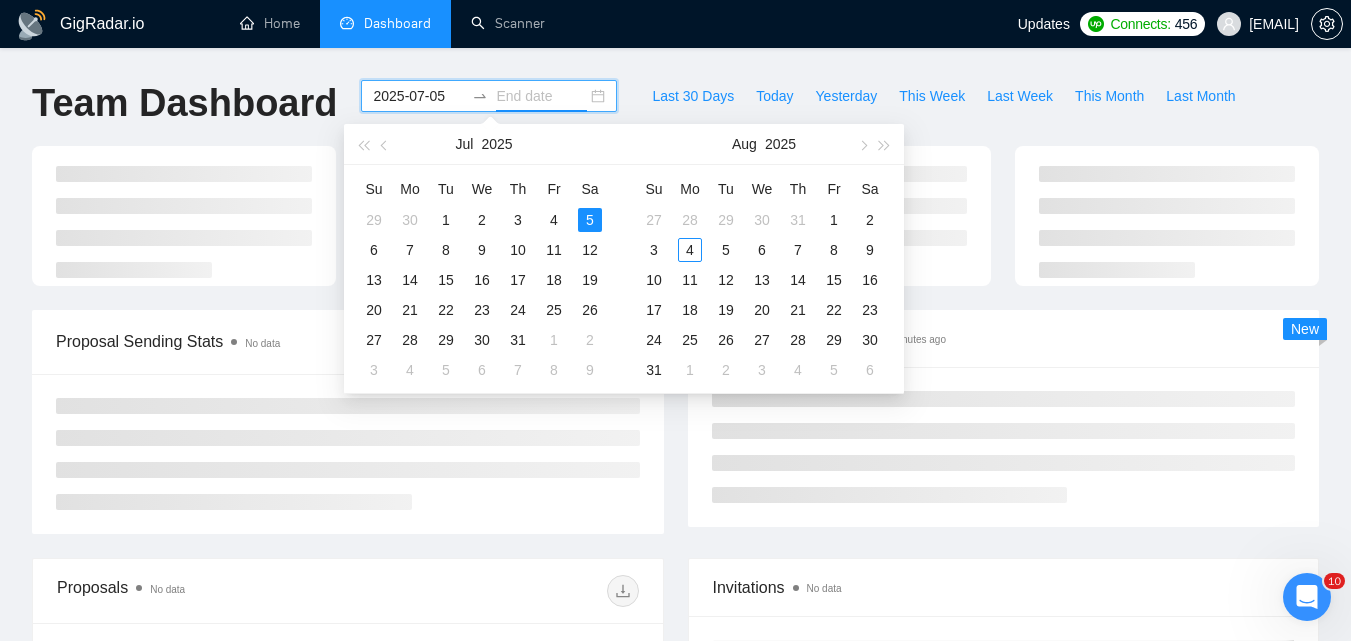 type on "2025-07-05" 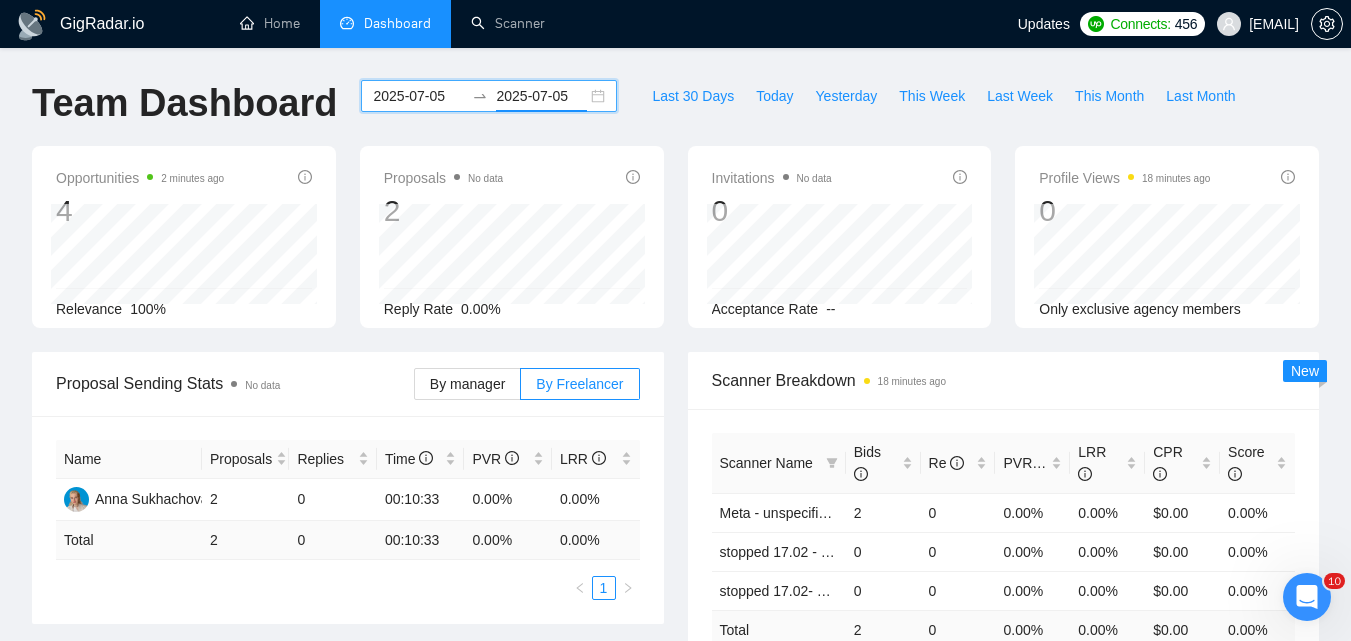 click on "2025-07-05" at bounding box center (418, 96) 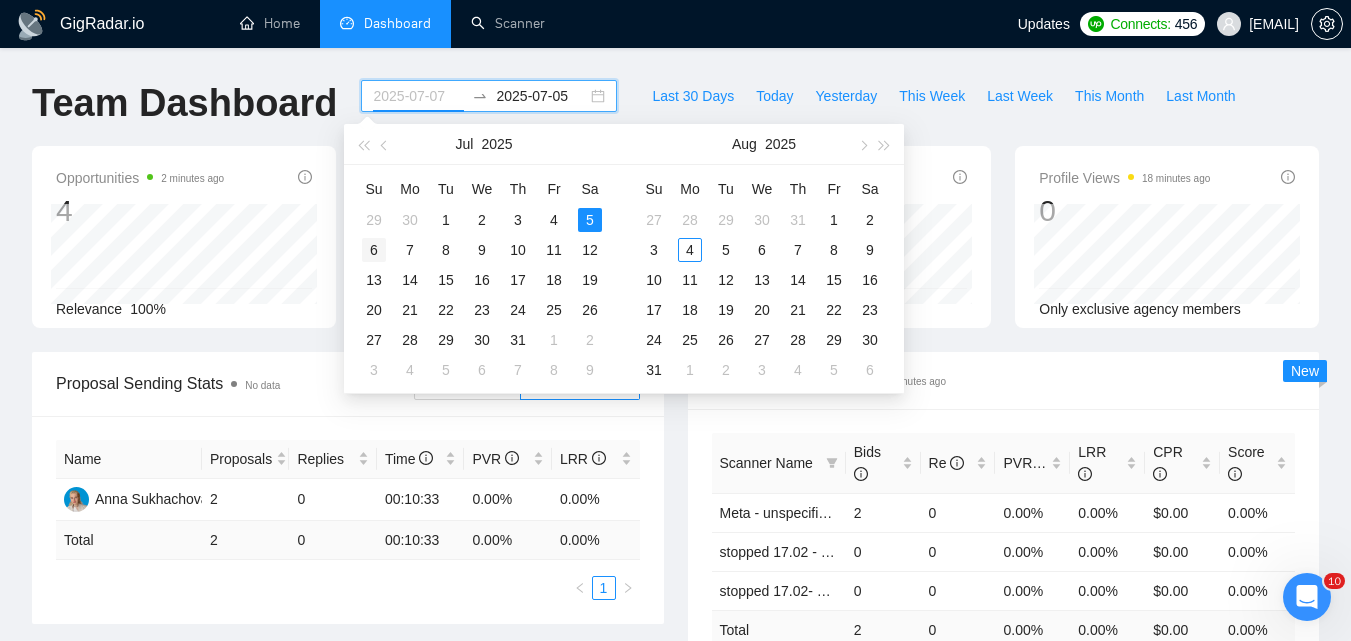 type on "2025-07-06" 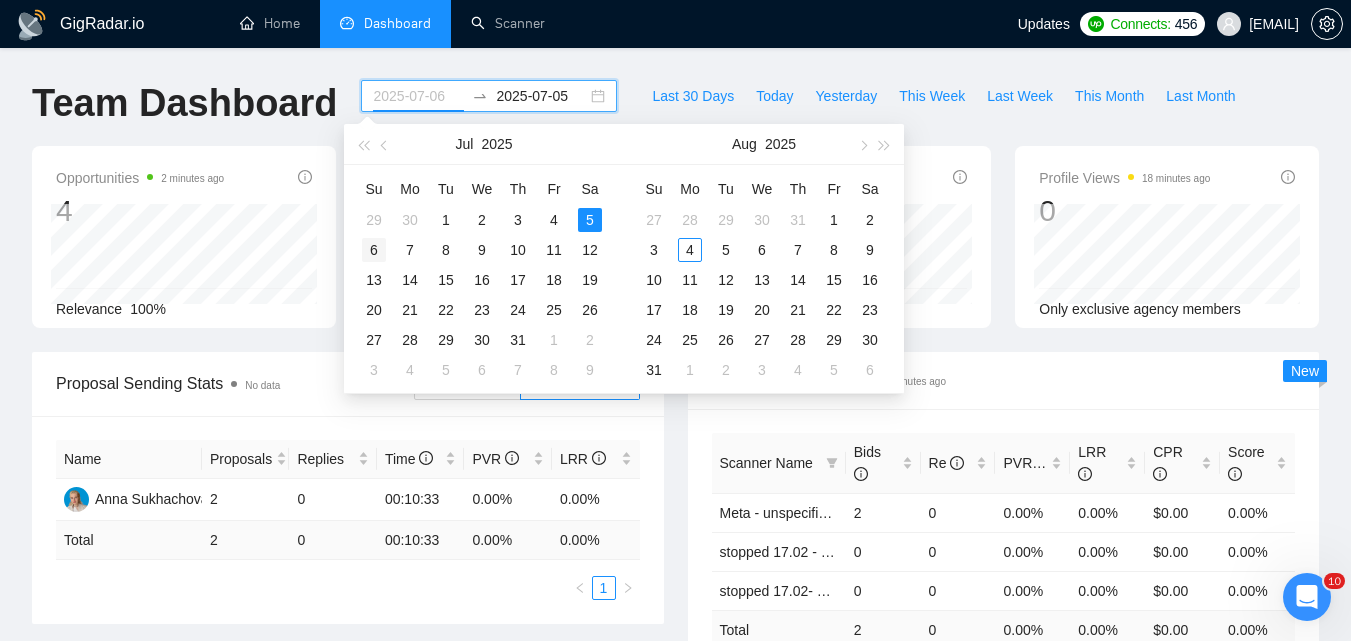 click on "6" at bounding box center (374, 250) 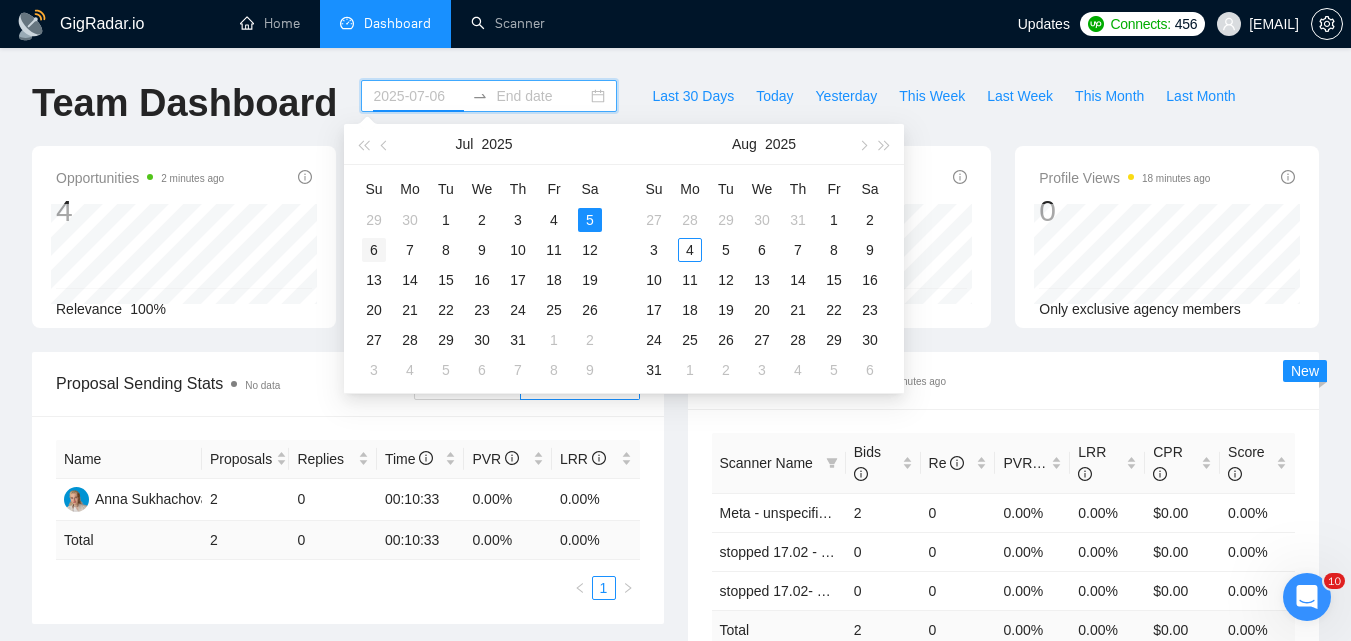 click on "6" at bounding box center (374, 250) 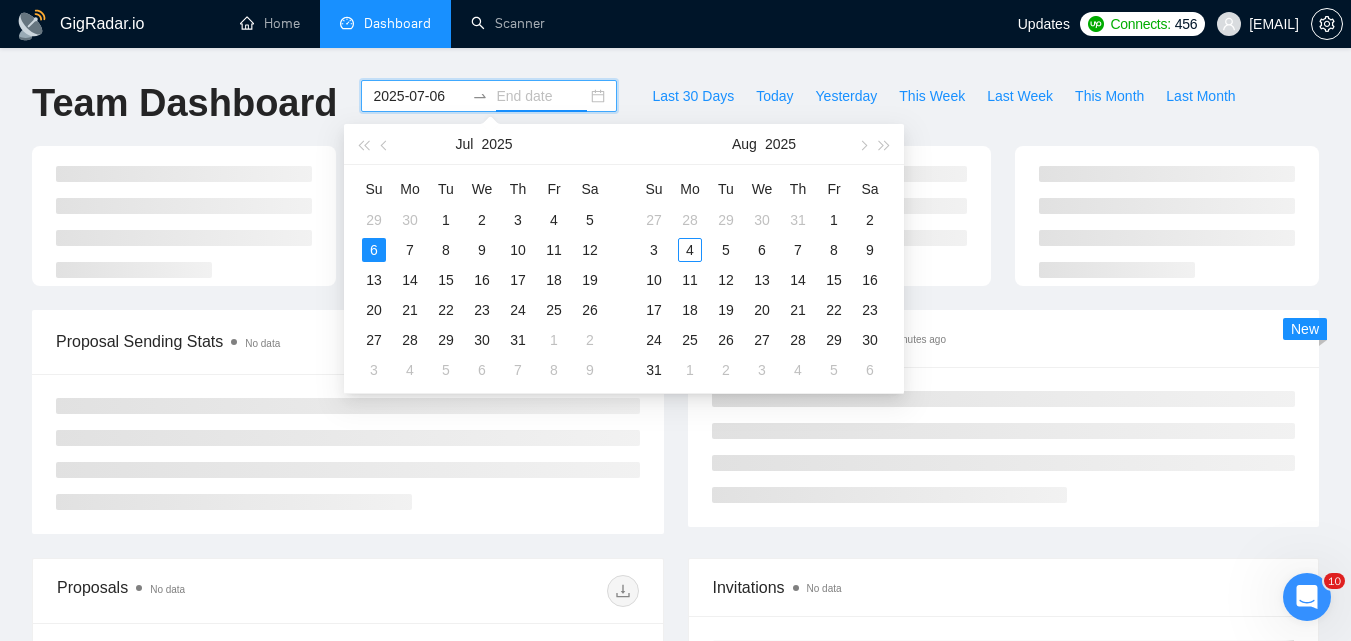 type on "2025-07-06" 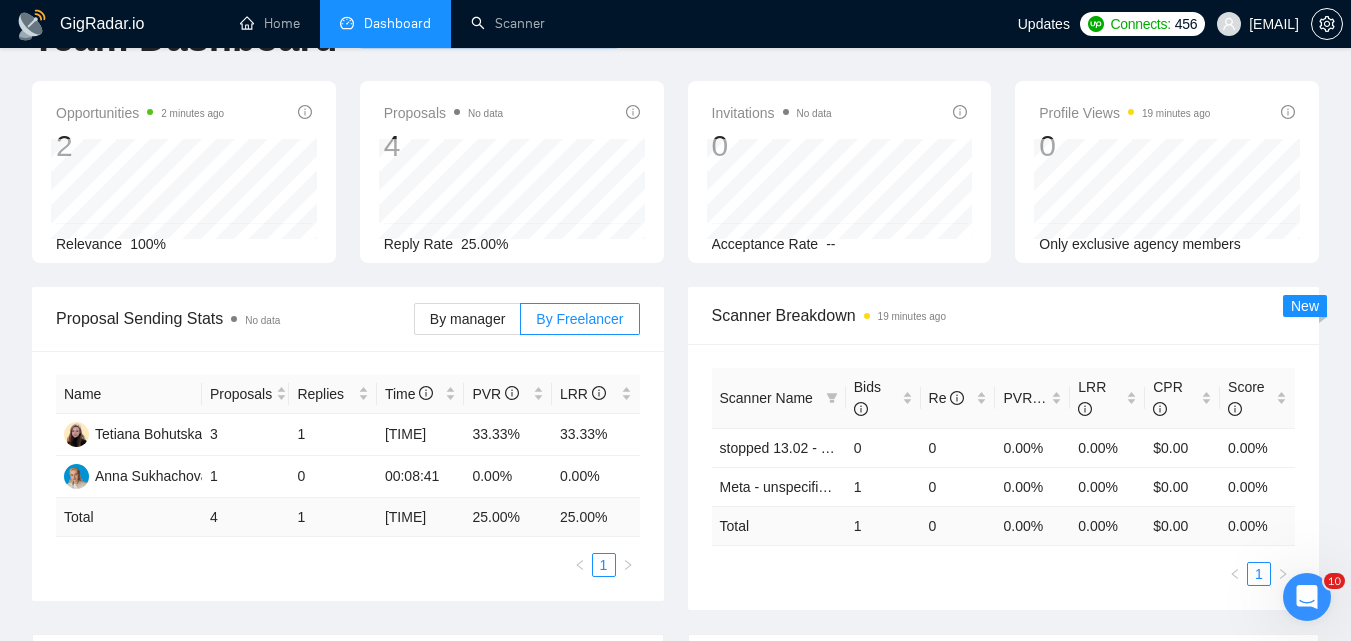 scroll, scrollTop: 100, scrollLeft: 0, axis: vertical 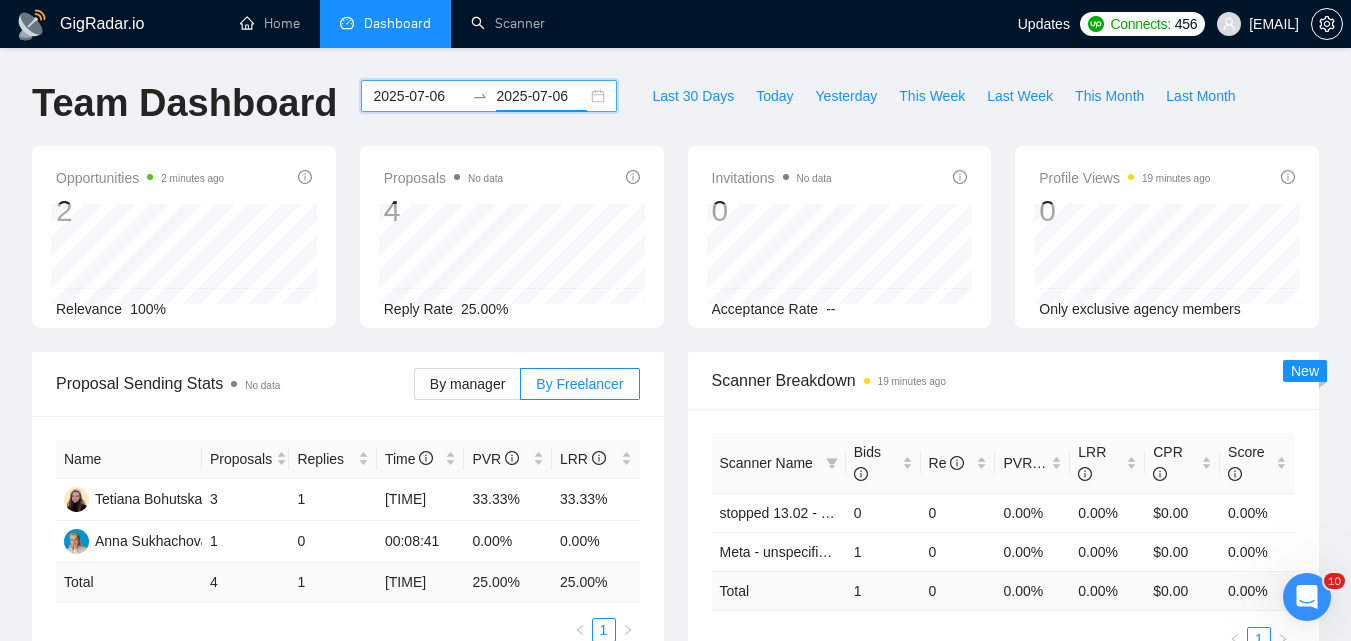 click on "2025-07-06" at bounding box center (418, 96) 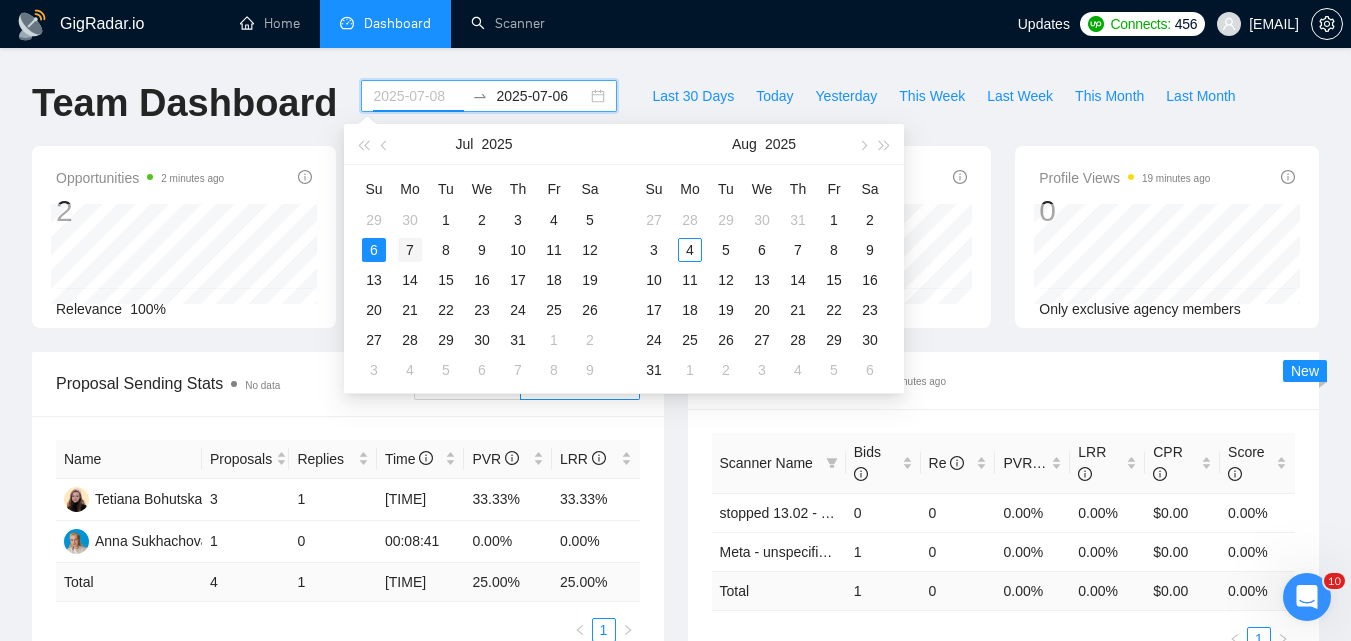 type on "2025-07-07" 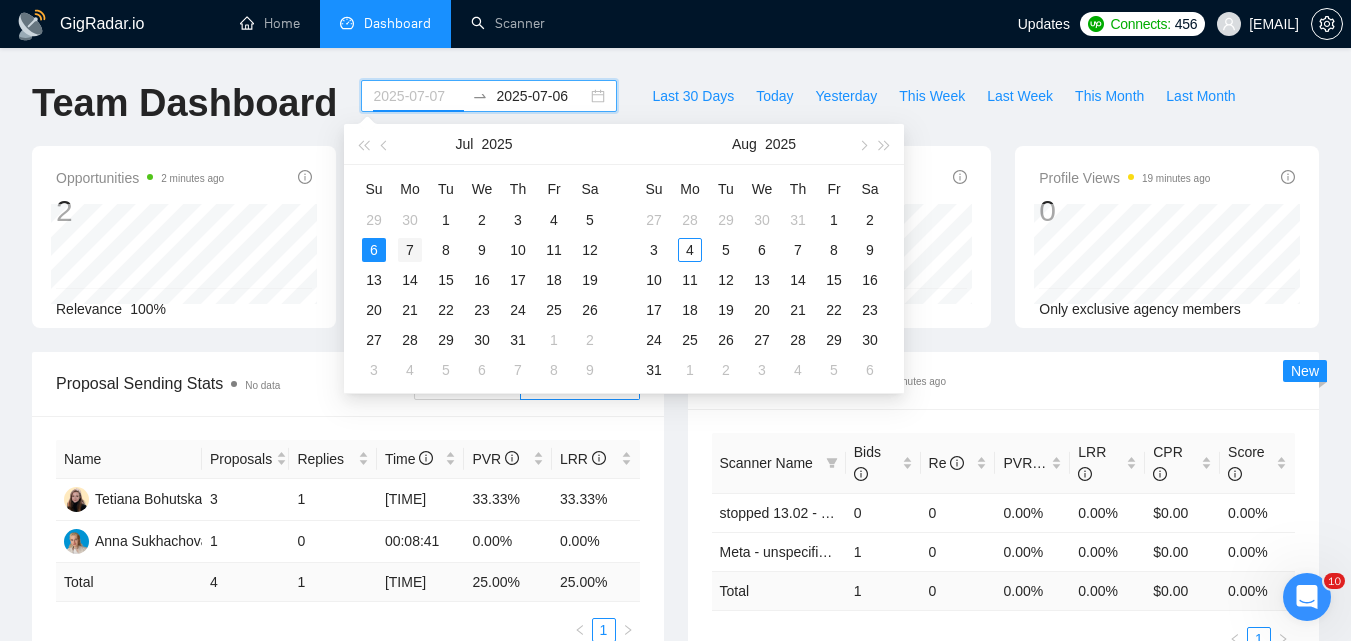 click on "7" at bounding box center [410, 250] 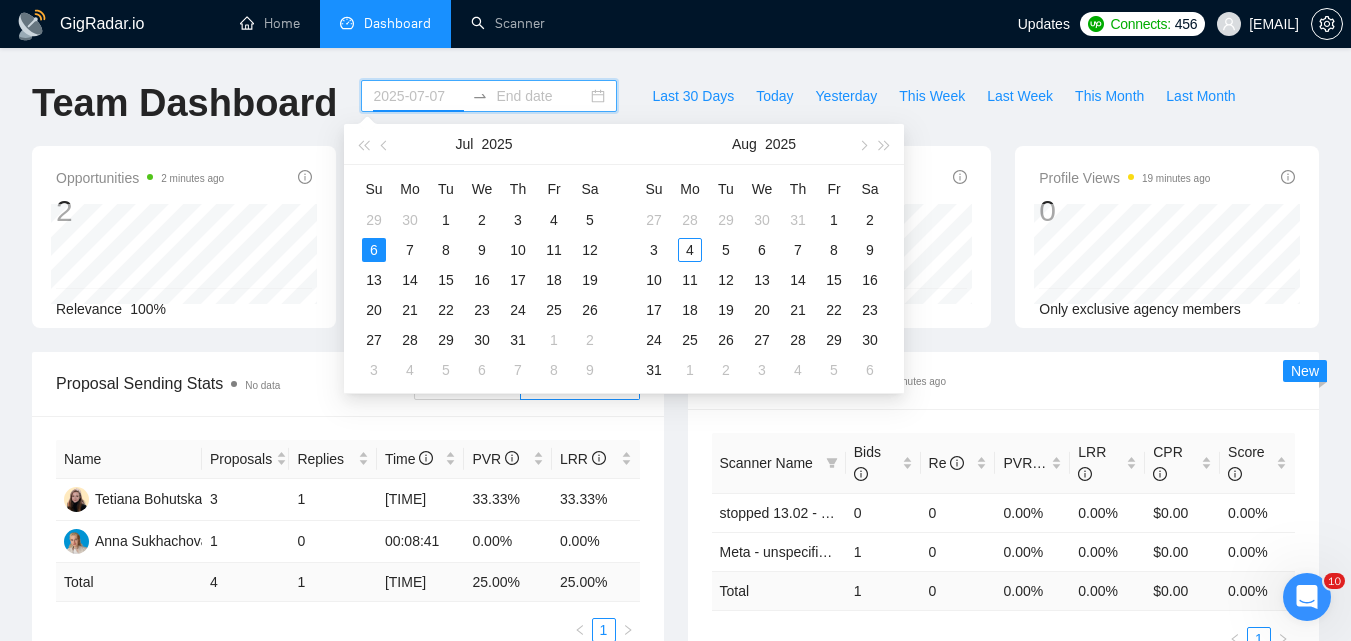 click on "7" at bounding box center (410, 250) 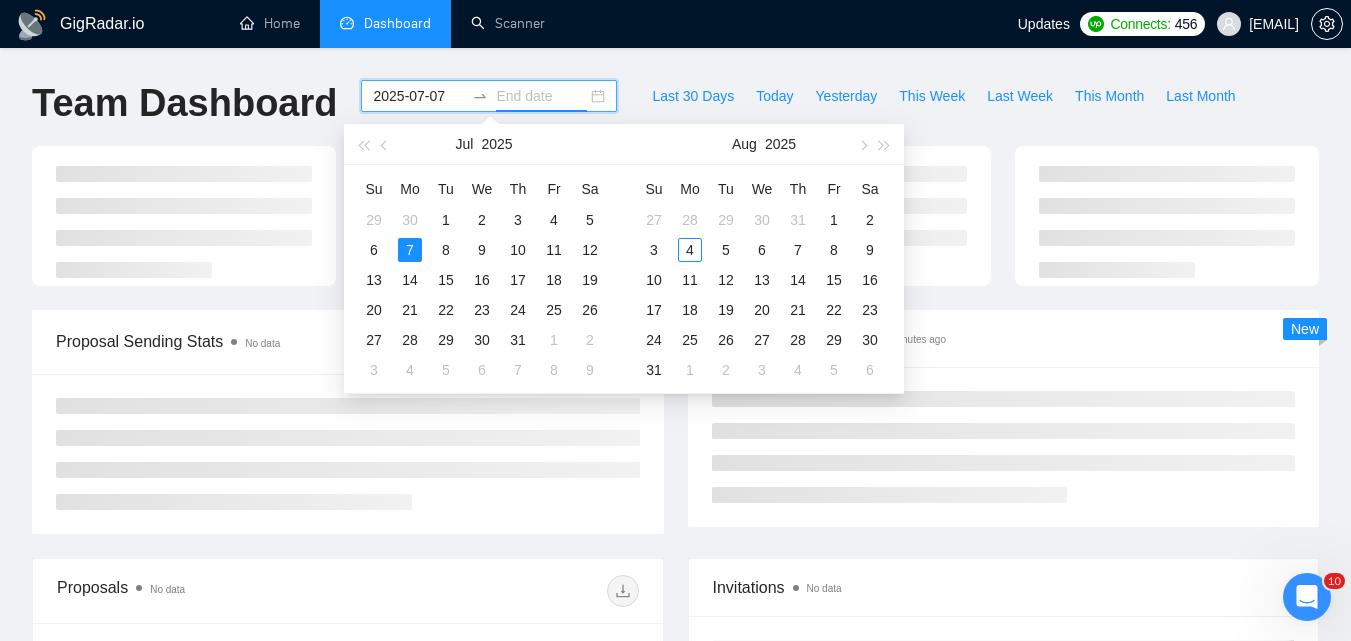 type on "2025-07-07" 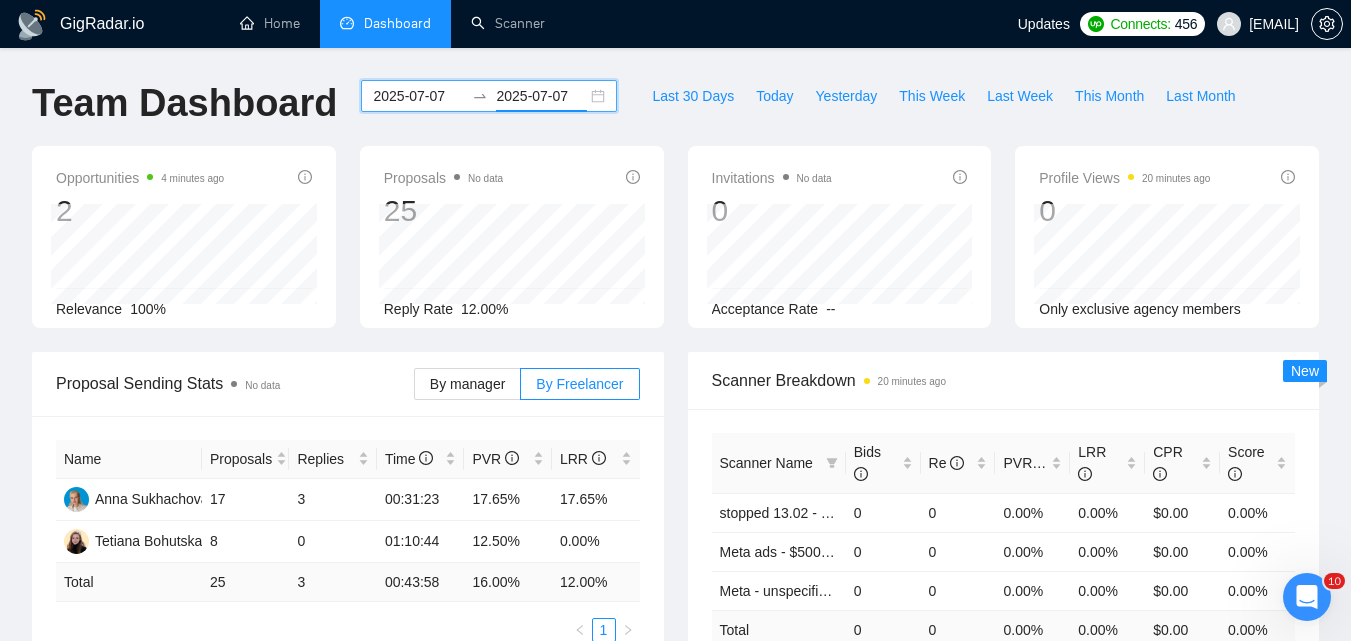 click on "2025-07-07" at bounding box center [418, 96] 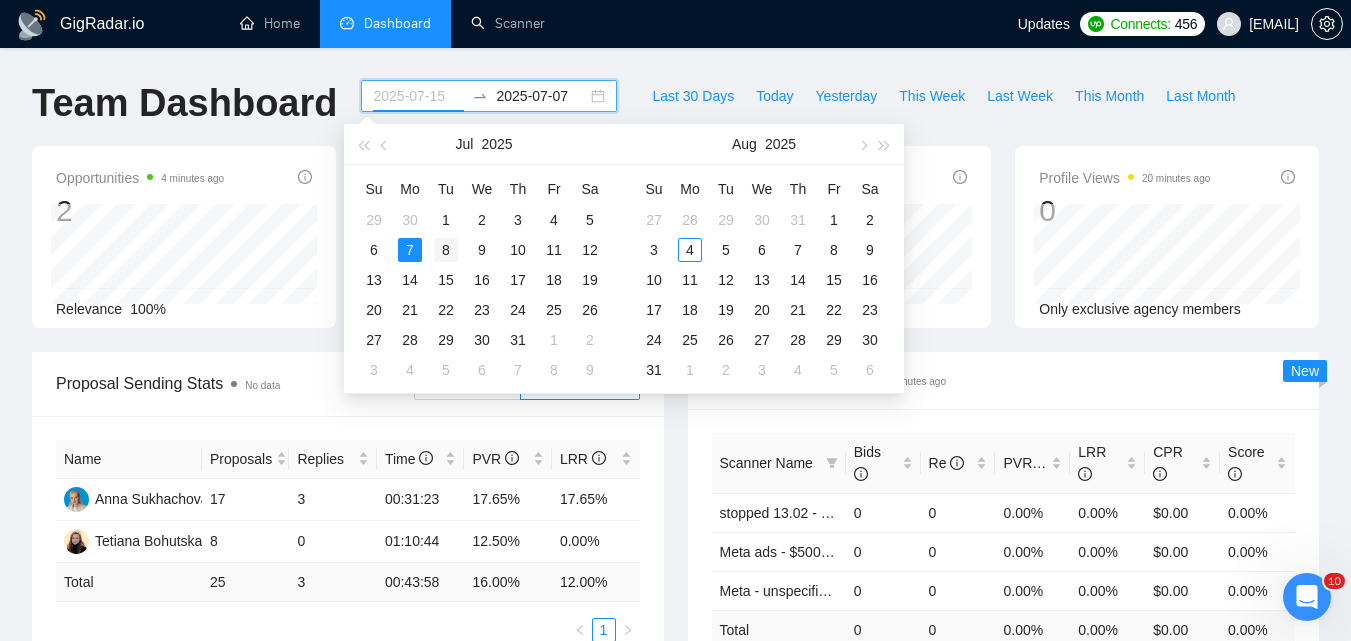 type on "2025-07-08" 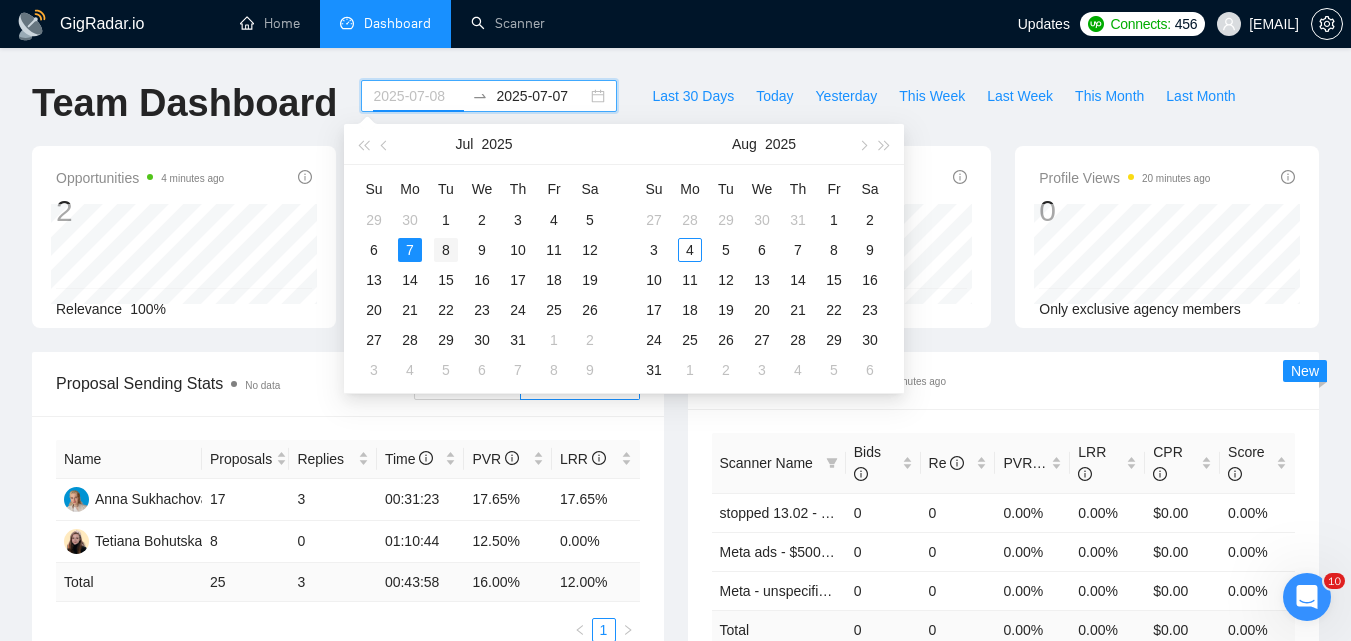 click on "8" at bounding box center [446, 250] 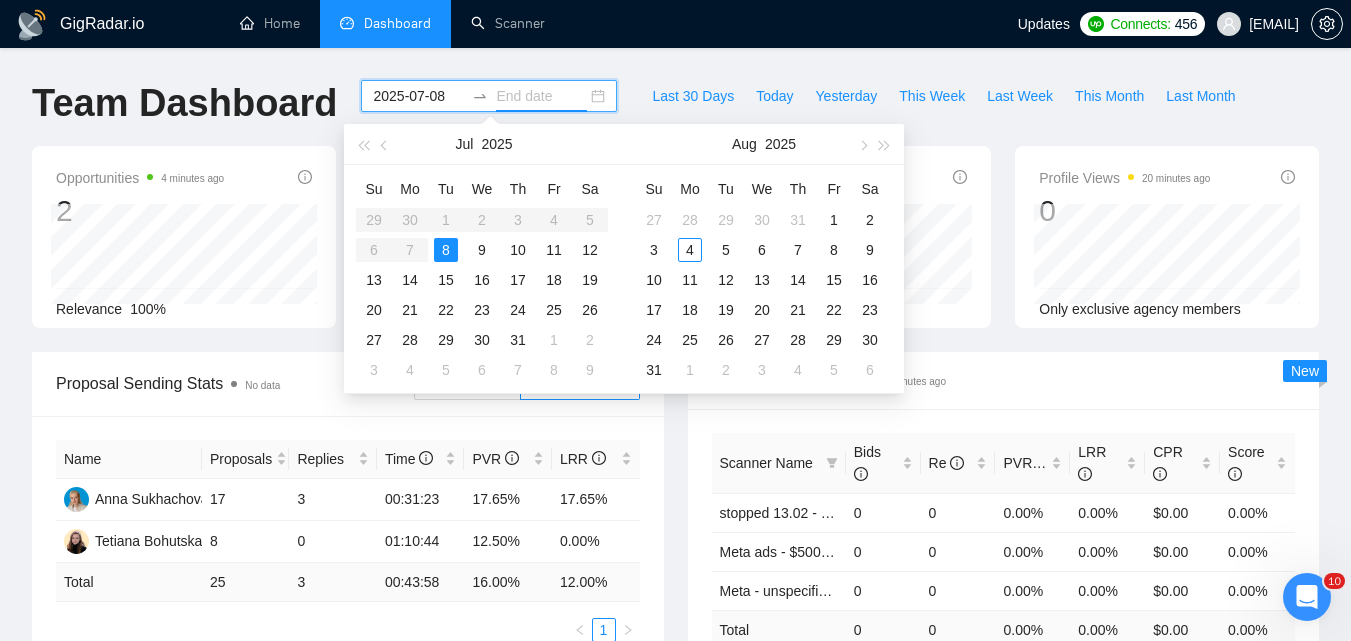 click on "8" at bounding box center [446, 250] 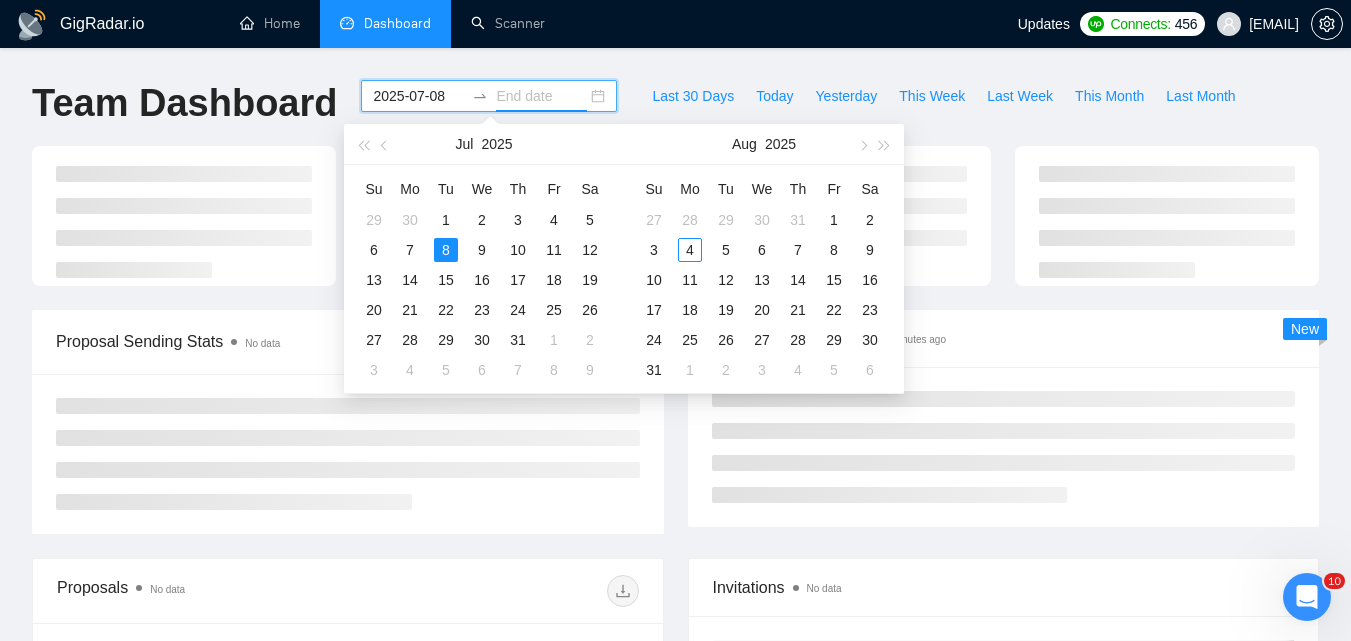type on "2025-07-08" 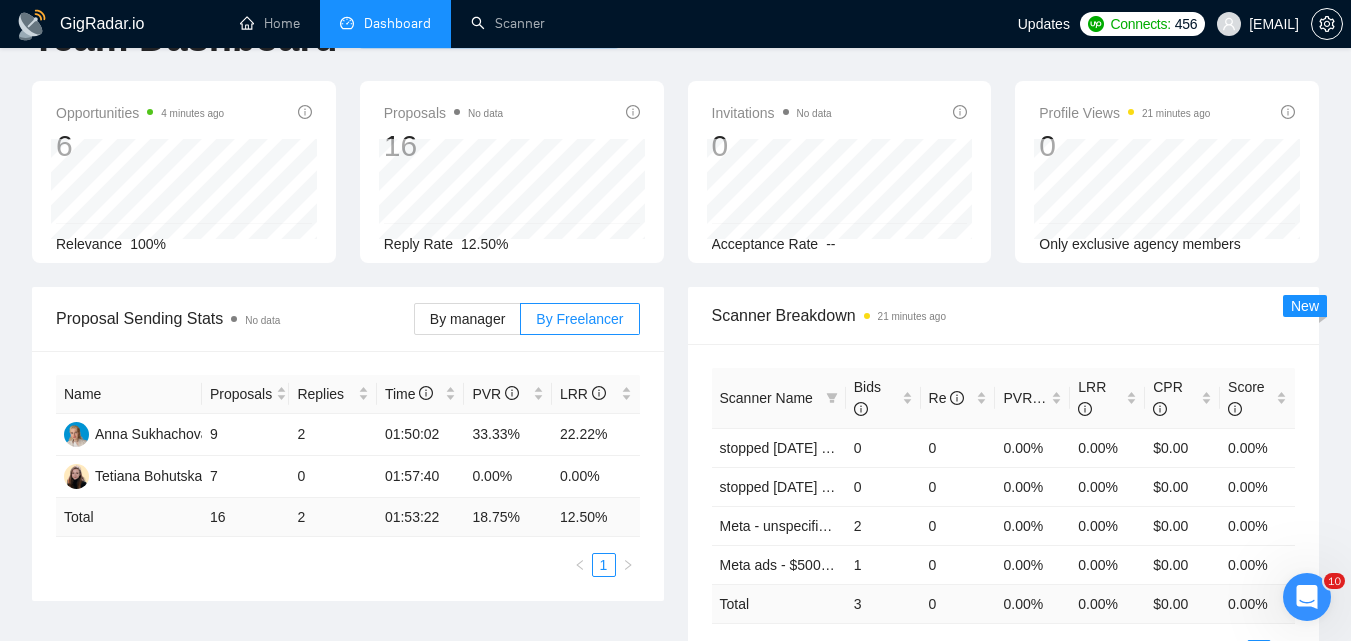 scroll, scrollTop: 100, scrollLeft: 0, axis: vertical 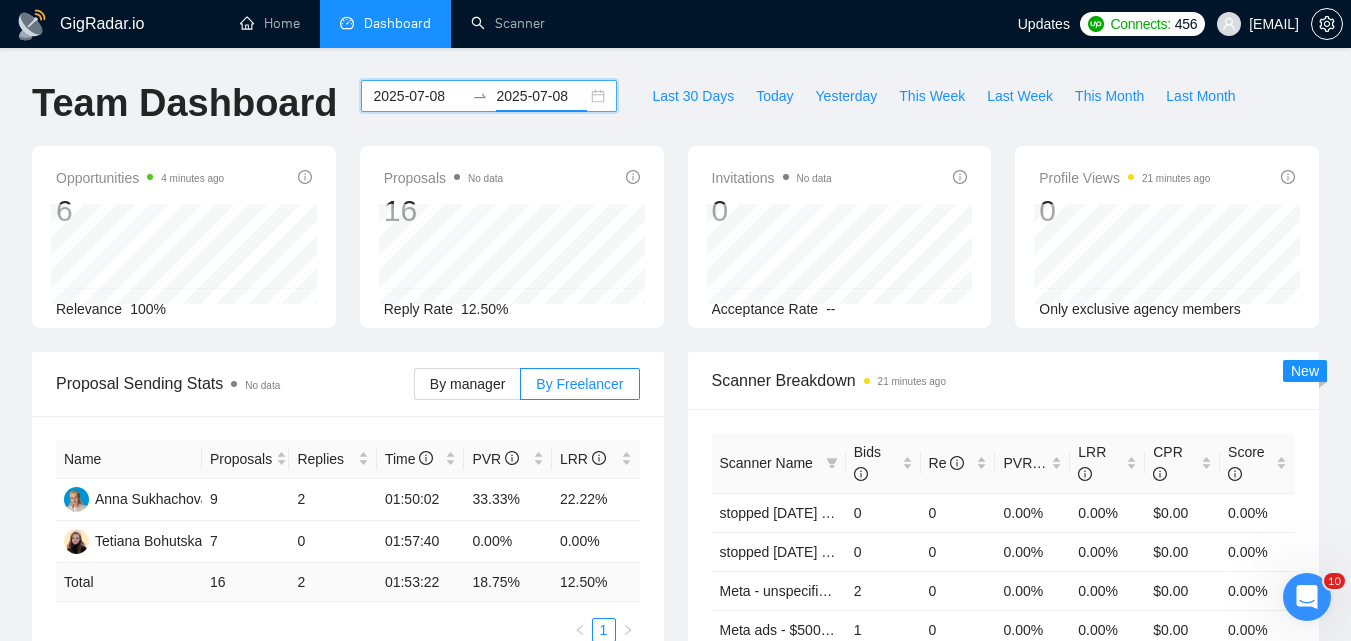click on "2025-07-08" at bounding box center [418, 96] 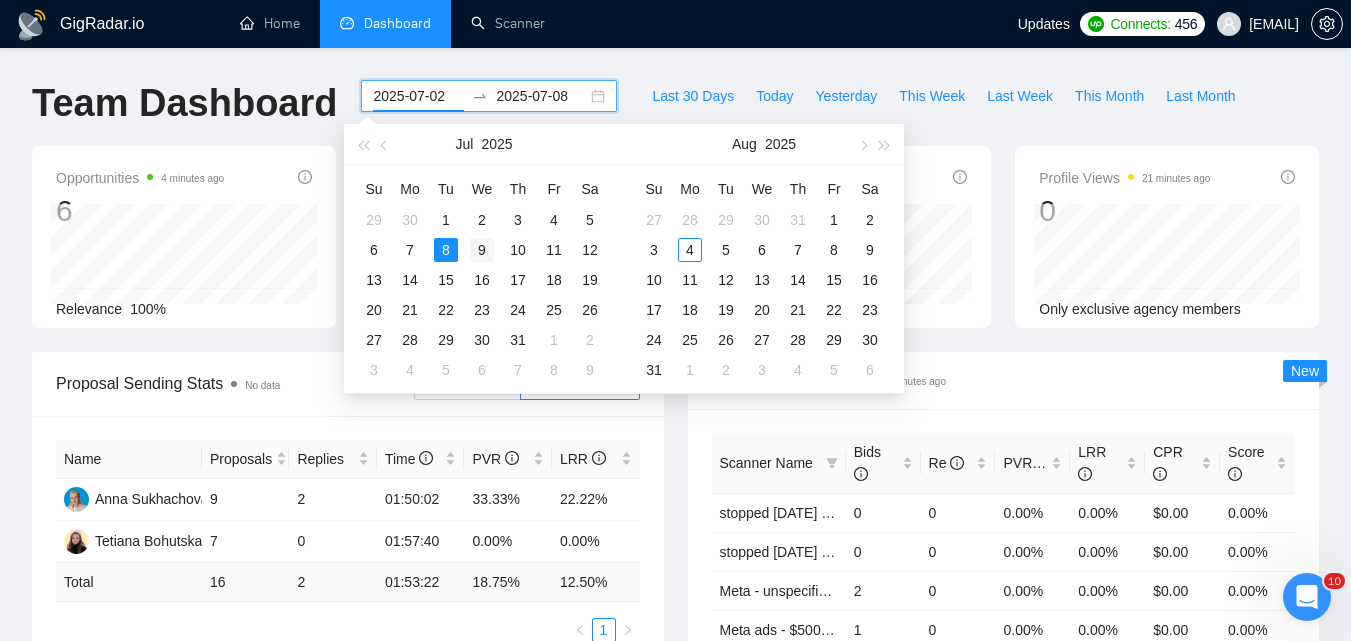 type on "2025-07-09" 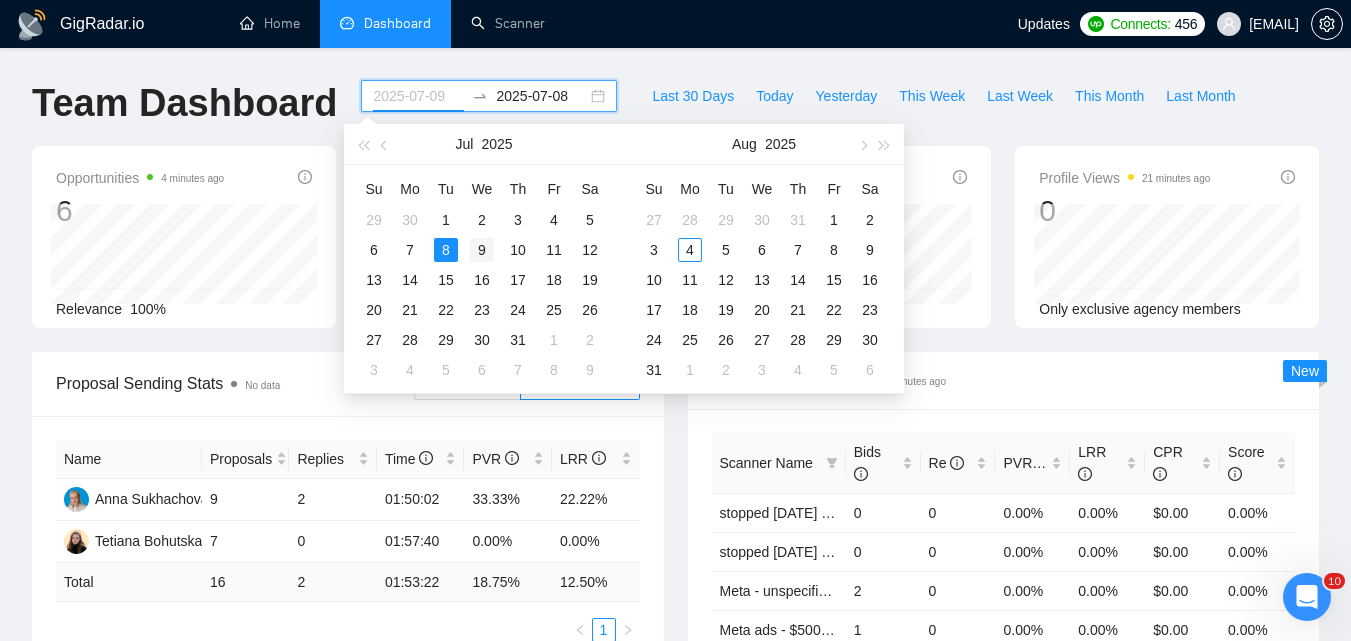 click on "9" at bounding box center [482, 250] 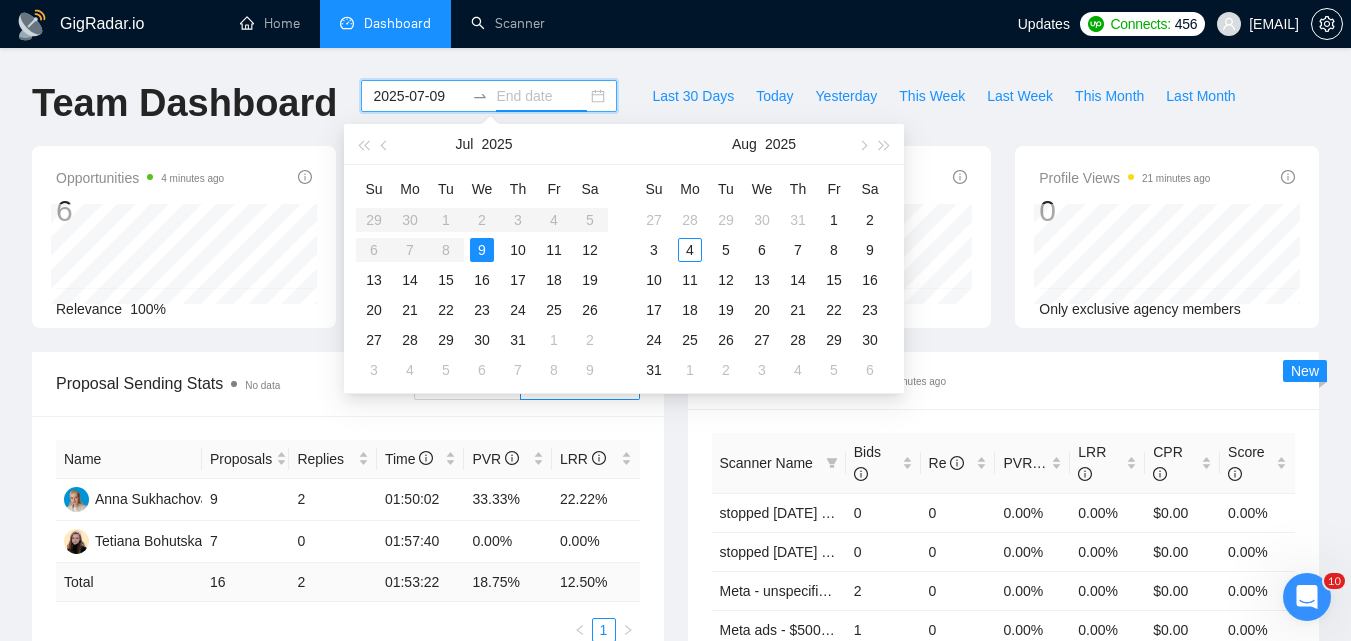 click on "9" at bounding box center (482, 250) 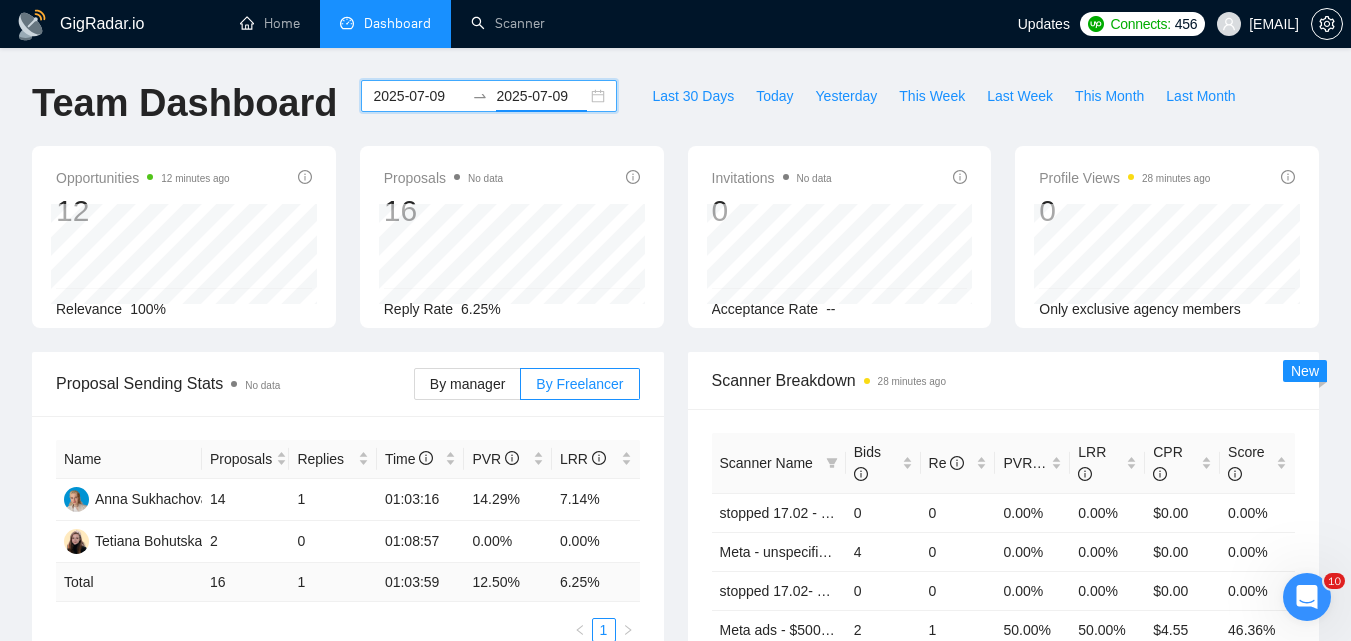 click on "2025-07-09" at bounding box center [418, 96] 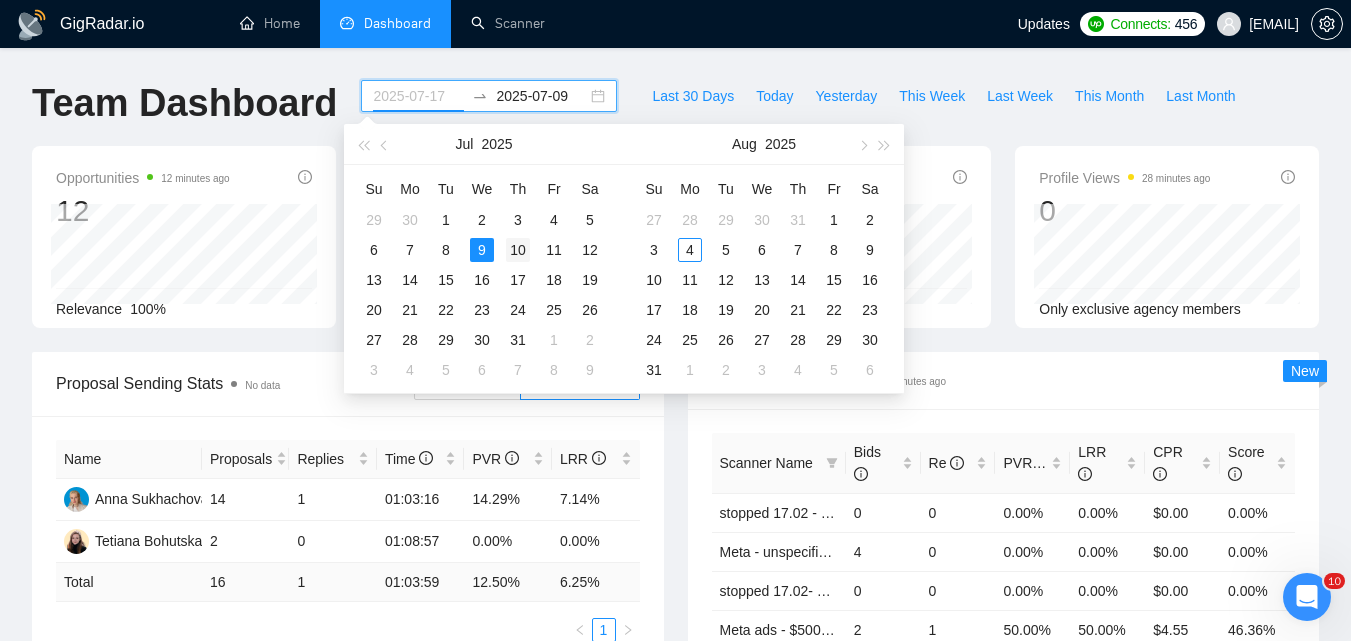 type on "2025-07-10" 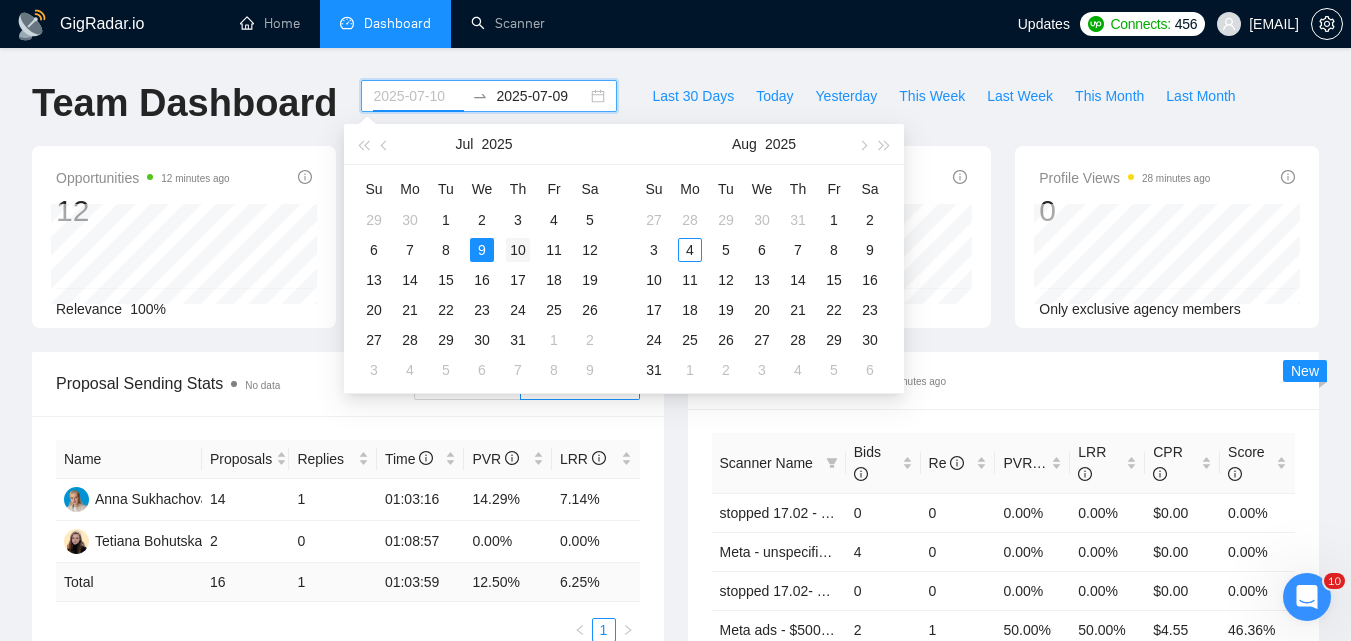 click on "10" at bounding box center (518, 250) 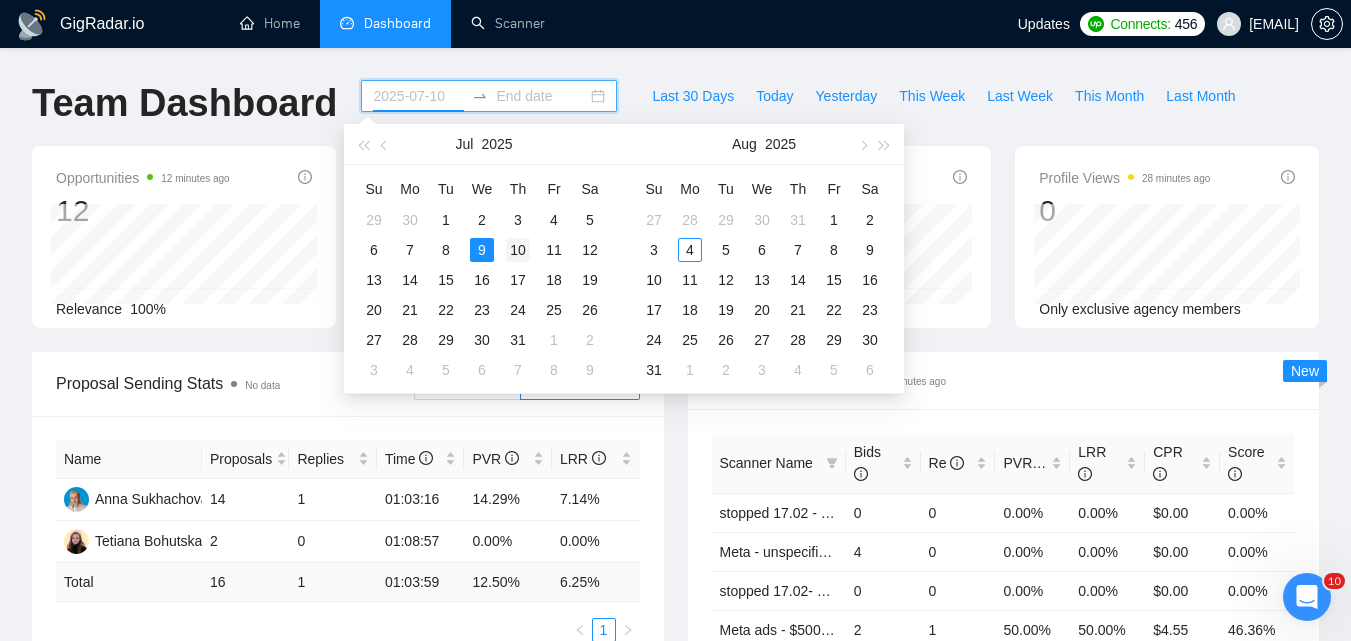 click on "10" at bounding box center (518, 250) 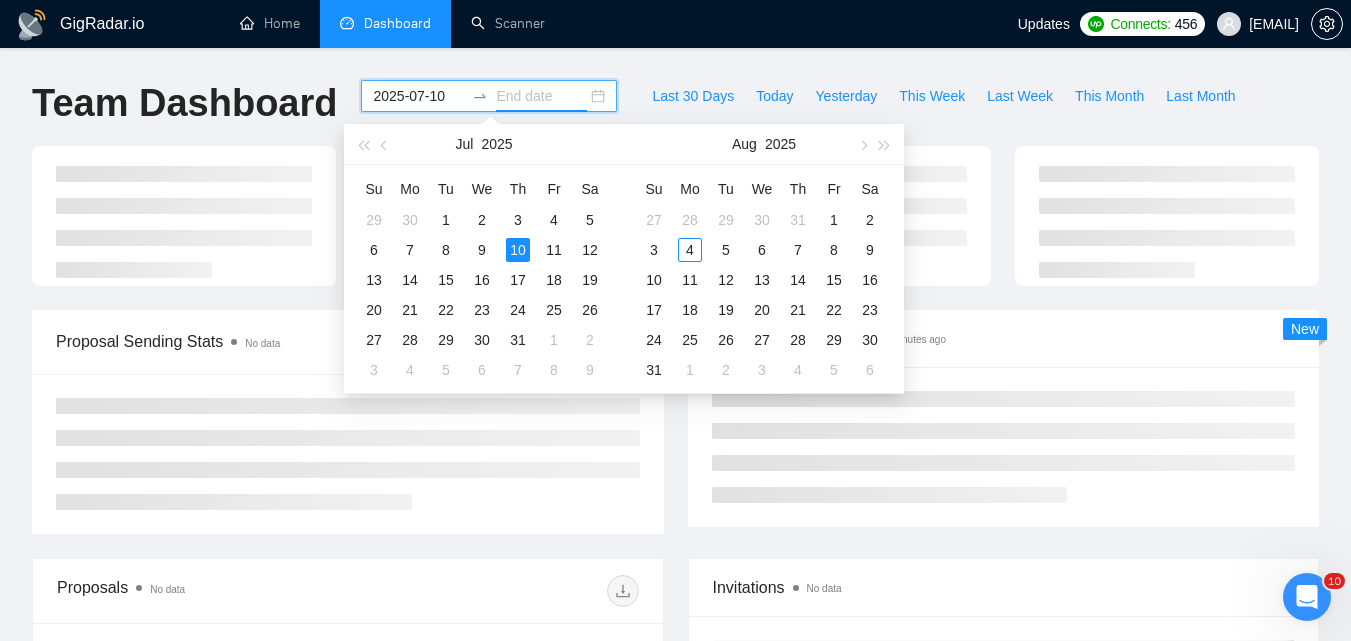 type on "2025-07-10" 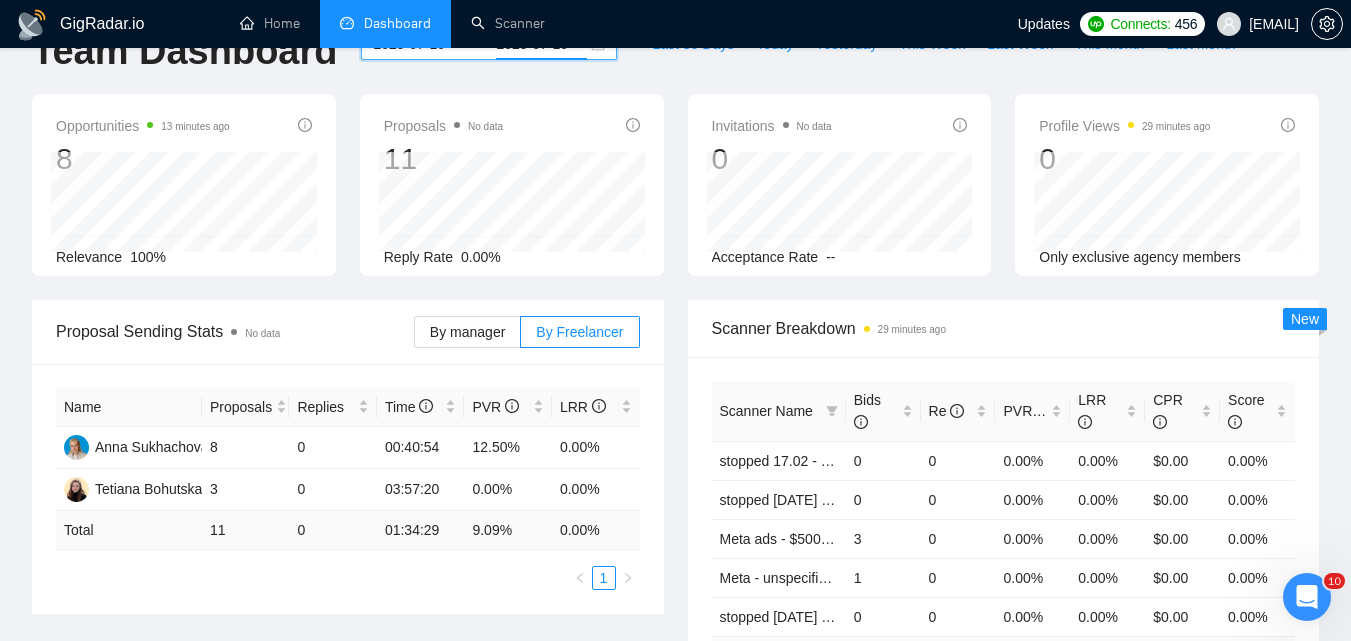 scroll, scrollTop: 100, scrollLeft: 0, axis: vertical 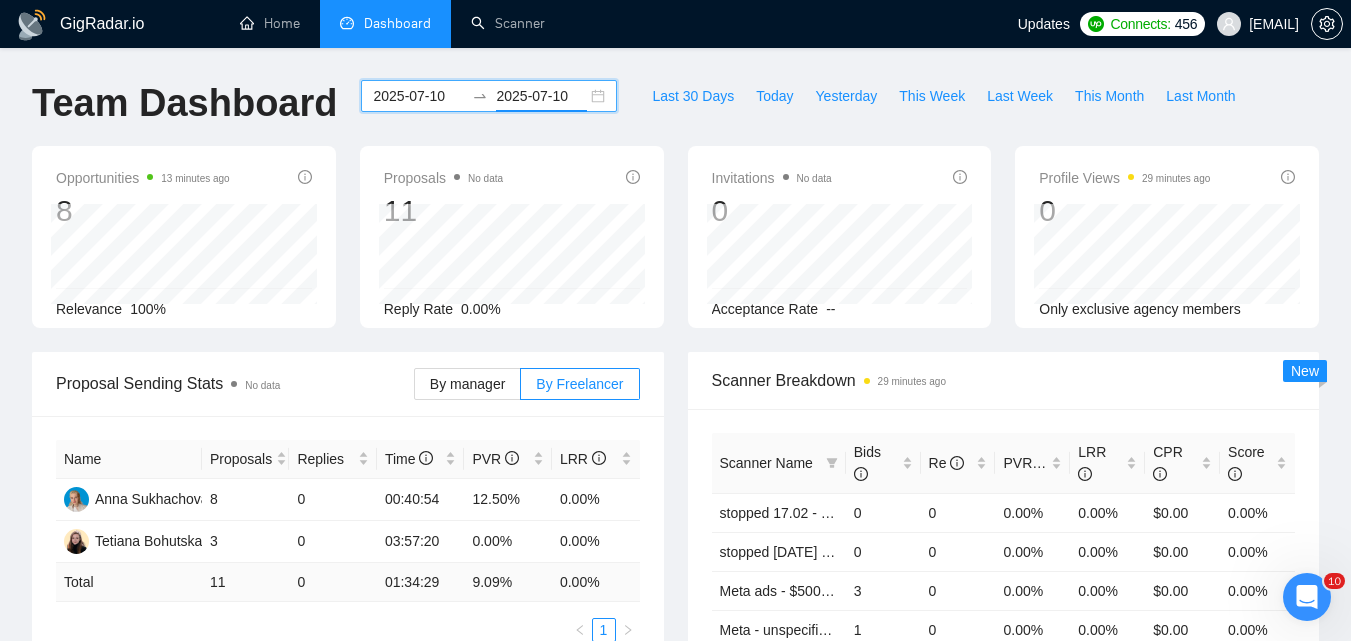 click on "2025-07-10" at bounding box center [418, 96] 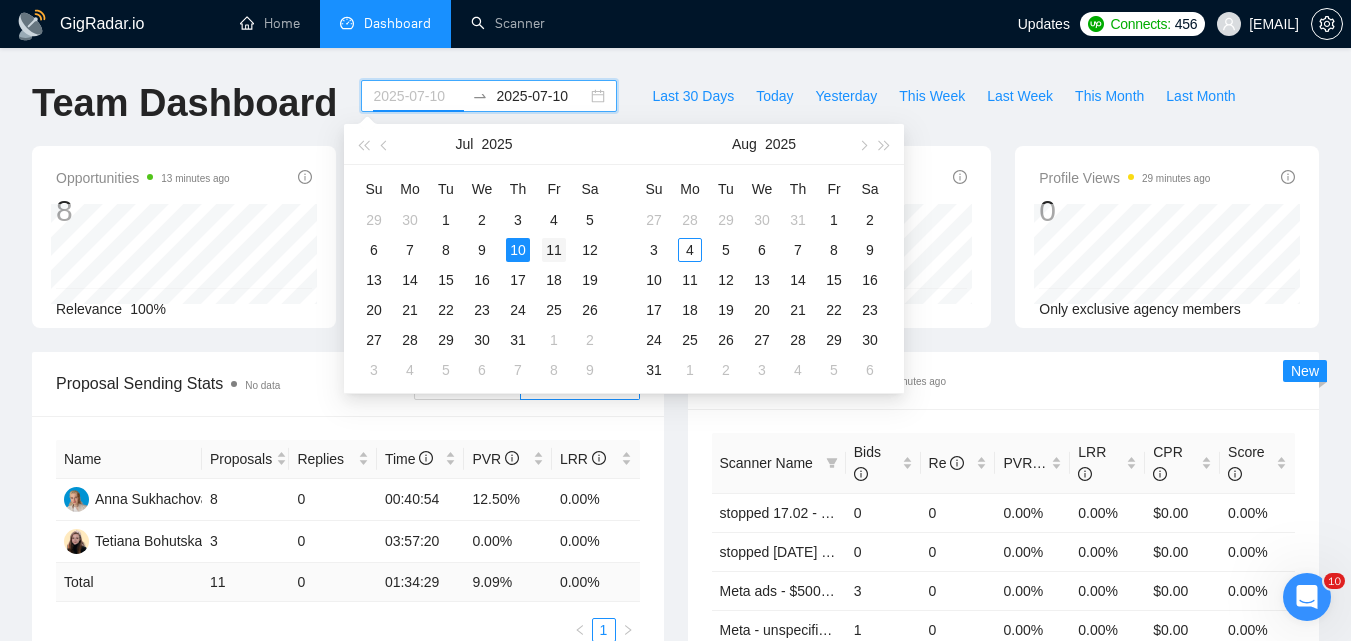 type on "2025-07-11" 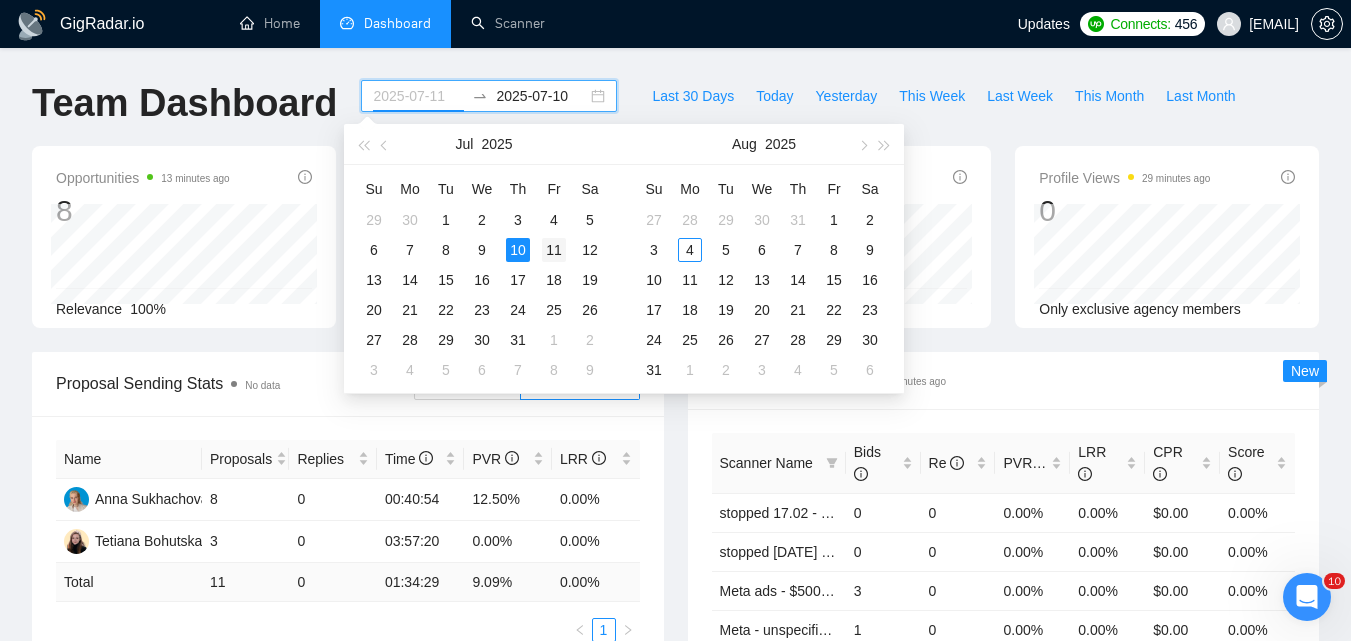 click on "11" at bounding box center (554, 250) 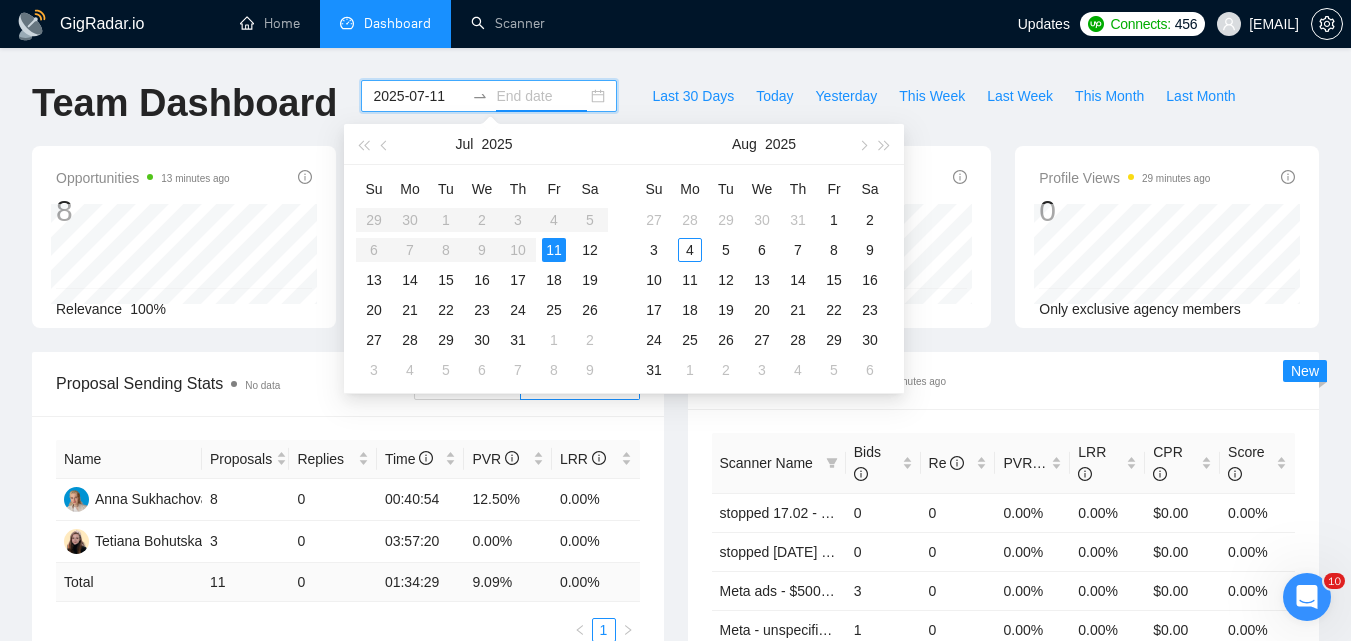 type on "2025-07-11" 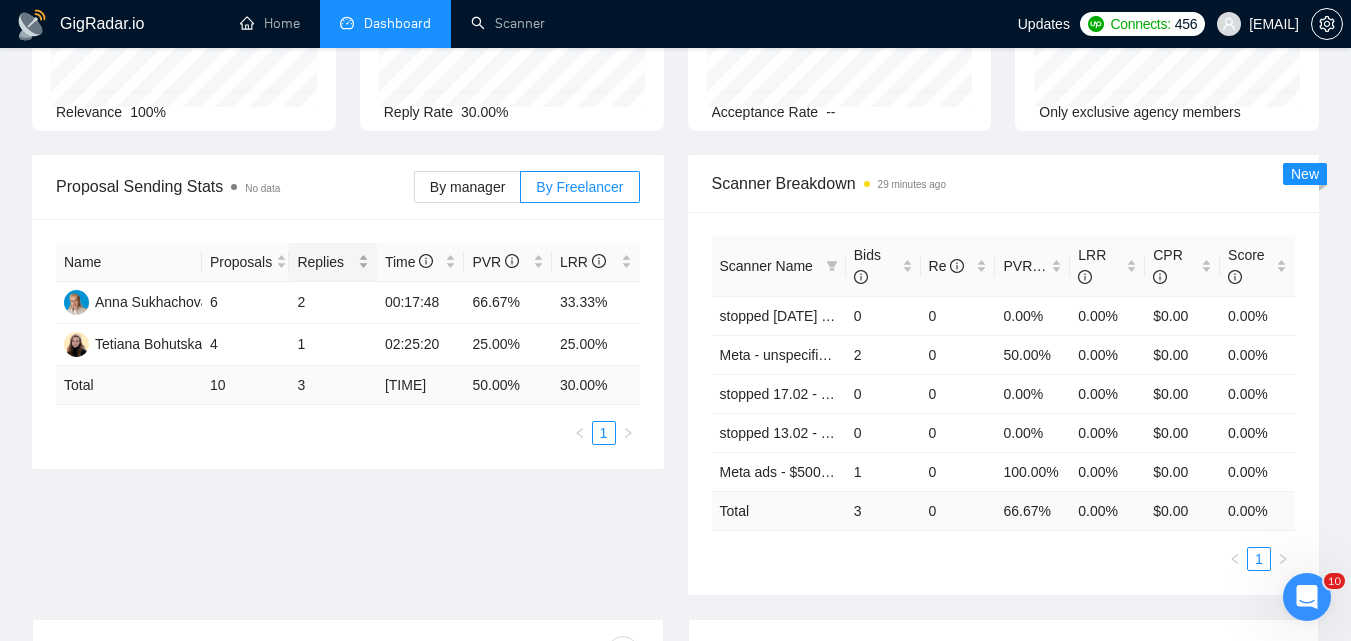 scroll, scrollTop: 200, scrollLeft: 0, axis: vertical 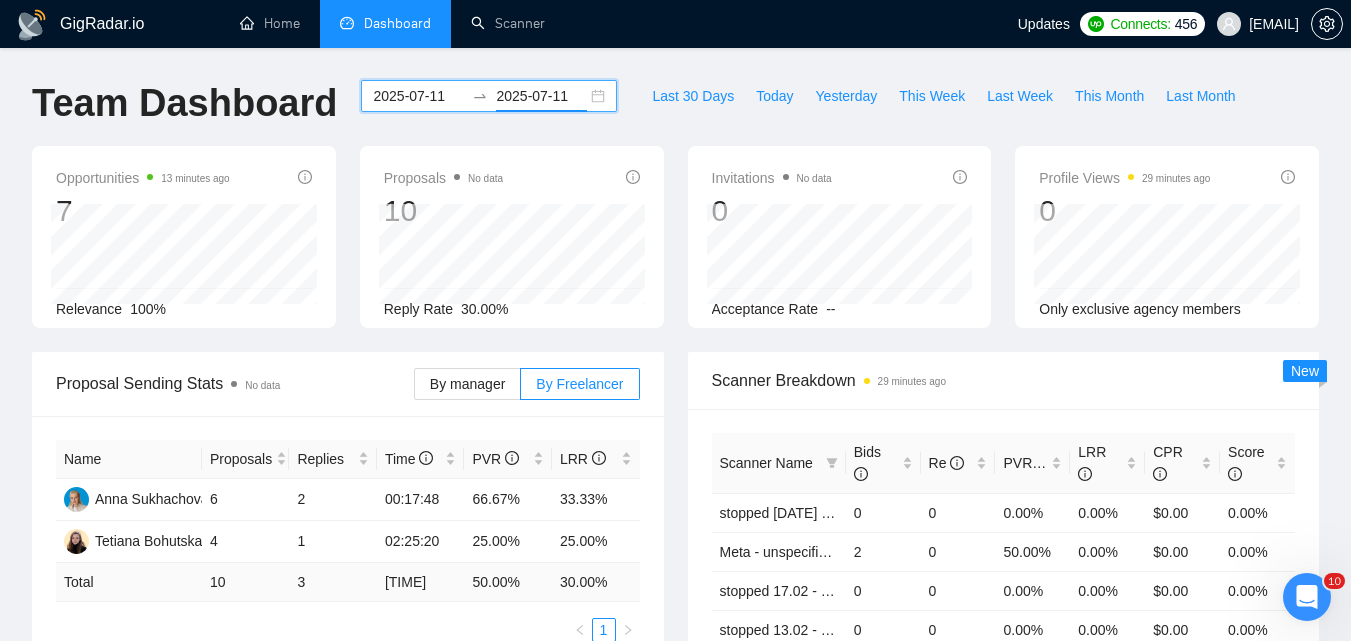click on "2025-07-11" at bounding box center [418, 96] 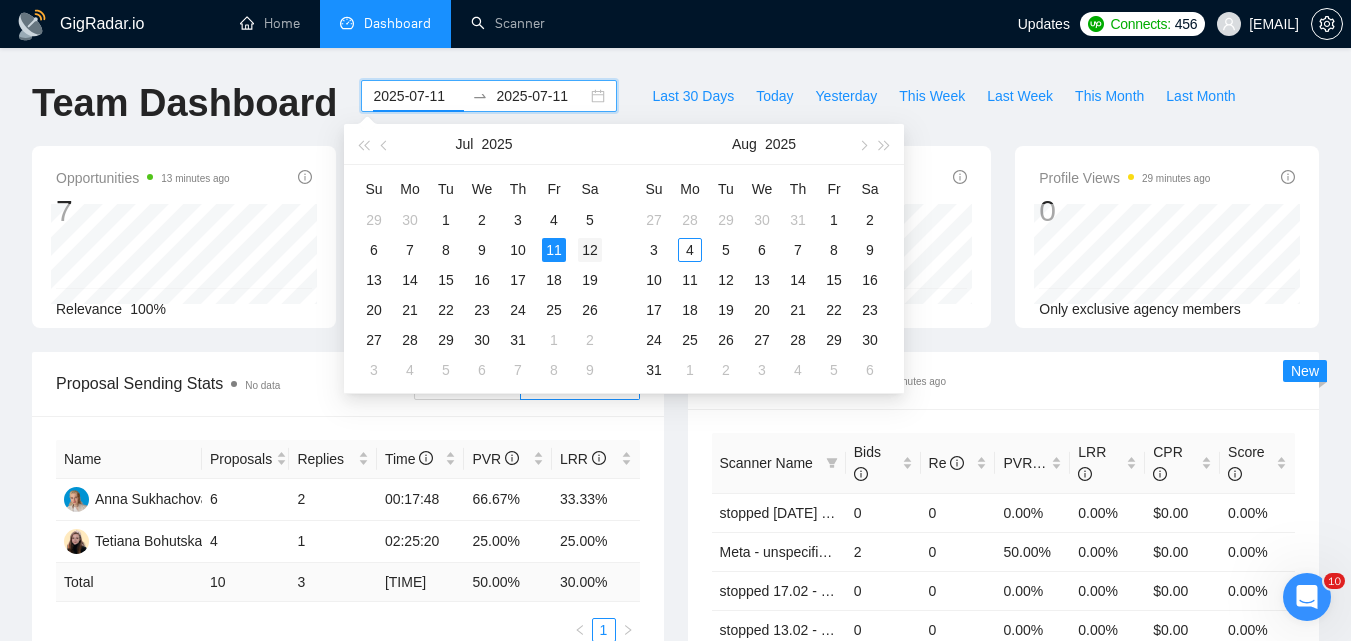 type on "2025-07-12" 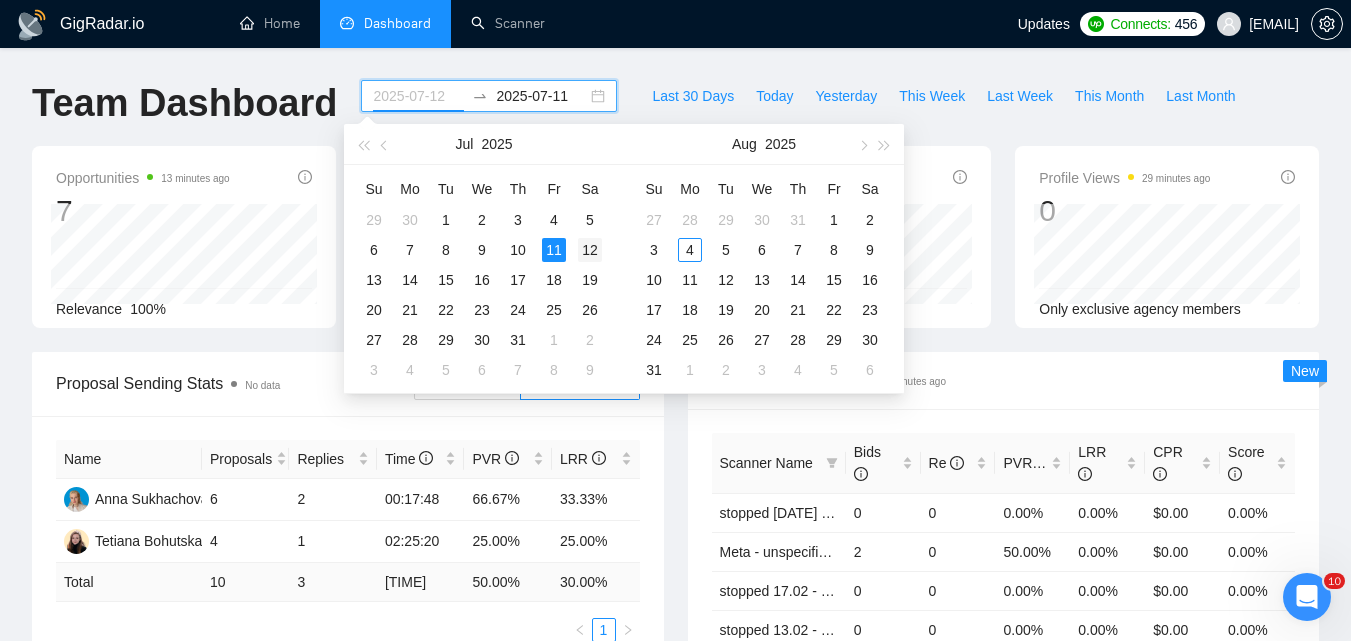 click on "12" at bounding box center [590, 250] 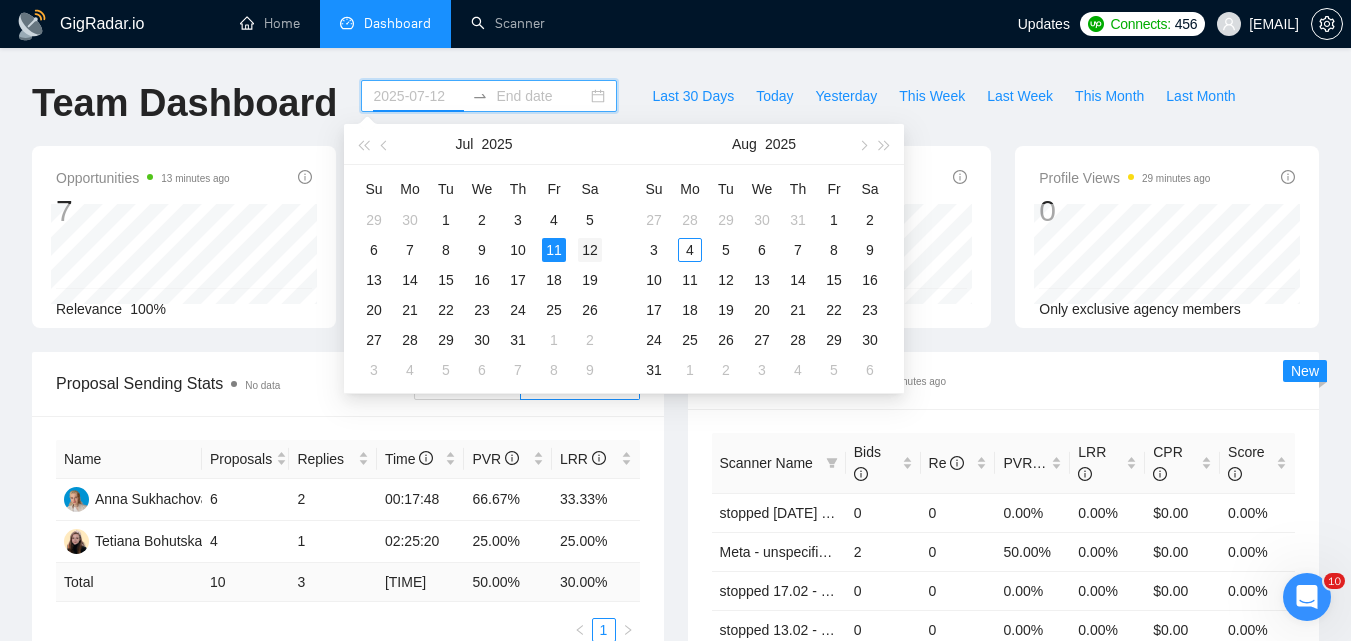 click on "12" at bounding box center (590, 250) 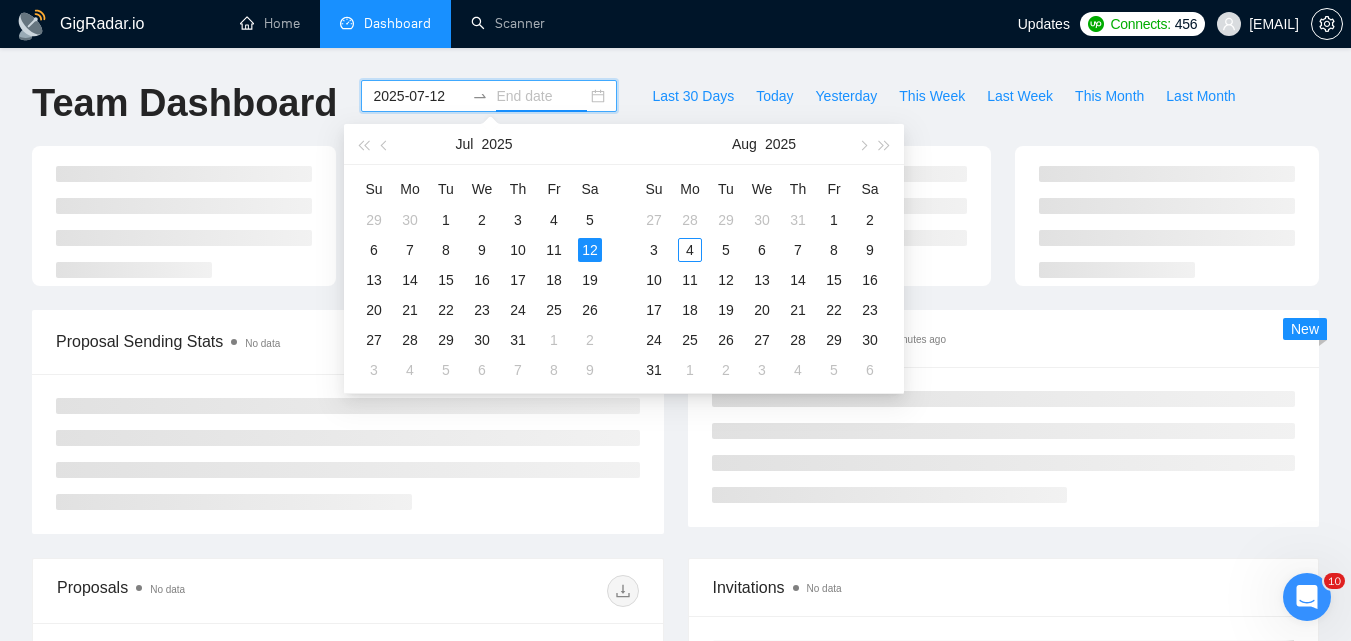 type on "2025-07-12" 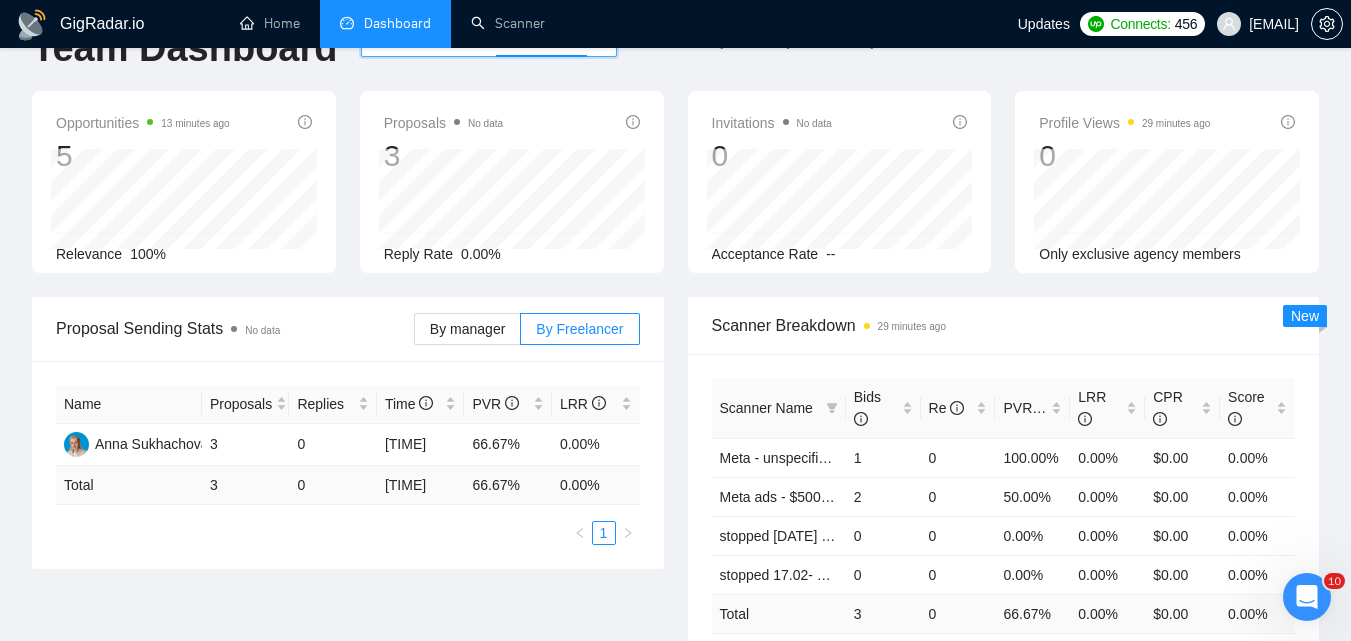scroll, scrollTop: 100, scrollLeft: 0, axis: vertical 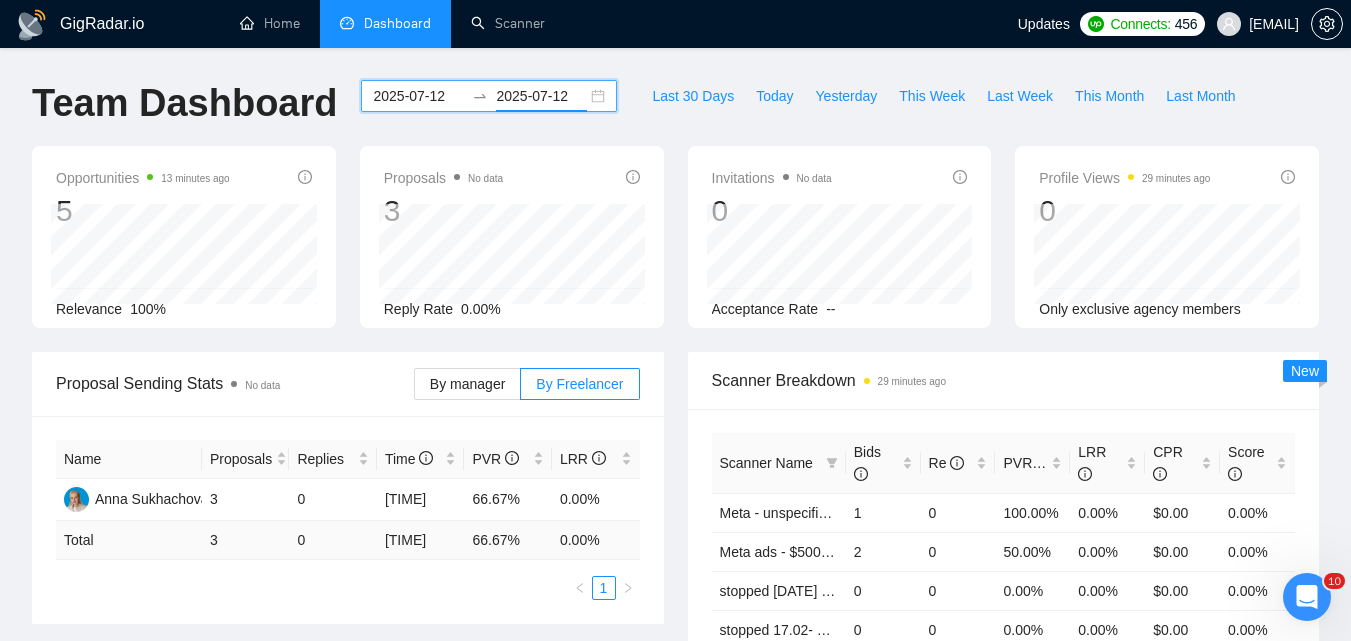 click on "2025-07-12" at bounding box center [418, 96] 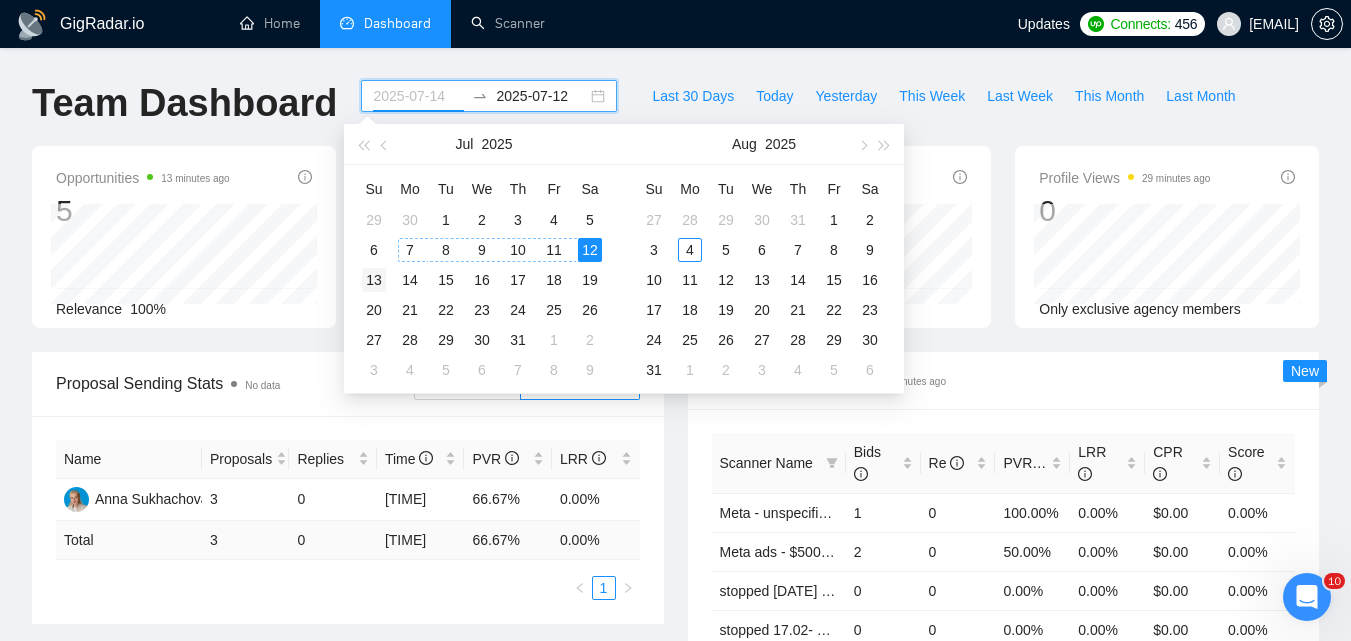 type on "2025-07-13" 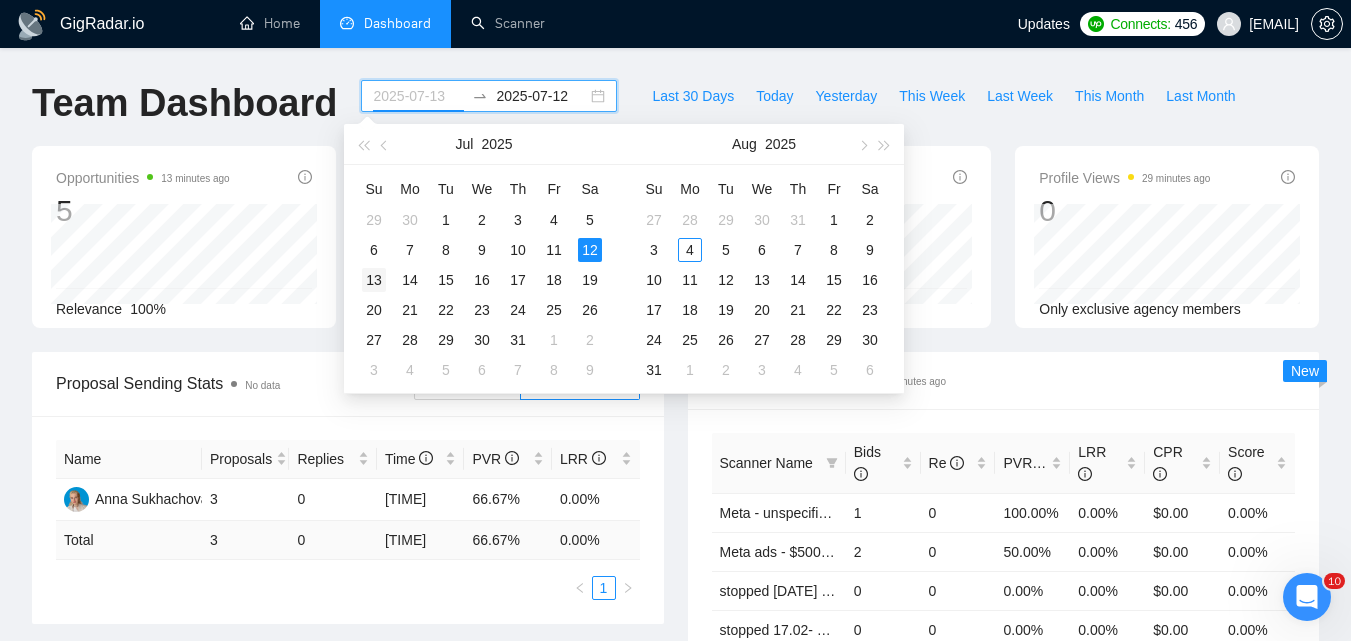click on "13" at bounding box center (374, 280) 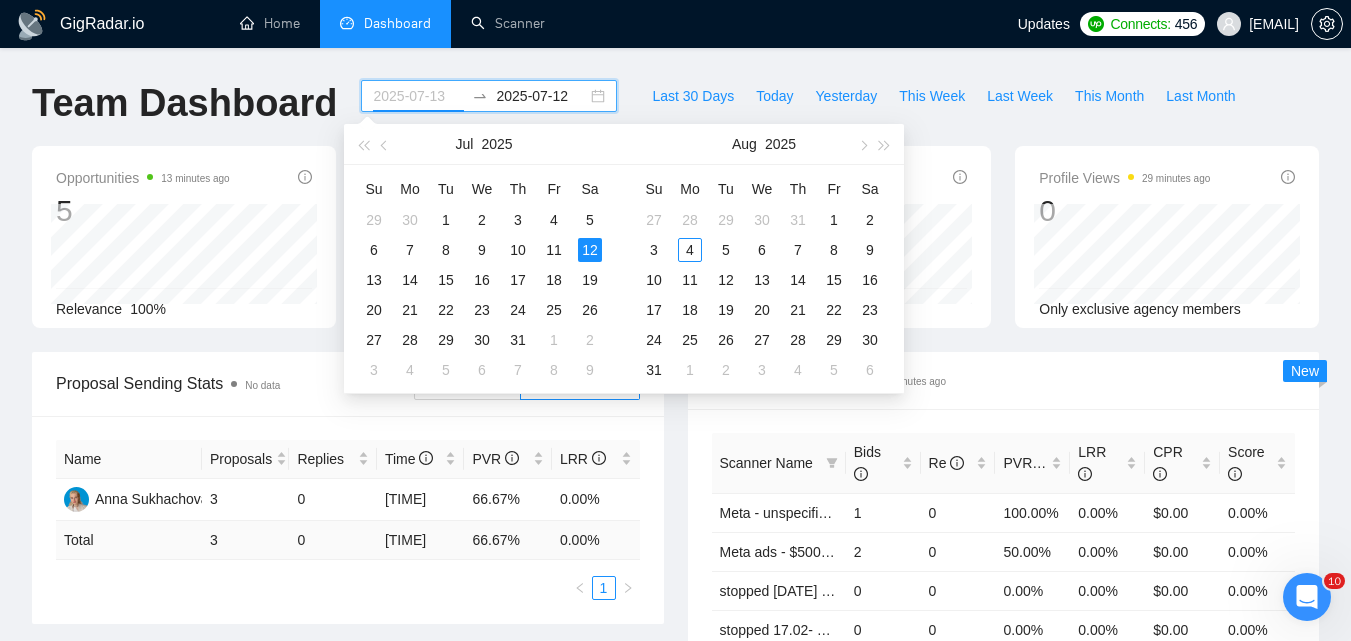 click on "13" at bounding box center [374, 280] 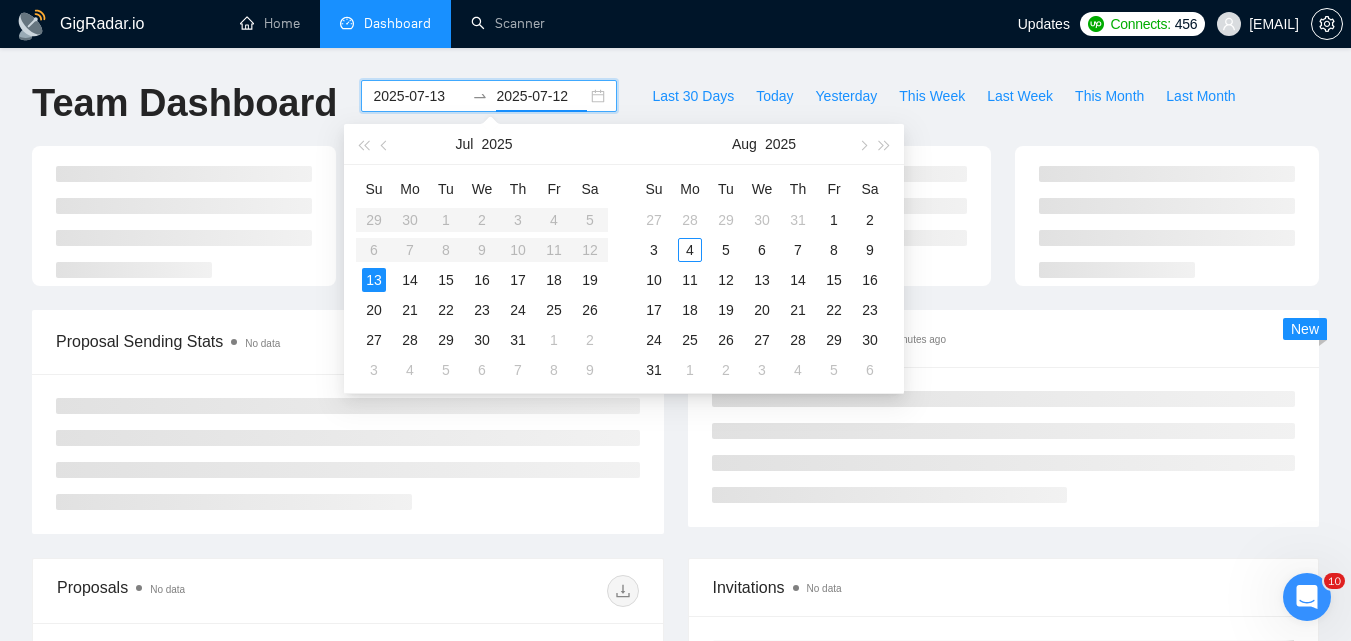 type on "2025-07-13" 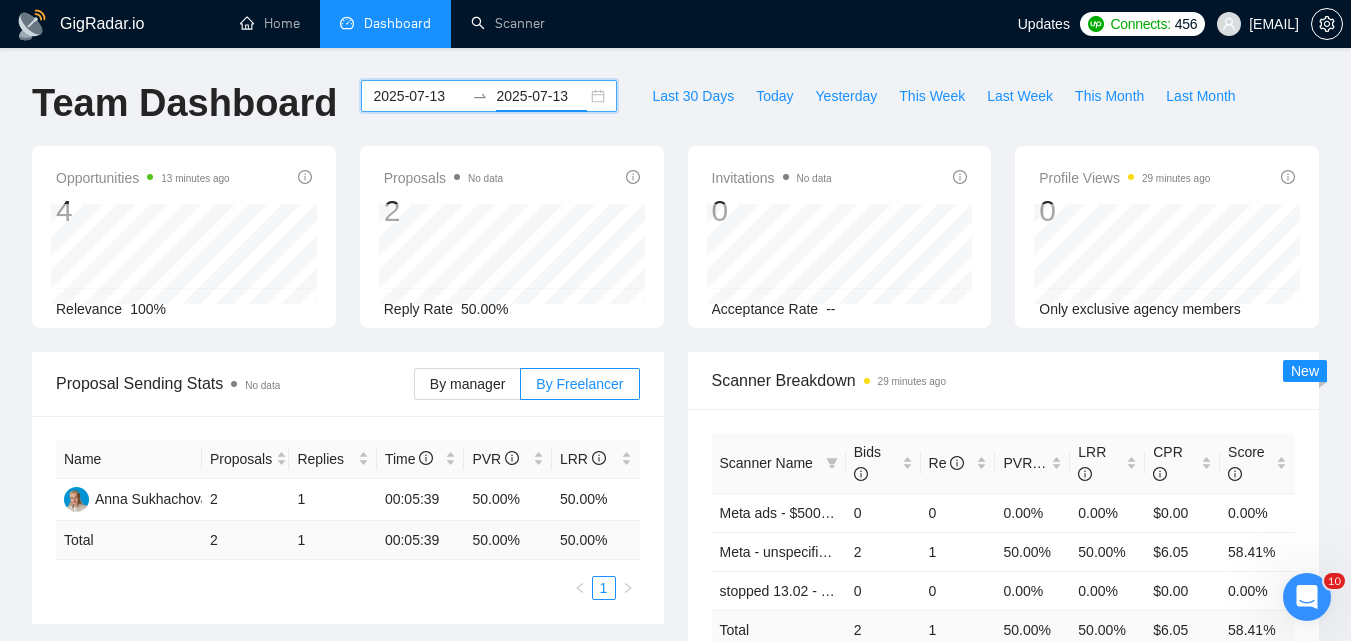 click on "2025-07-13" at bounding box center (418, 96) 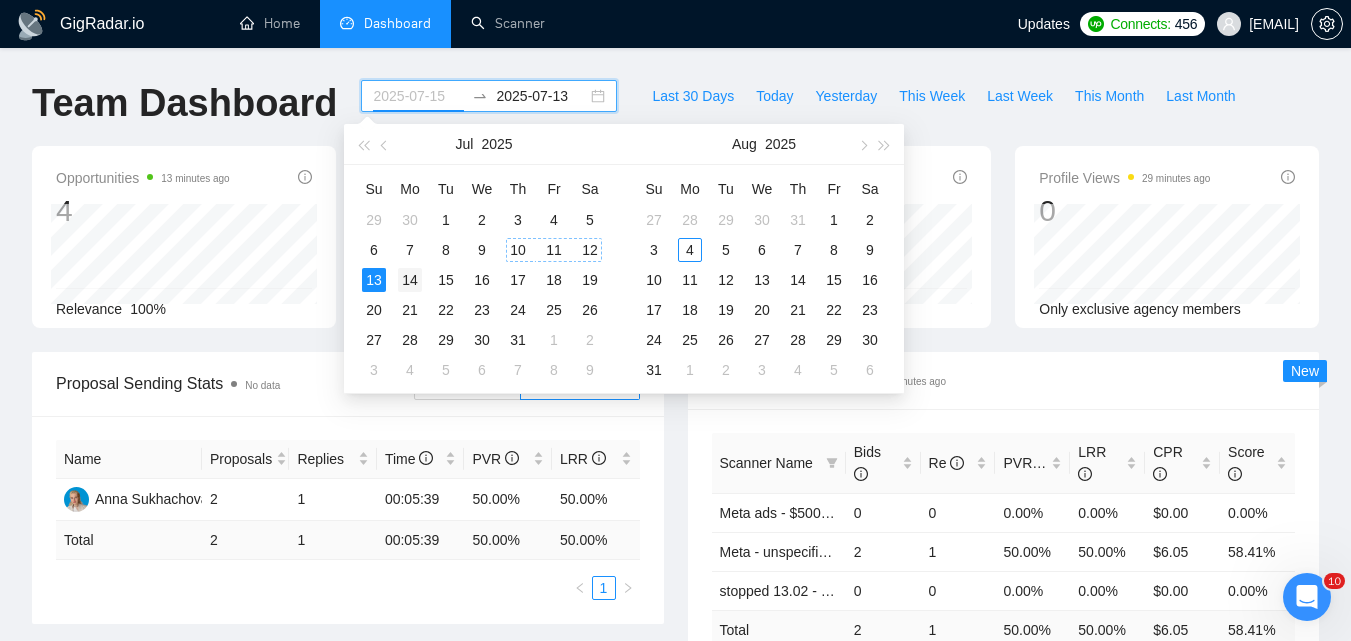 type on "2025-07-14" 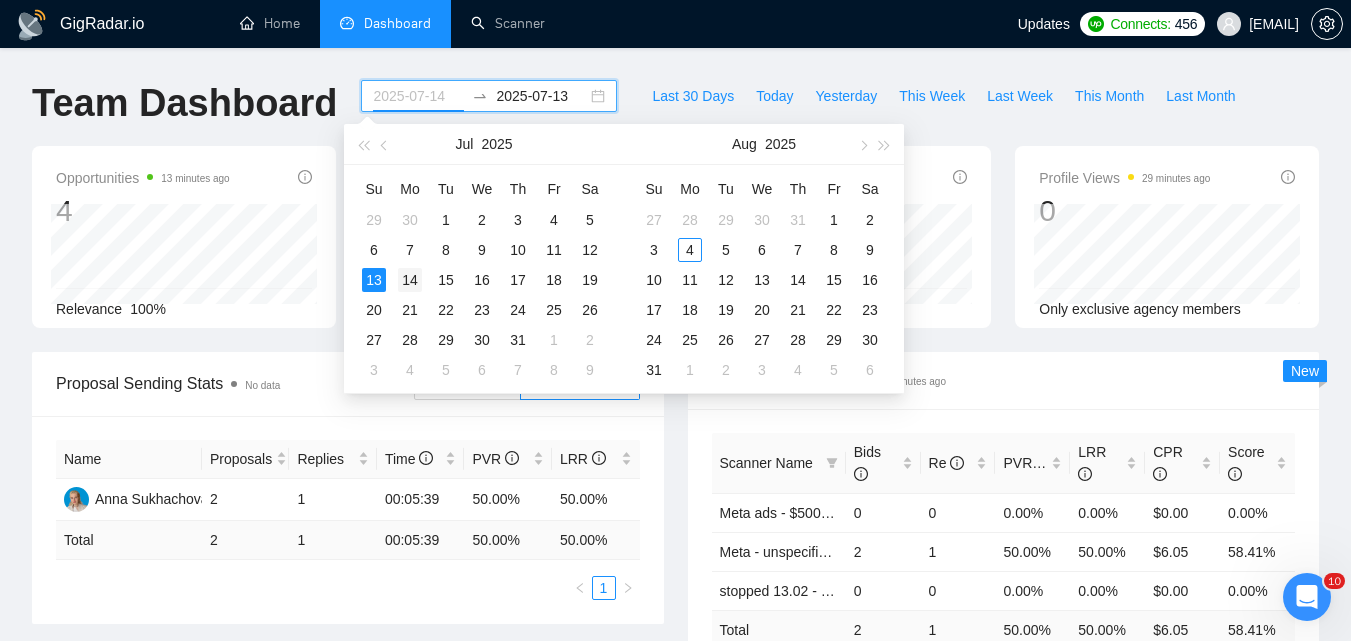 click on "14" at bounding box center (410, 280) 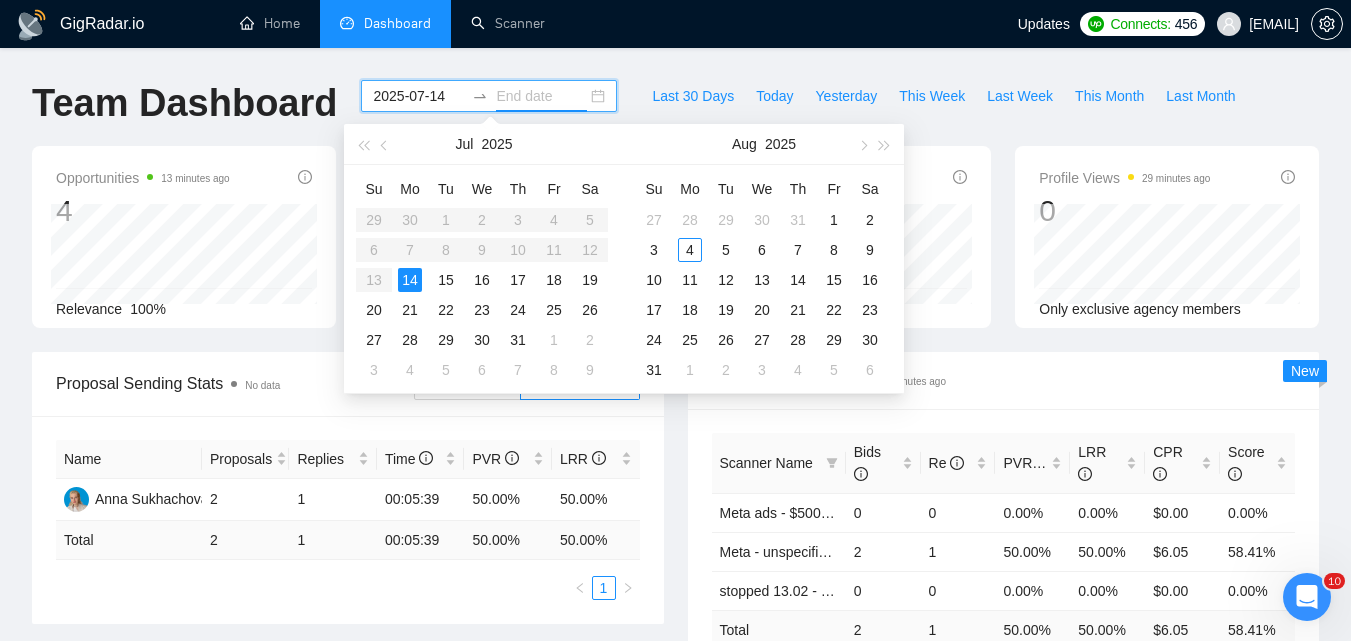 click on "14" at bounding box center [410, 280] 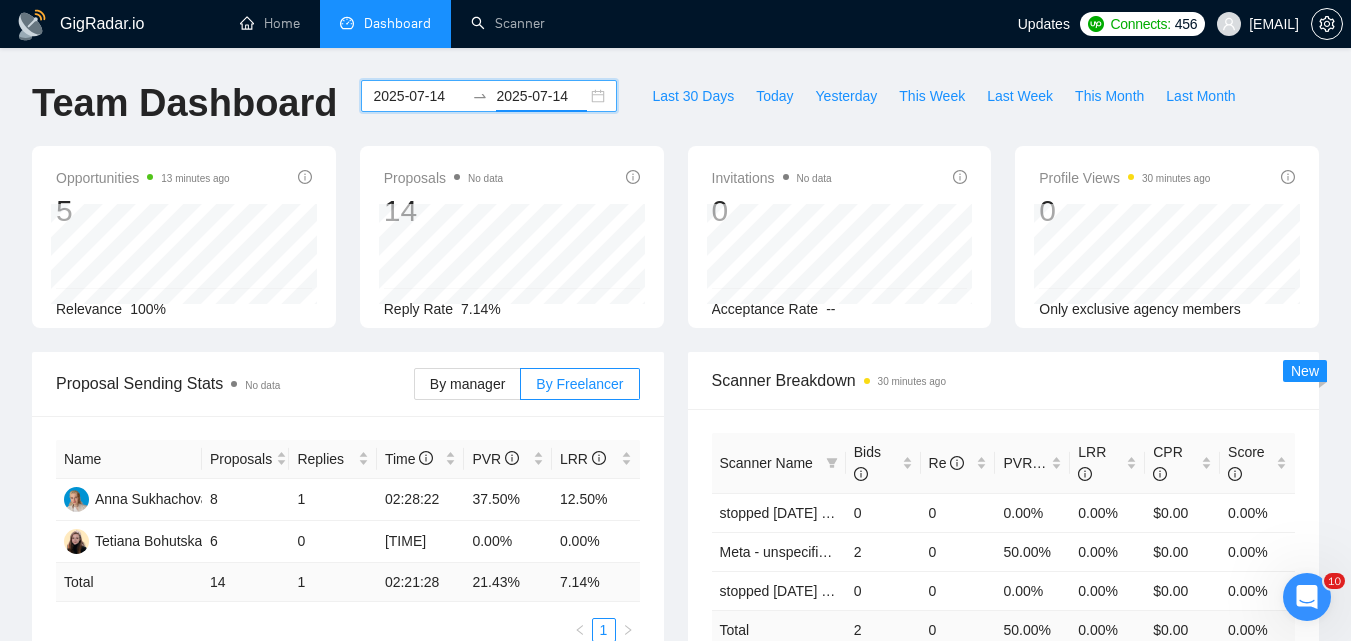 click on "2025-07-14" at bounding box center (418, 96) 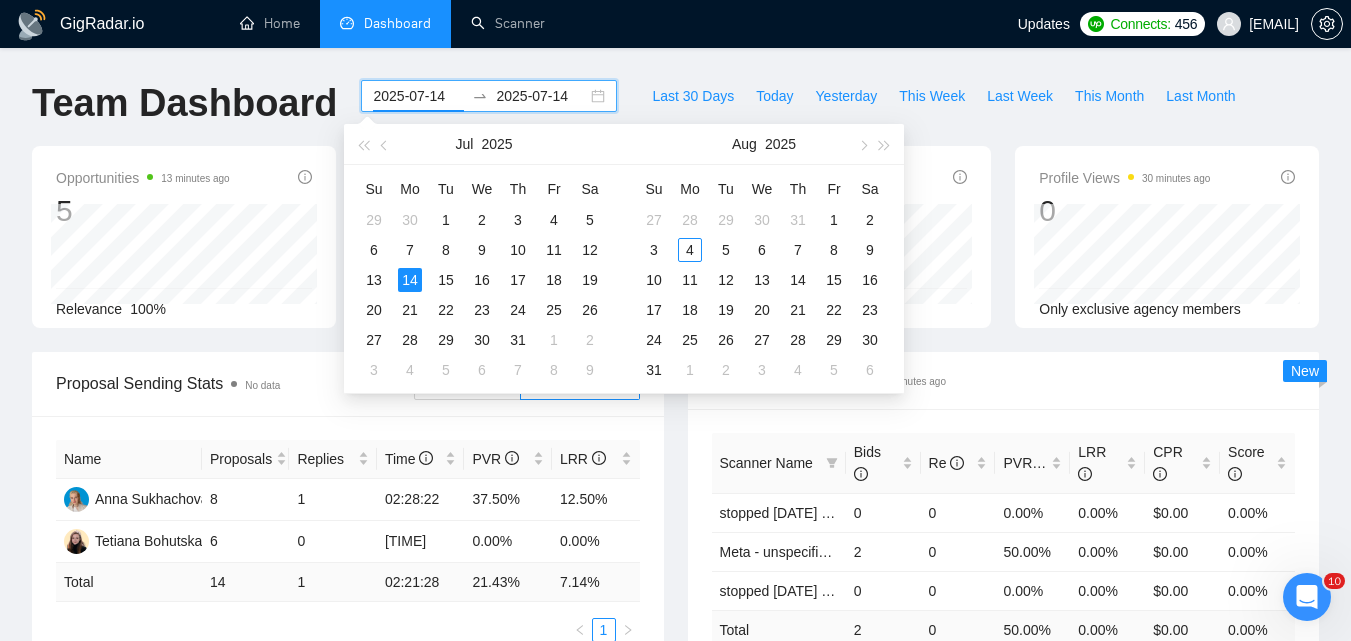 click on "Opportunities 13 minutes ago 5   2025-07-14
Relevant 5 Relevance 100% Proposals No data 14   Reply Rate 7.14% Invitations No data 0   Acceptance Rate -- Profile Views 30 minutes ago 0   Only exclusive agency members" at bounding box center [675, 249] 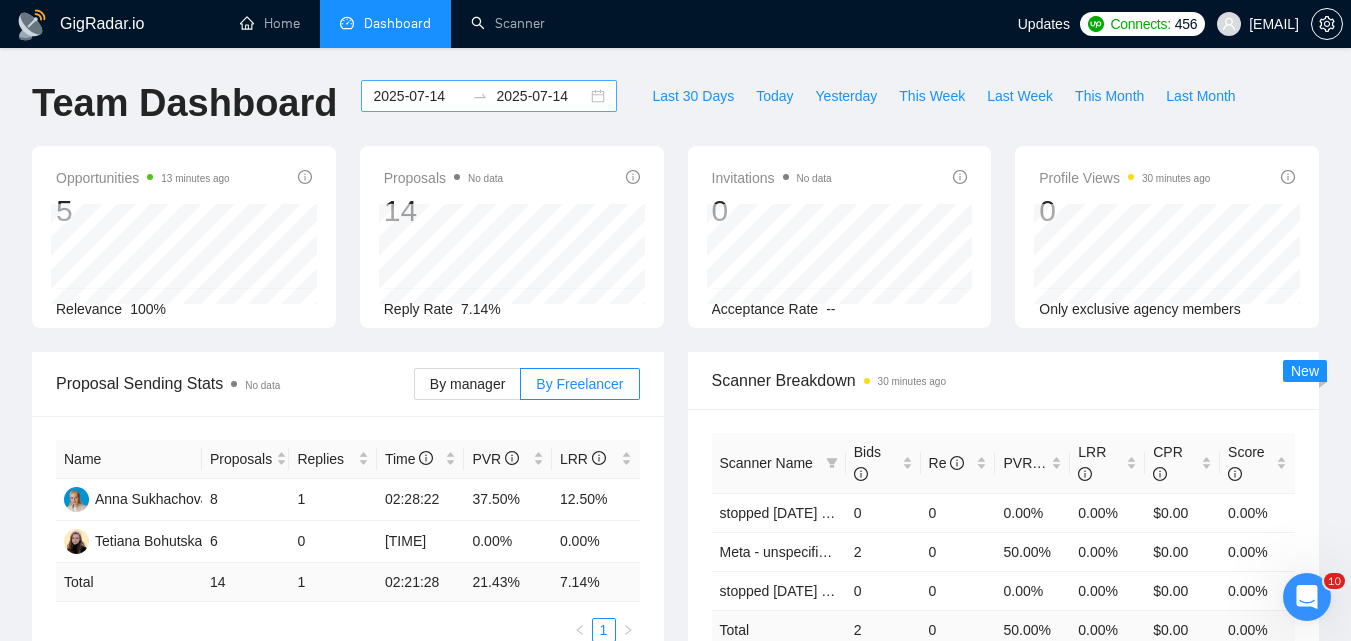 click on "2025-07-14" at bounding box center (418, 96) 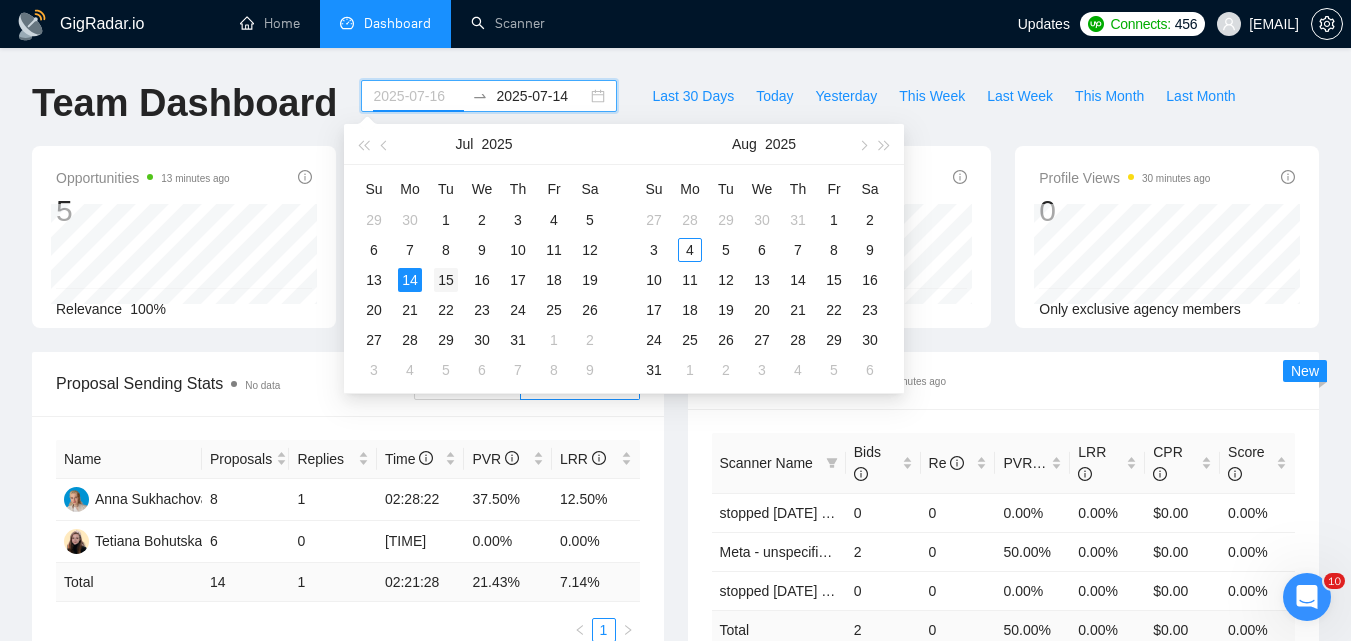 type on "2025-07-15" 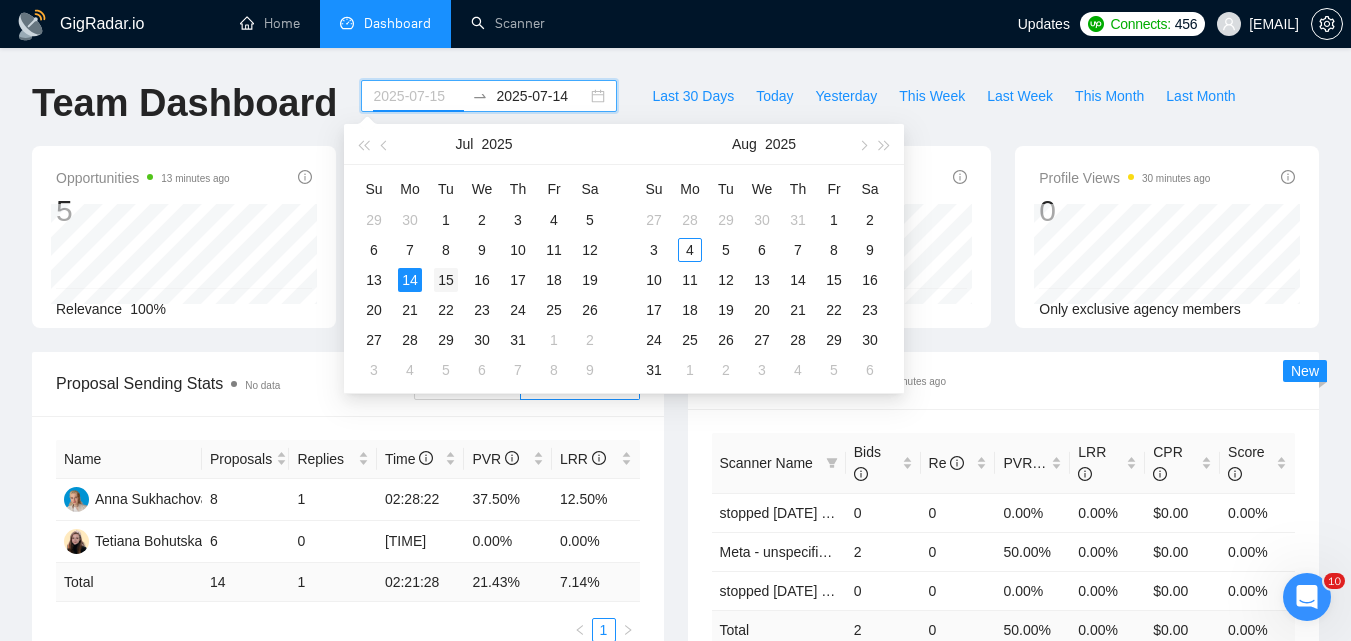 click on "15" at bounding box center (446, 280) 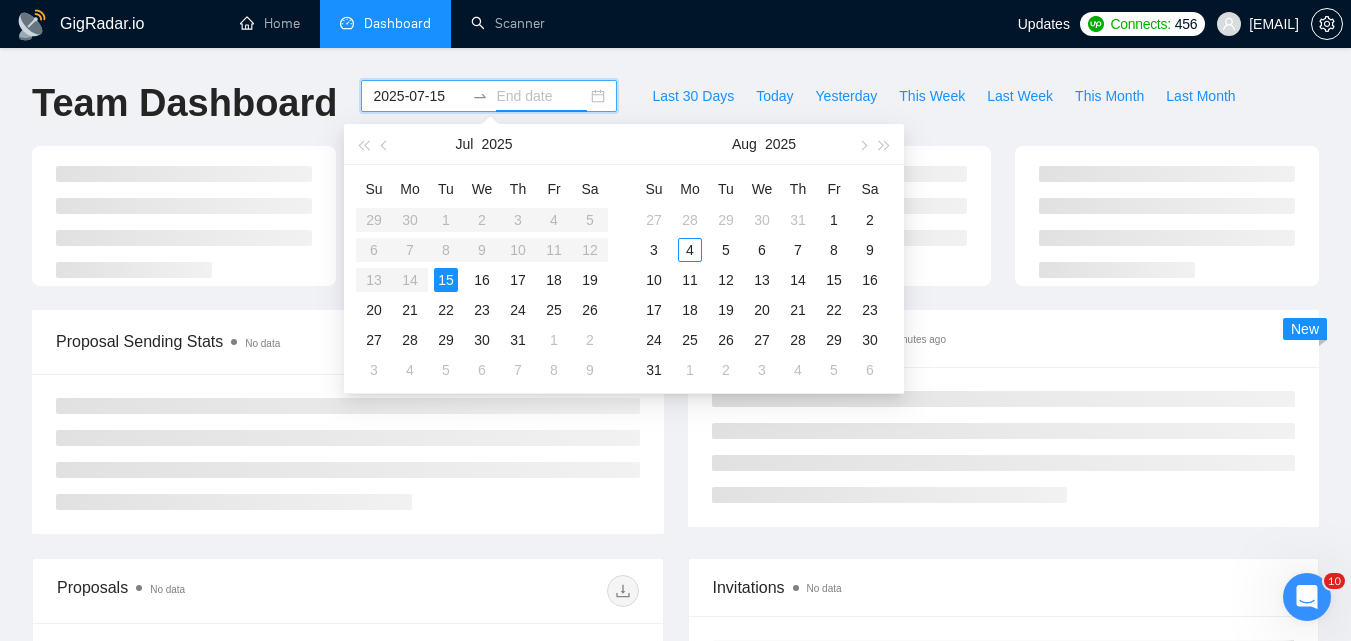 type on "2025-07-15" 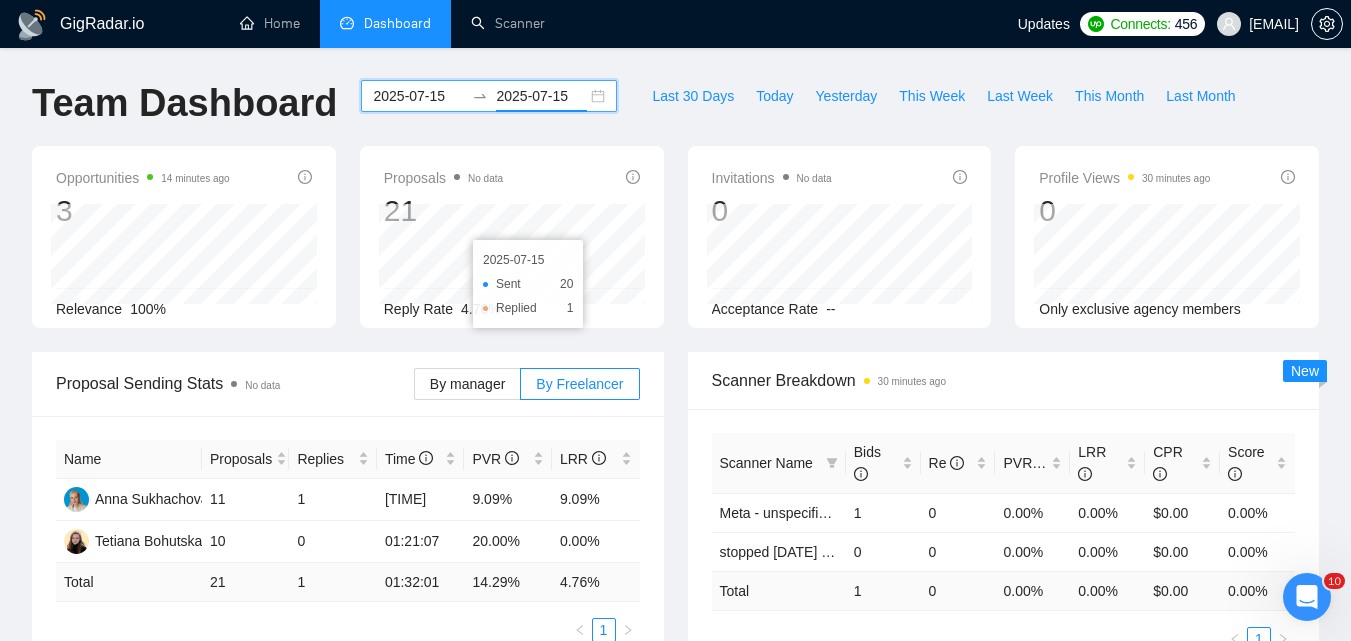 scroll, scrollTop: 100, scrollLeft: 0, axis: vertical 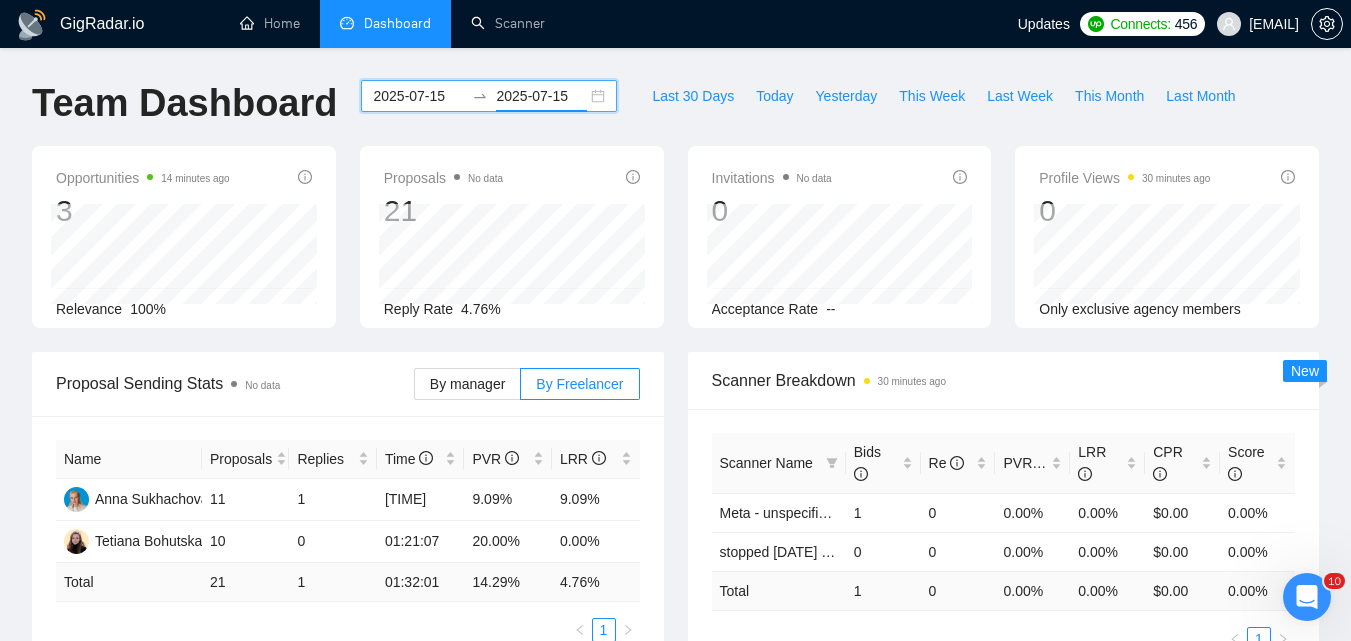 click on "2025-07-15" at bounding box center (418, 96) 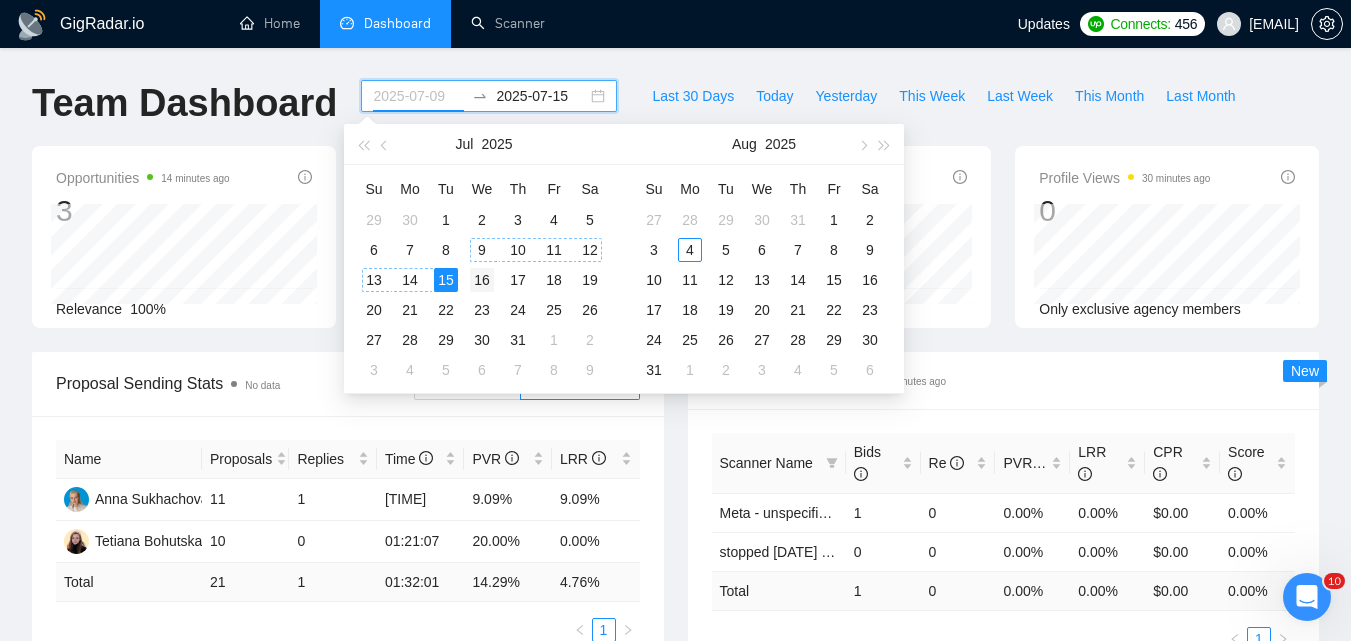 type on "2025-07-16" 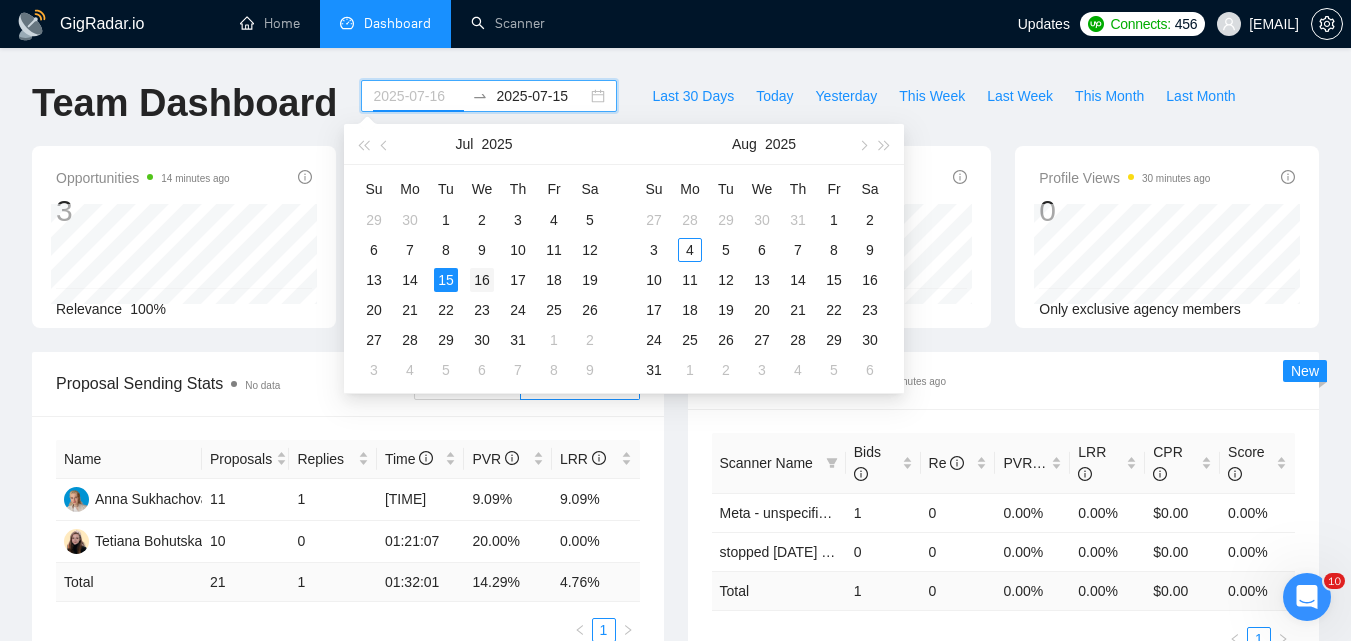 click on "16" at bounding box center [482, 280] 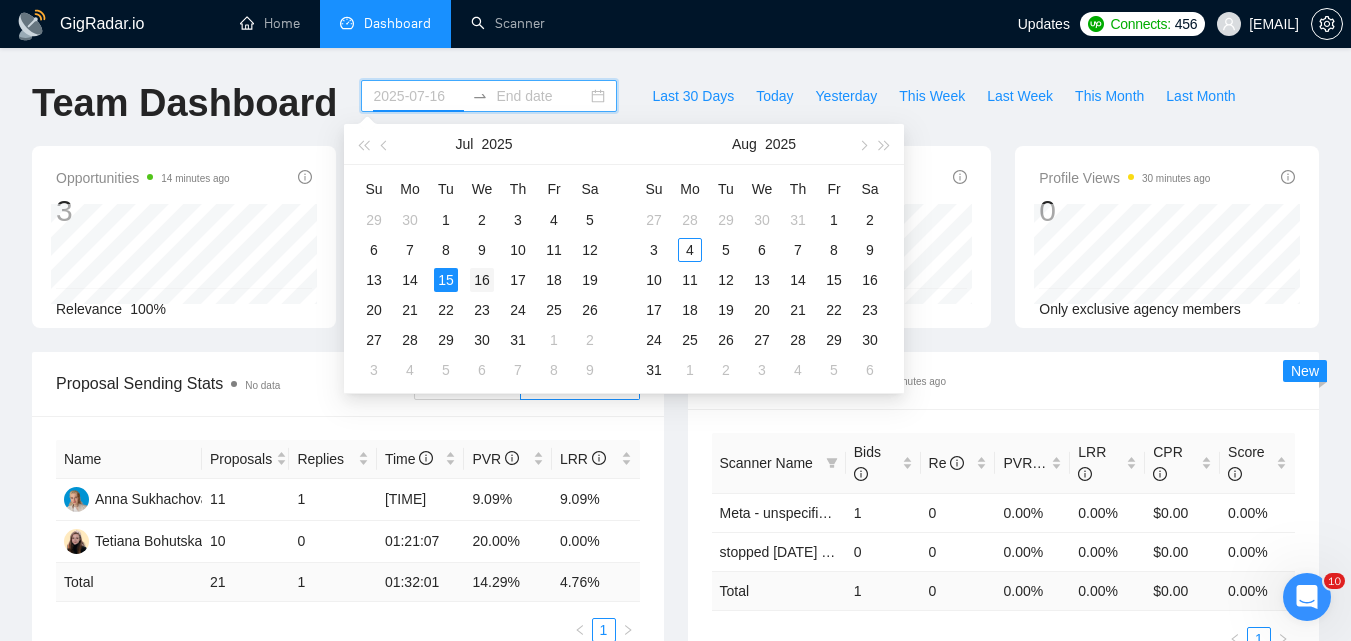 click on "16" at bounding box center (482, 280) 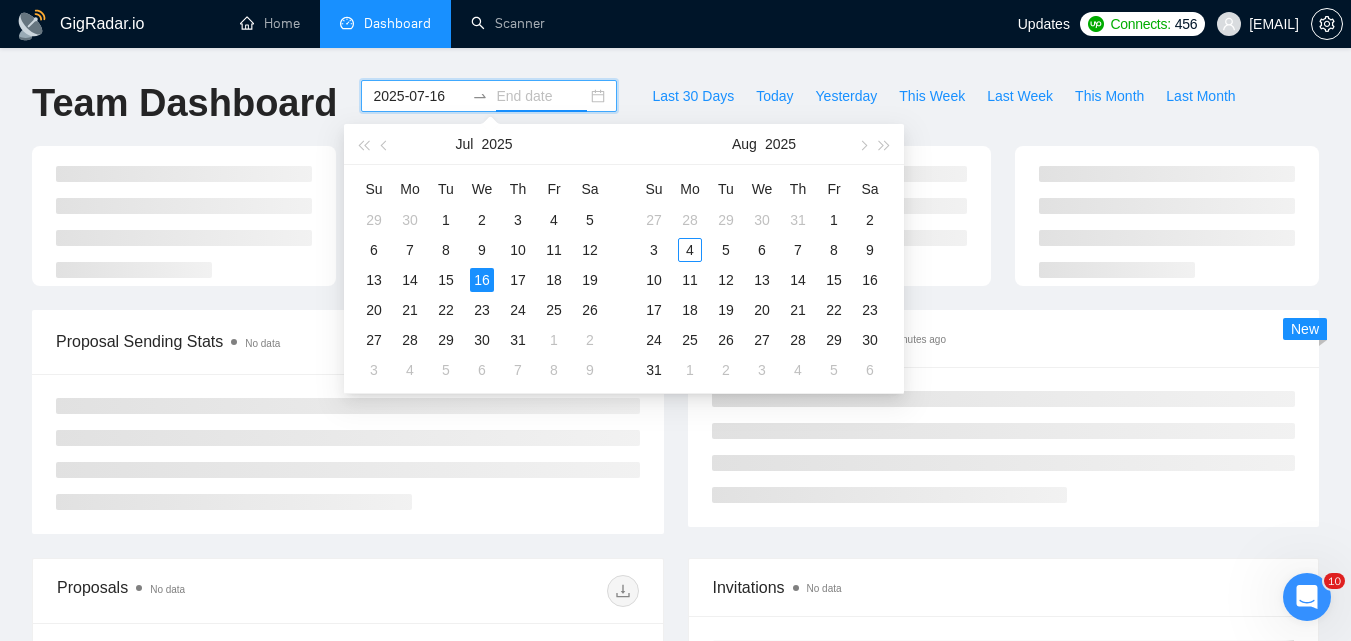 type on "2025-07-16" 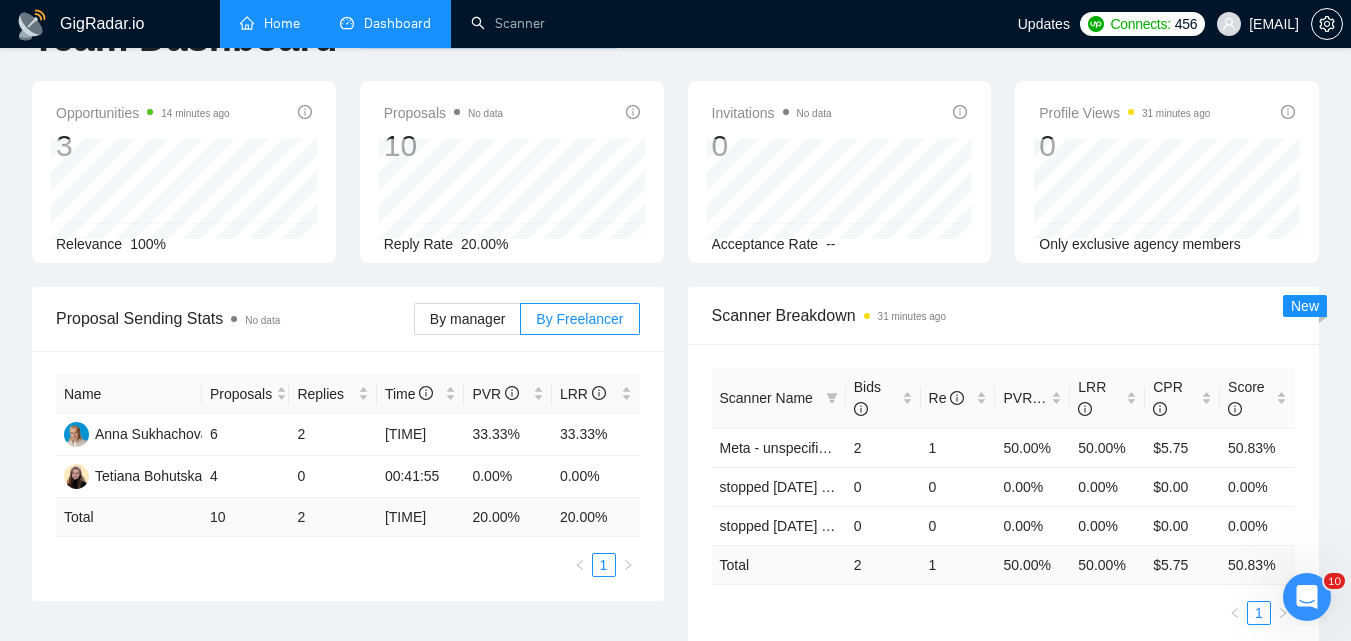 scroll, scrollTop: 100, scrollLeft: 0, axis: vertical 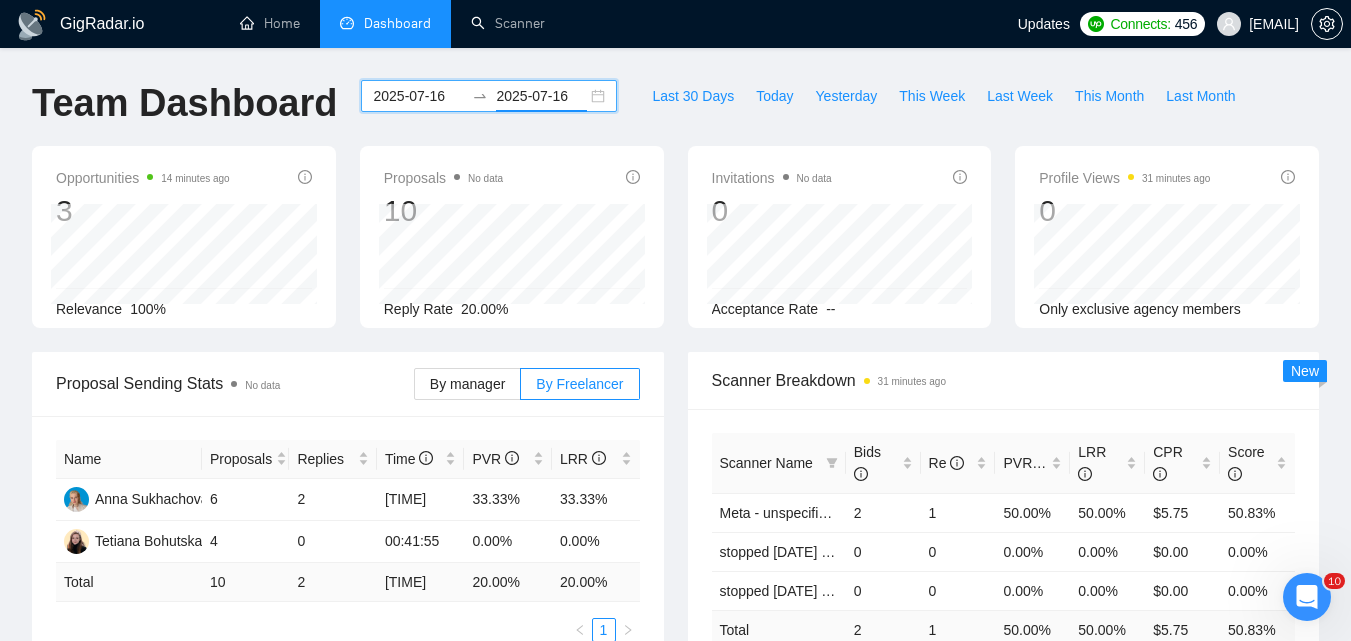 click on "2025-07-16" at bounding box center (418, 96) 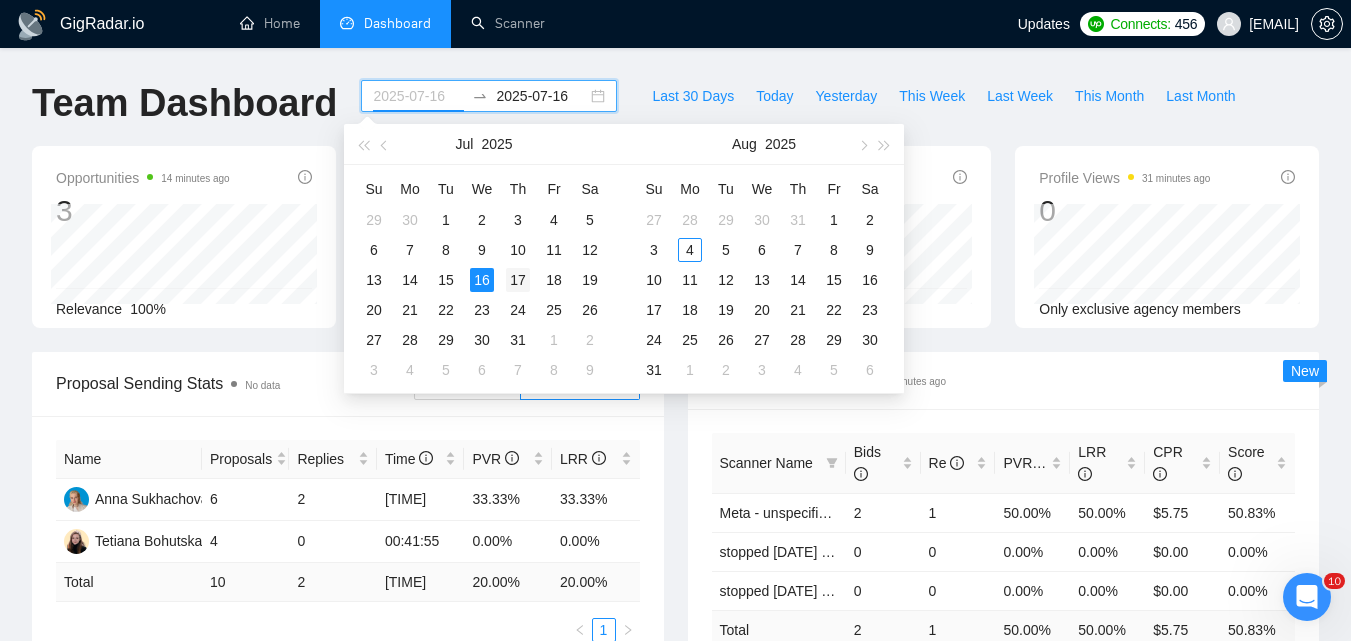 type on "2025-07-17" 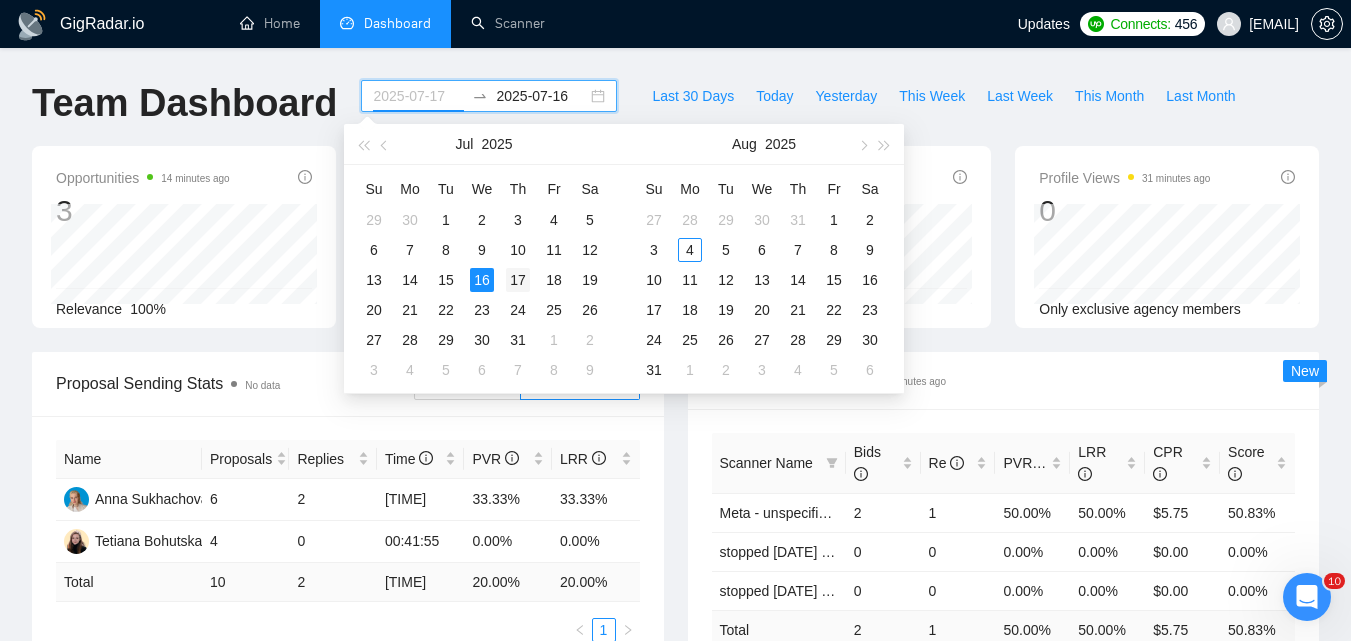 click on "17" at bounding box center (518, 280) 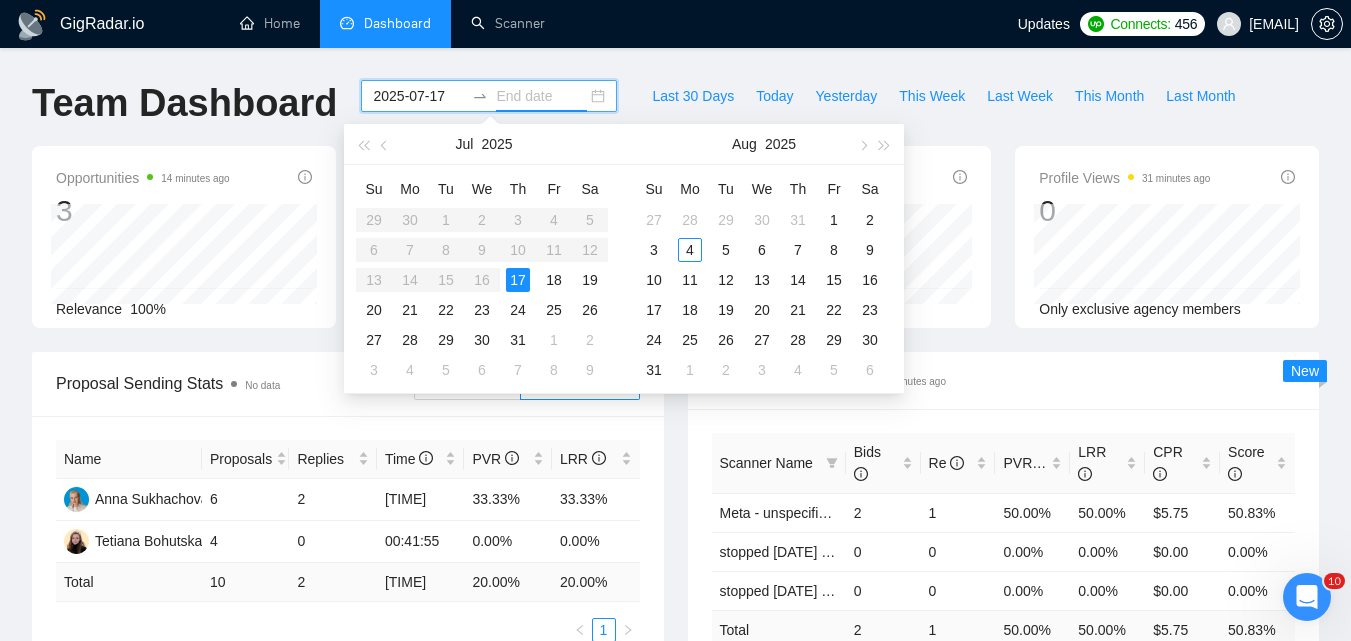 click on "17" at bounding box center [518, 280] 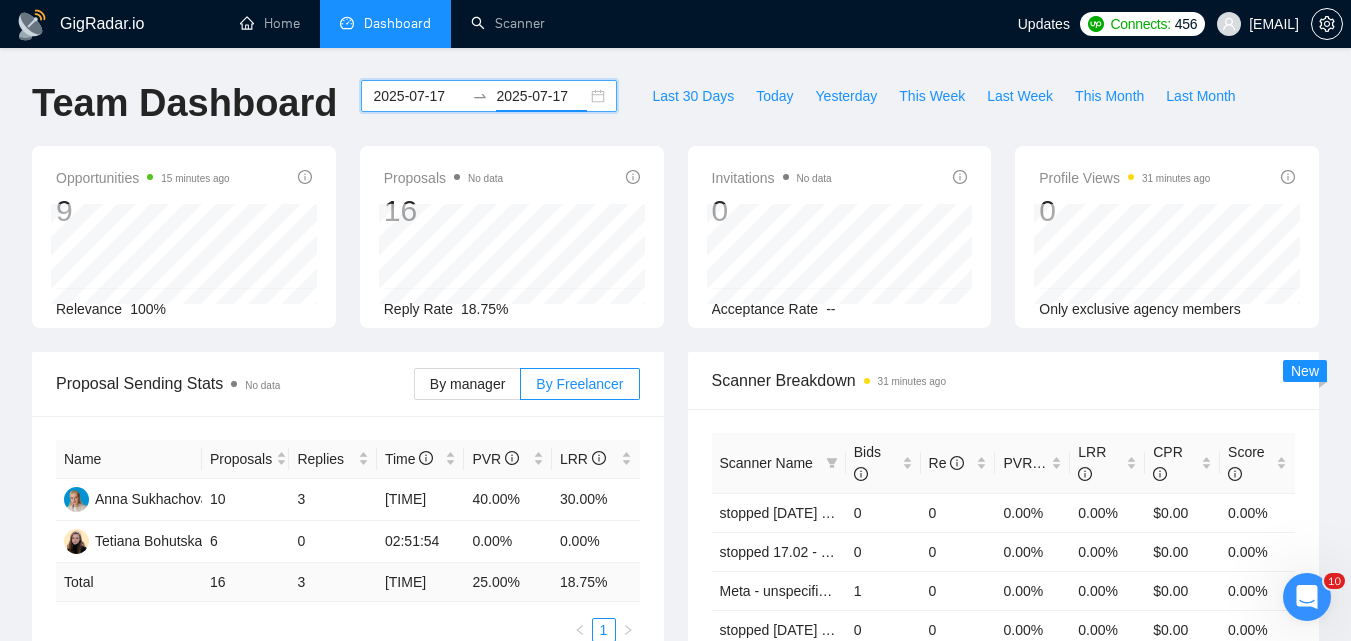 click on "2025-07-17" at bounding box center [418, 96] 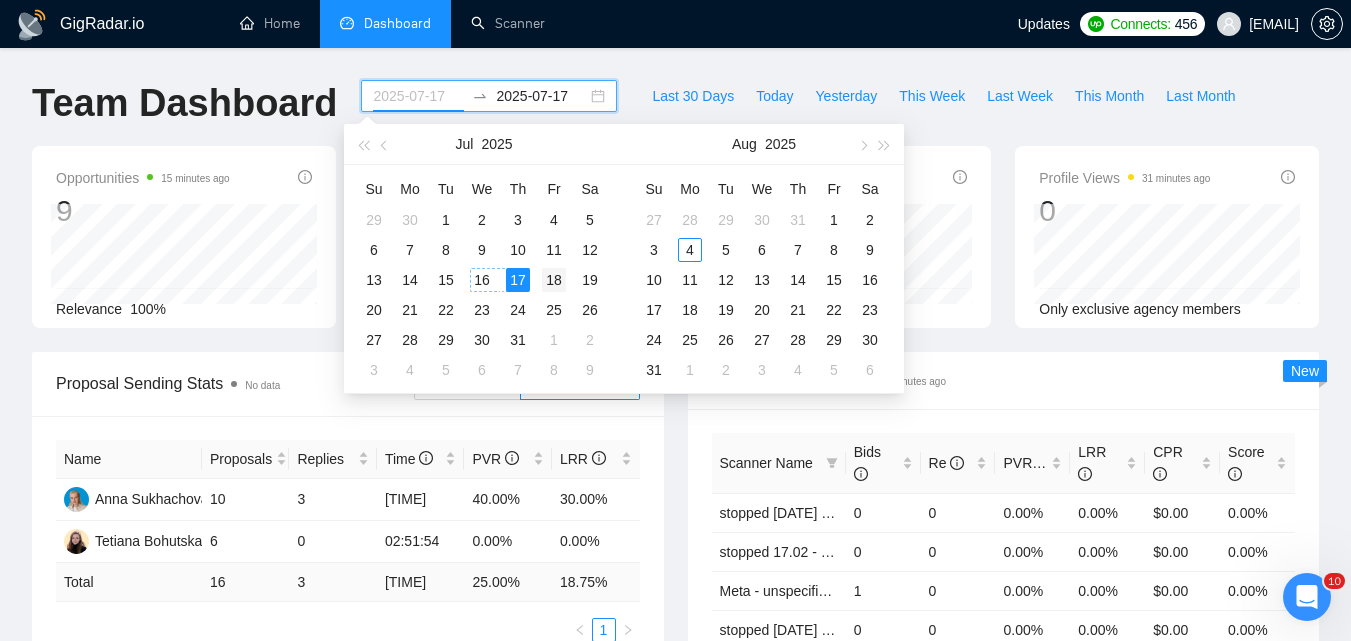 type on "2025-07-18" 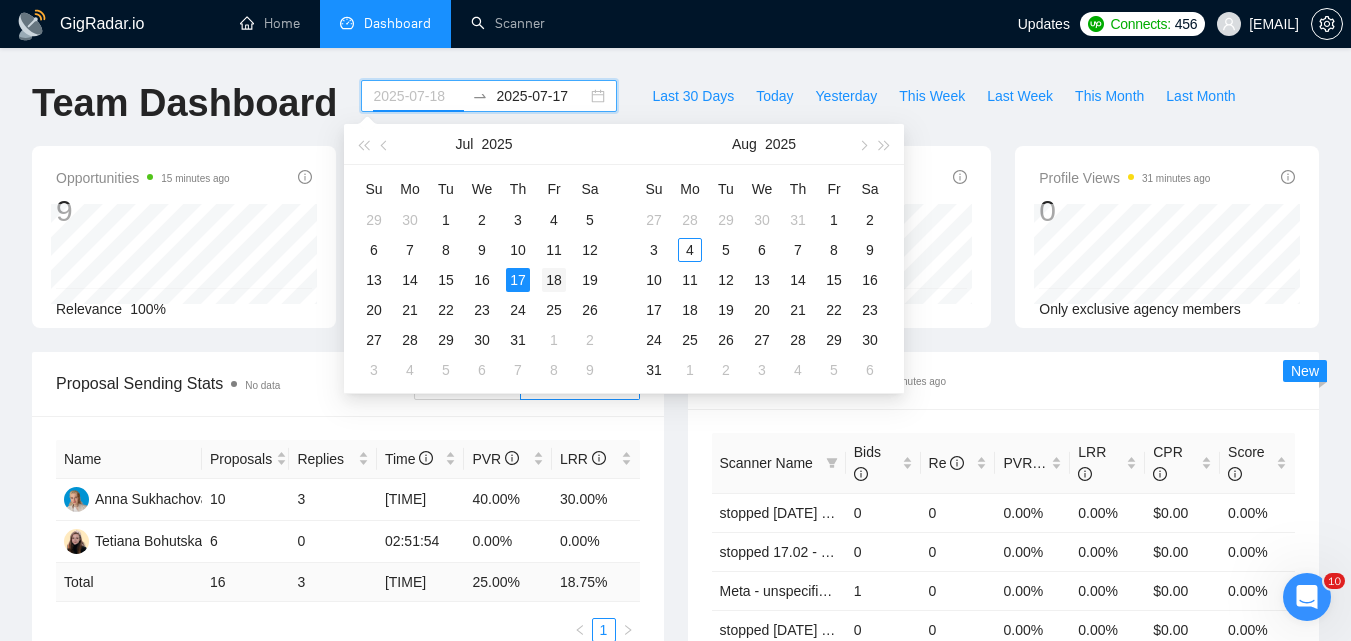 click on "18" at bounding box center [554, 280] 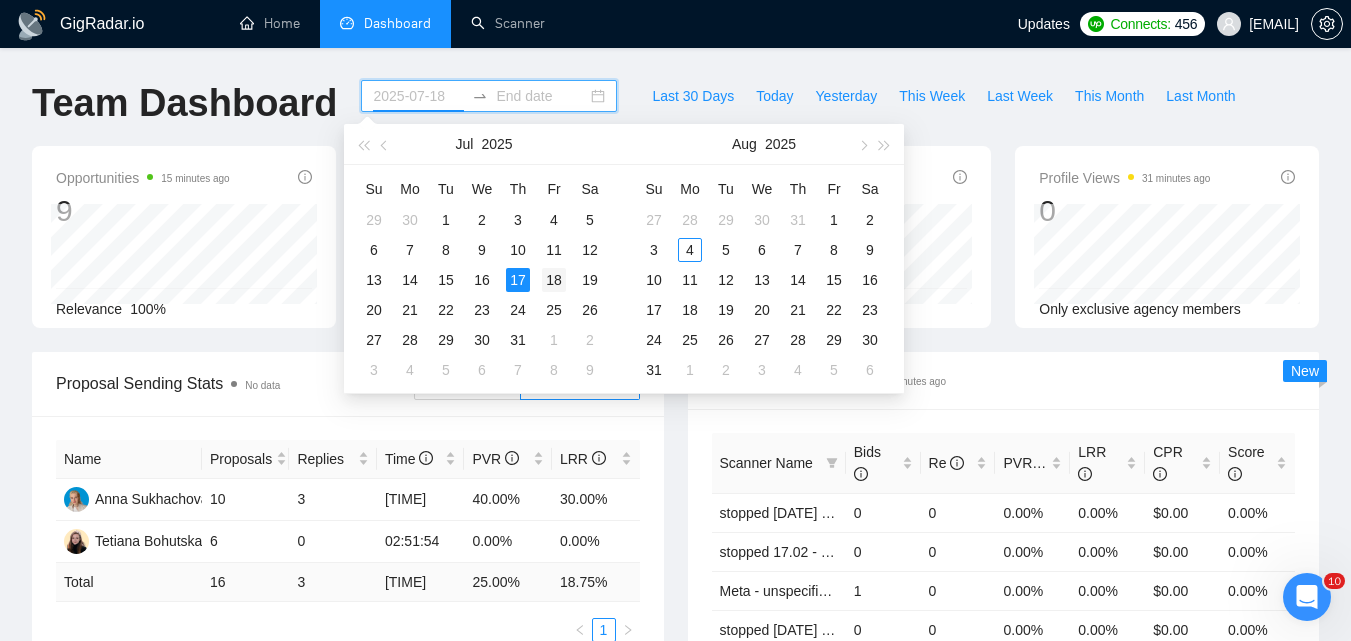 click on "18" at bounding box center [554, 280] 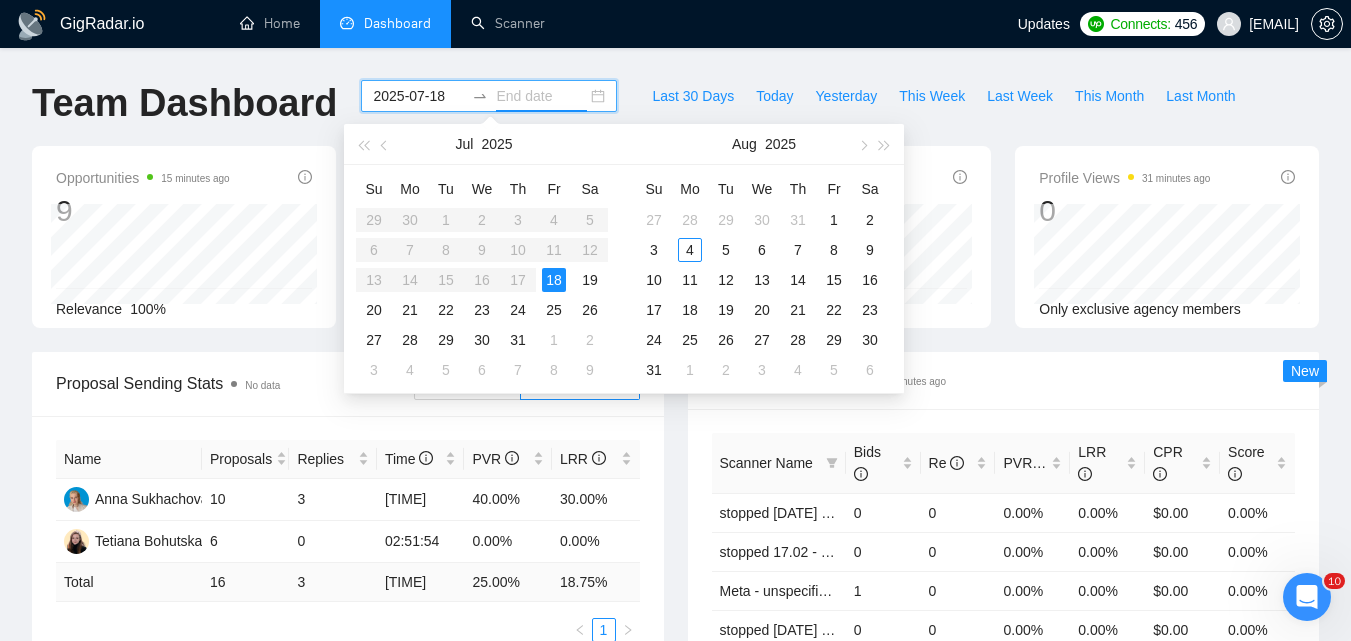 type on "2025-07-18" 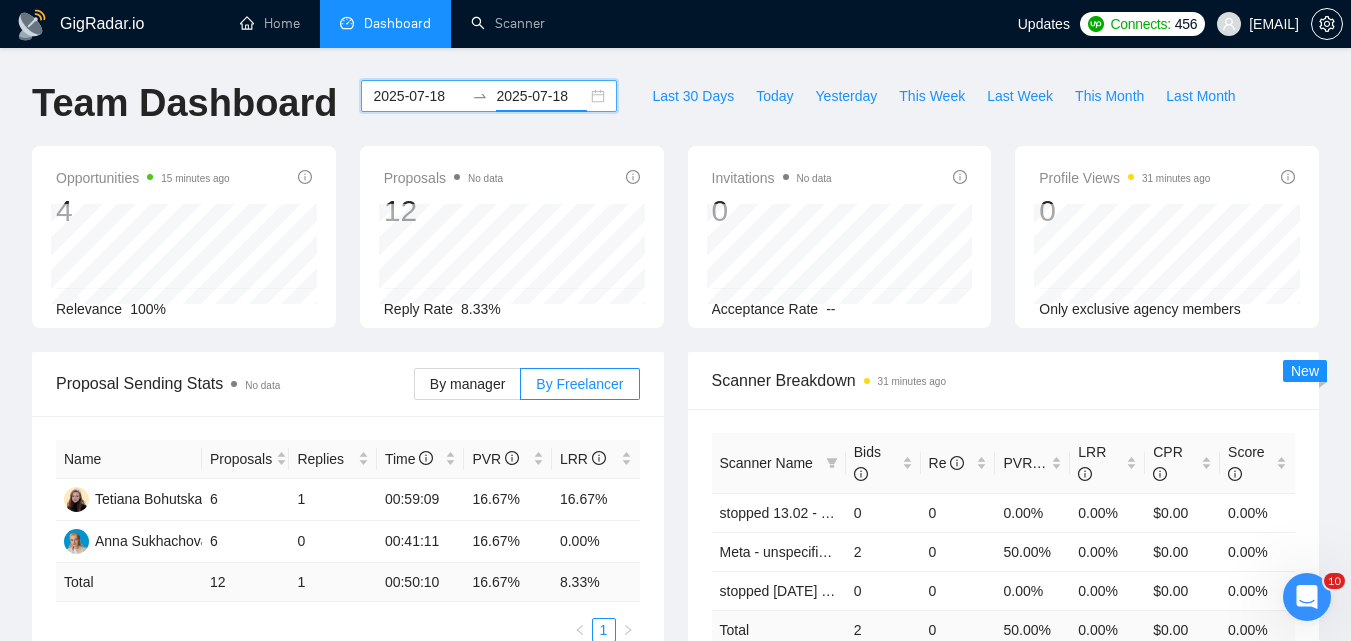 scroll, scrollTop: 100, scrollLeft: 0, axis: vertical 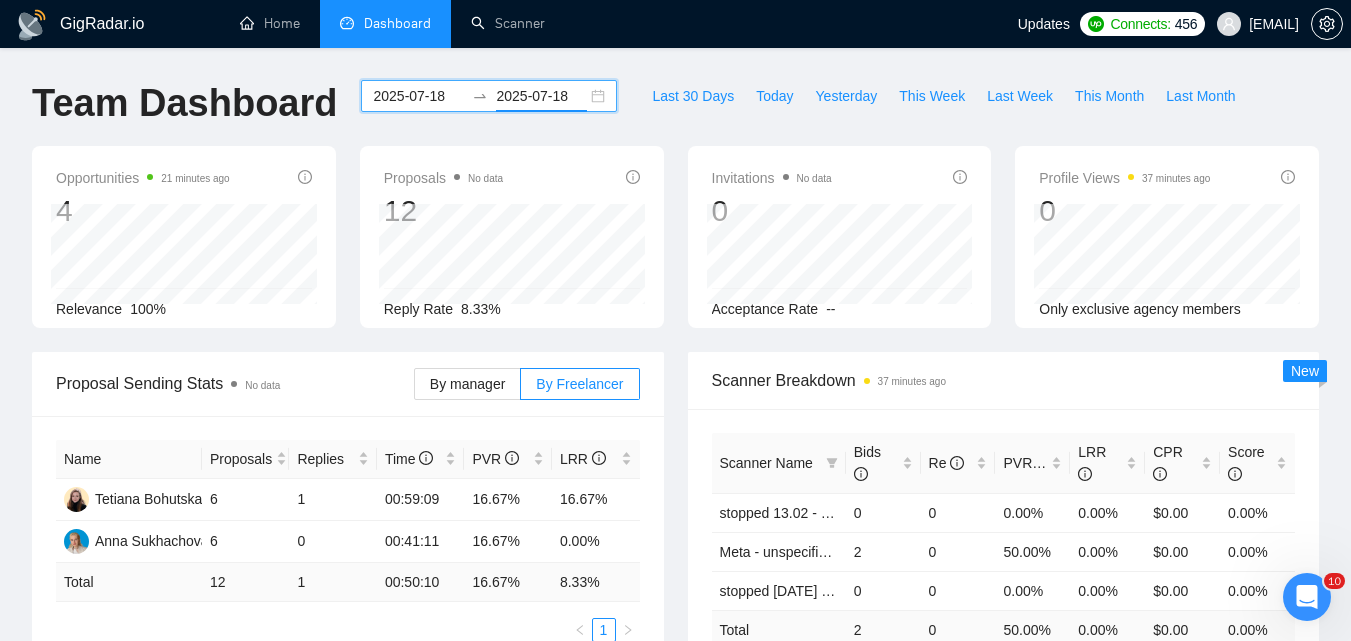click on "2025-07-18" at bounding box center [418, 96] 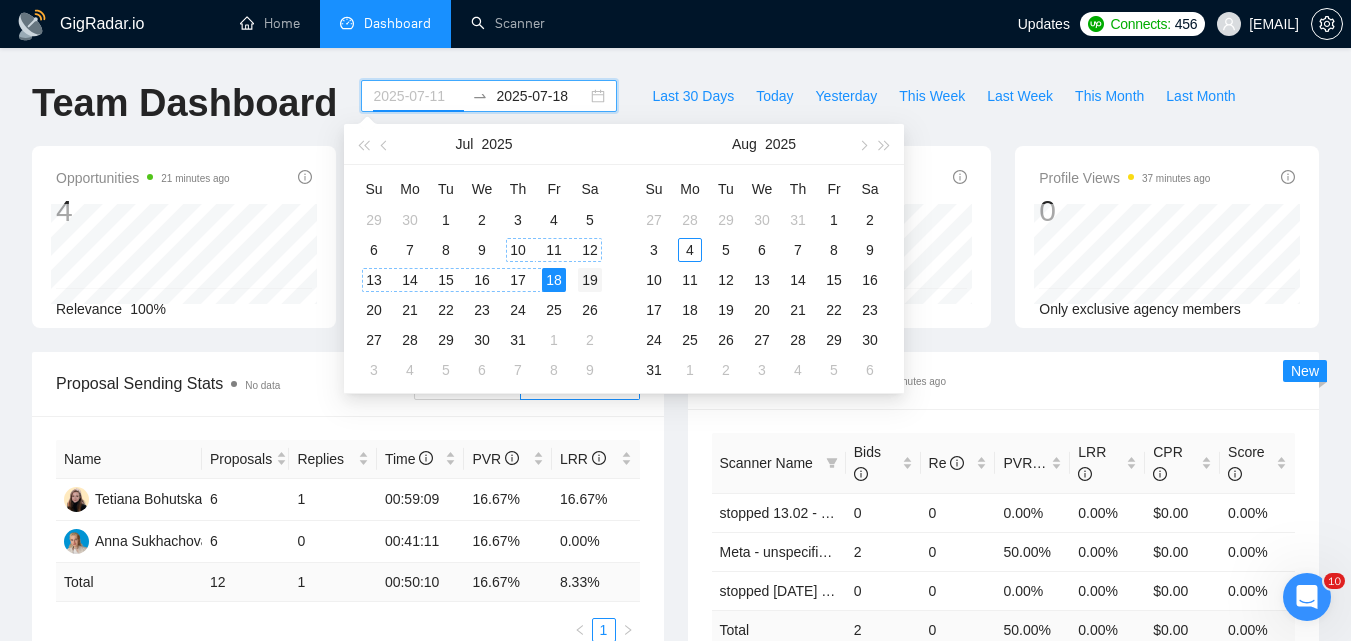 type on "2025-07-19" 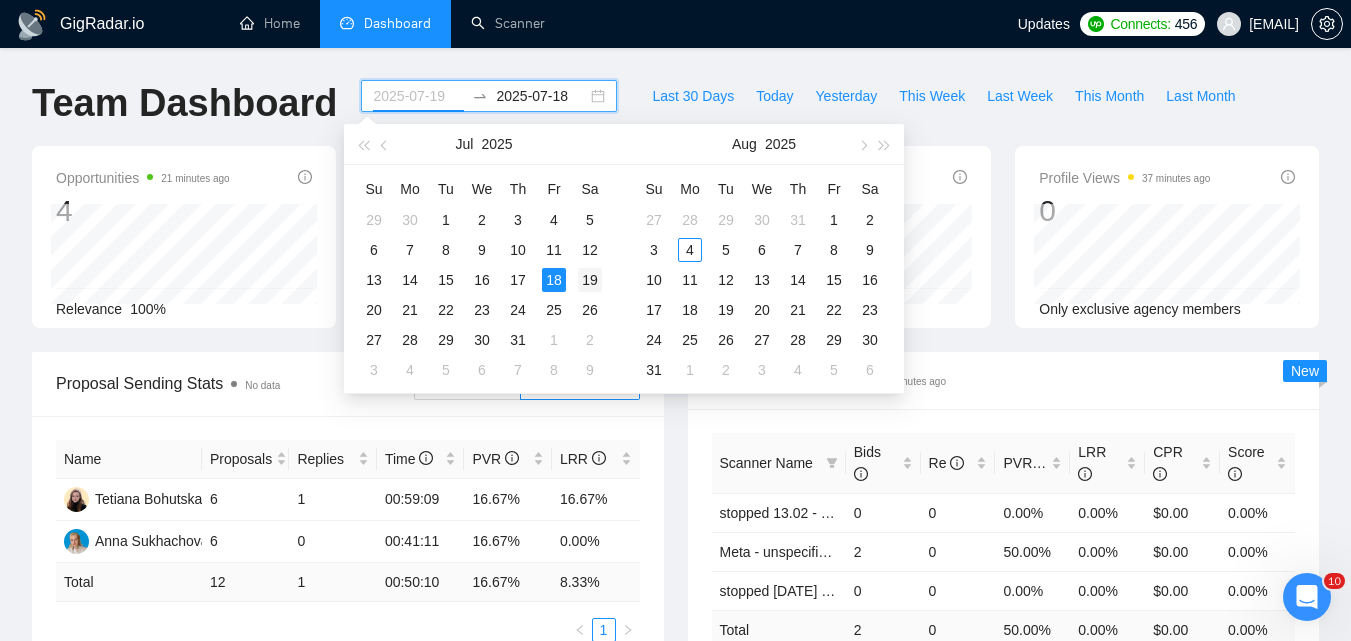 click on "19" at bounding box center (590, 280) 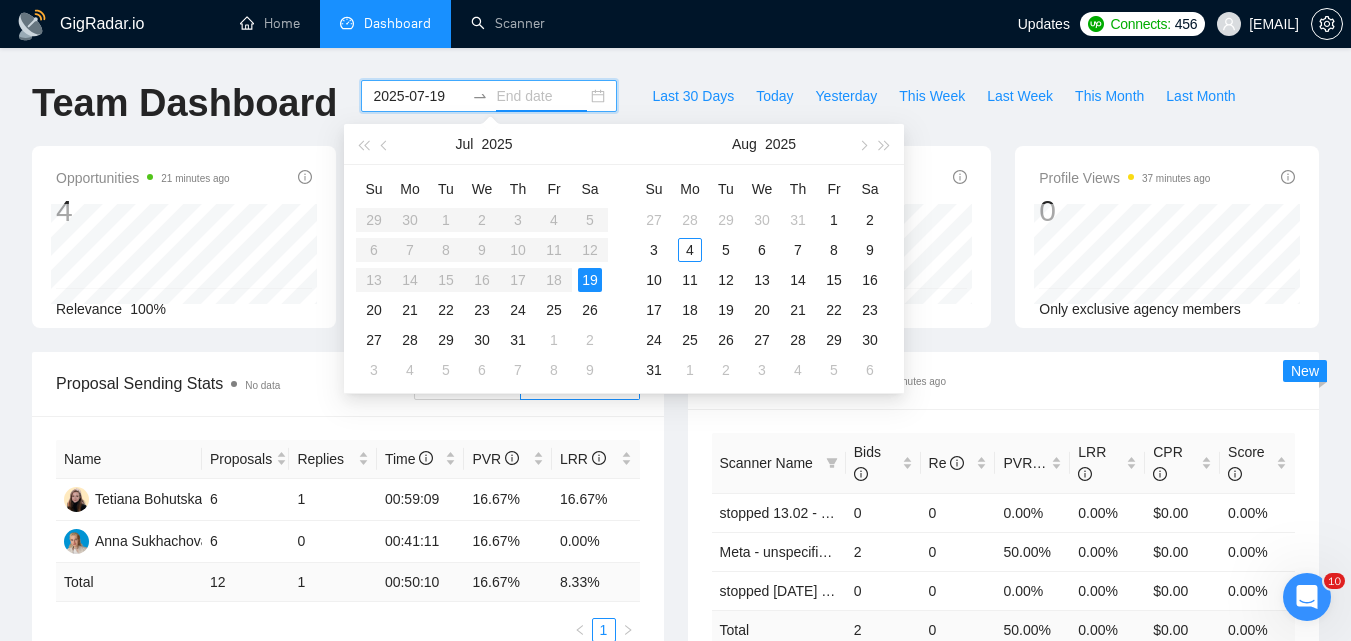 click on "19" at bounding box center (590, 280) 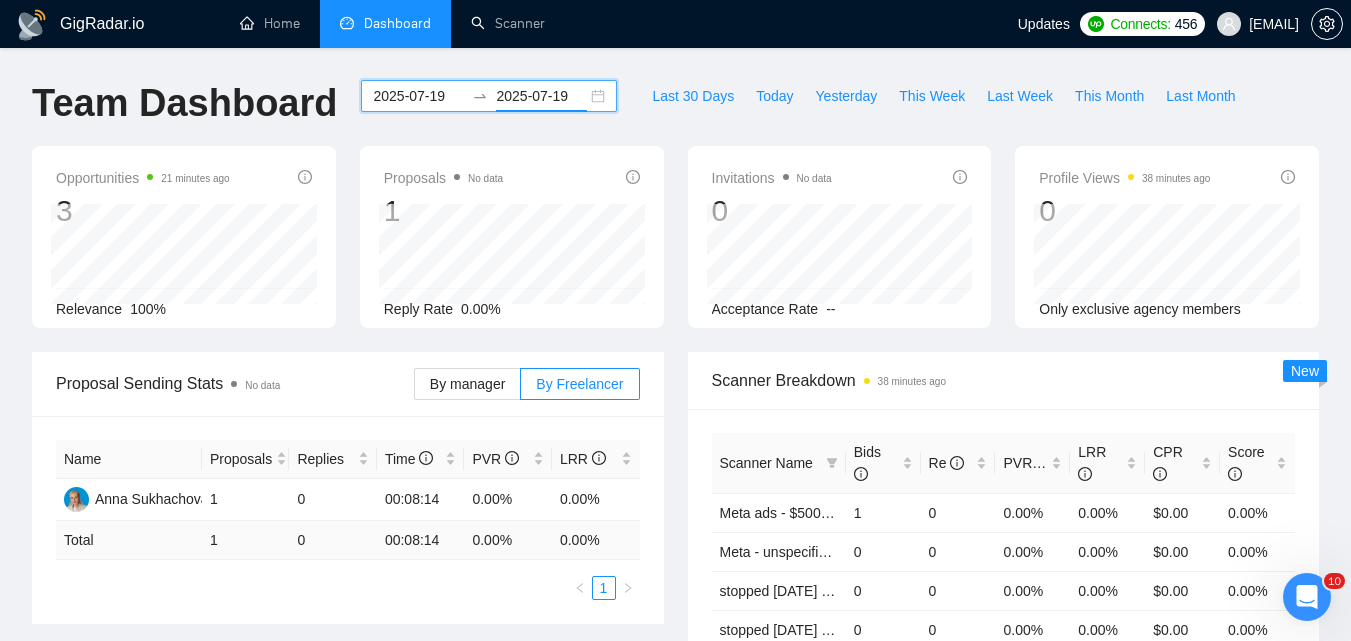 click on "2025-07-19" at bounding box center [418, 96] 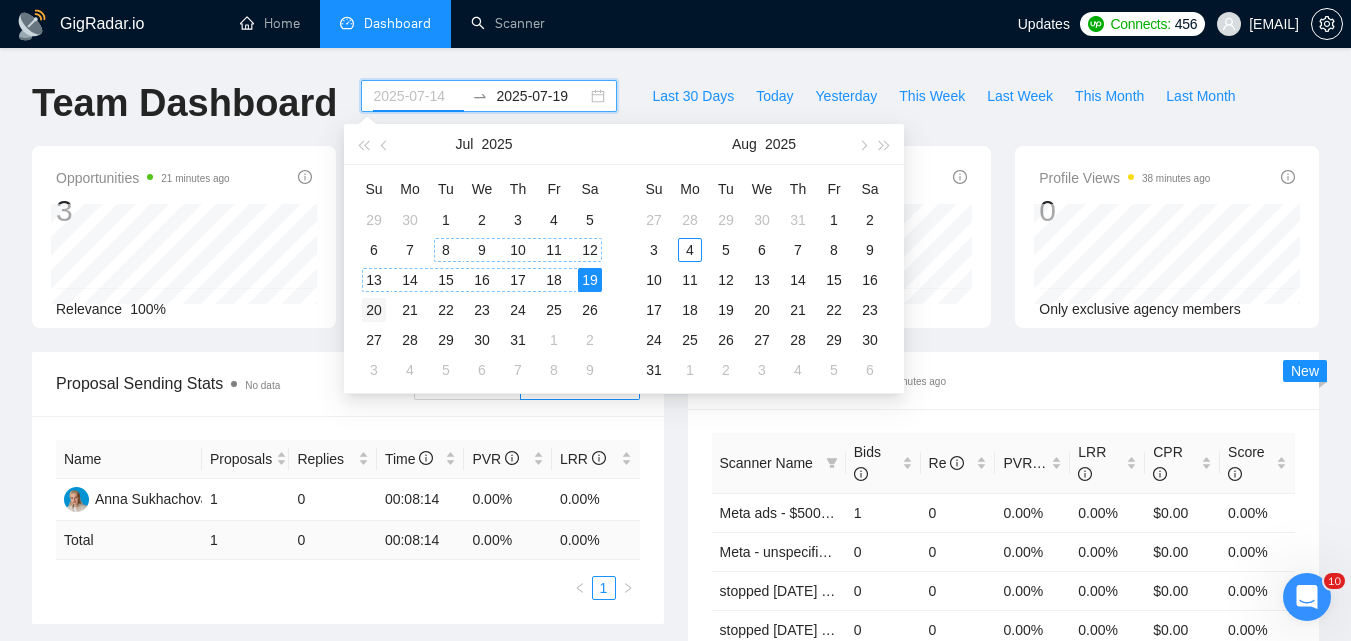 type on "2025-07-20" 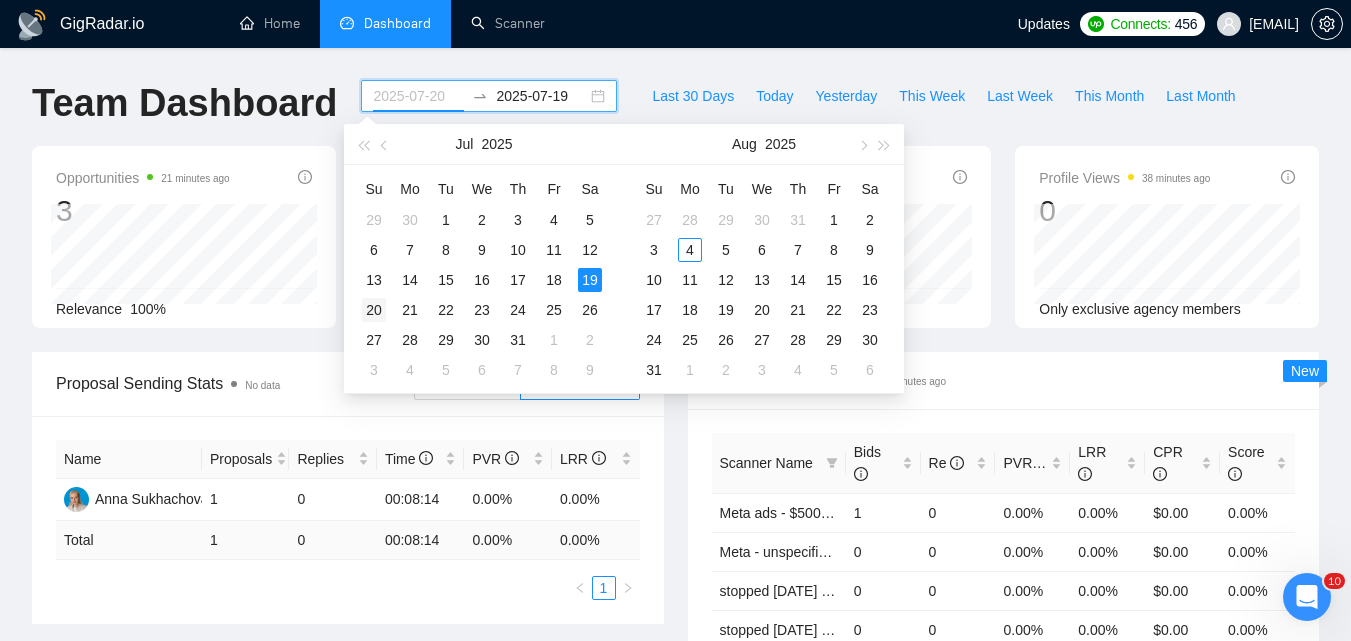 click on "20" at bounding box center (374, 310) 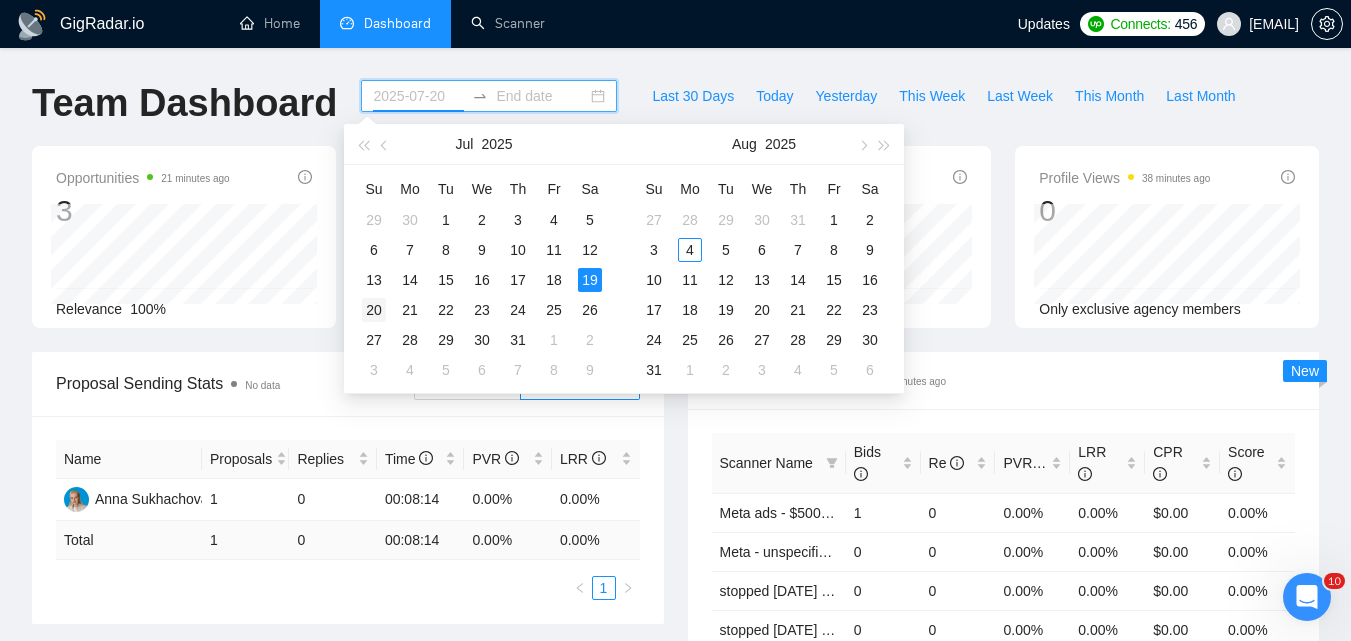click on "20" at bounding box center [374, 310] 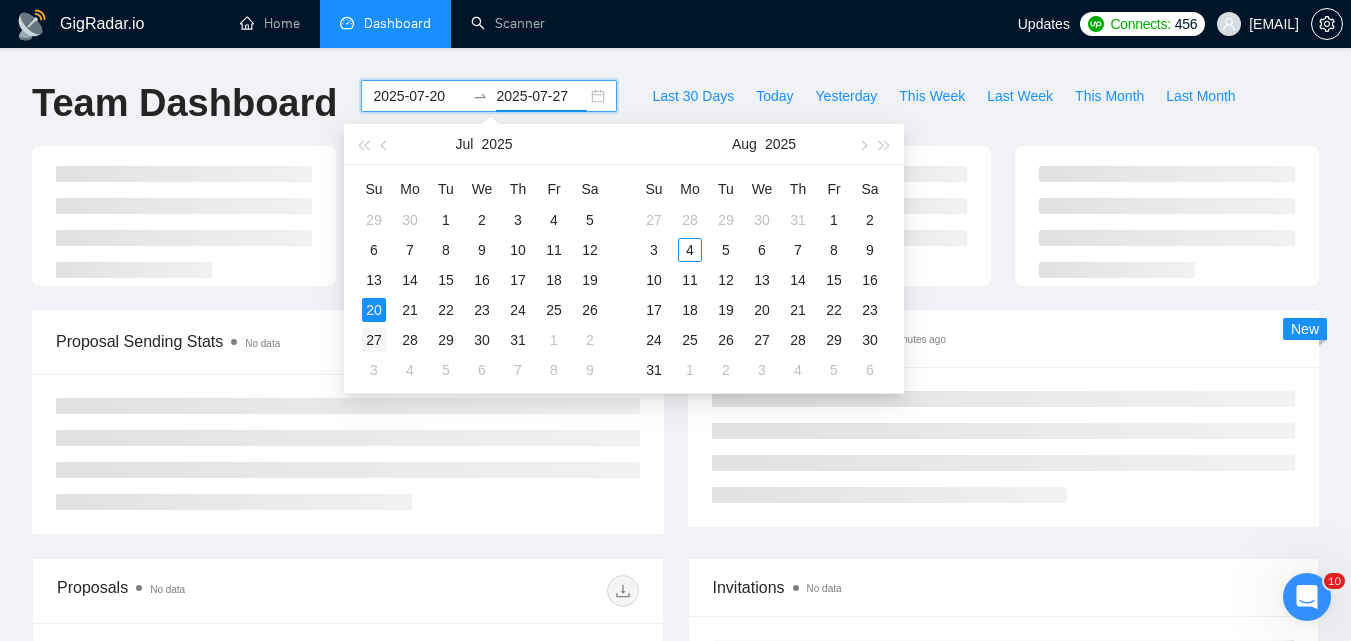 type on "2025-07-20" 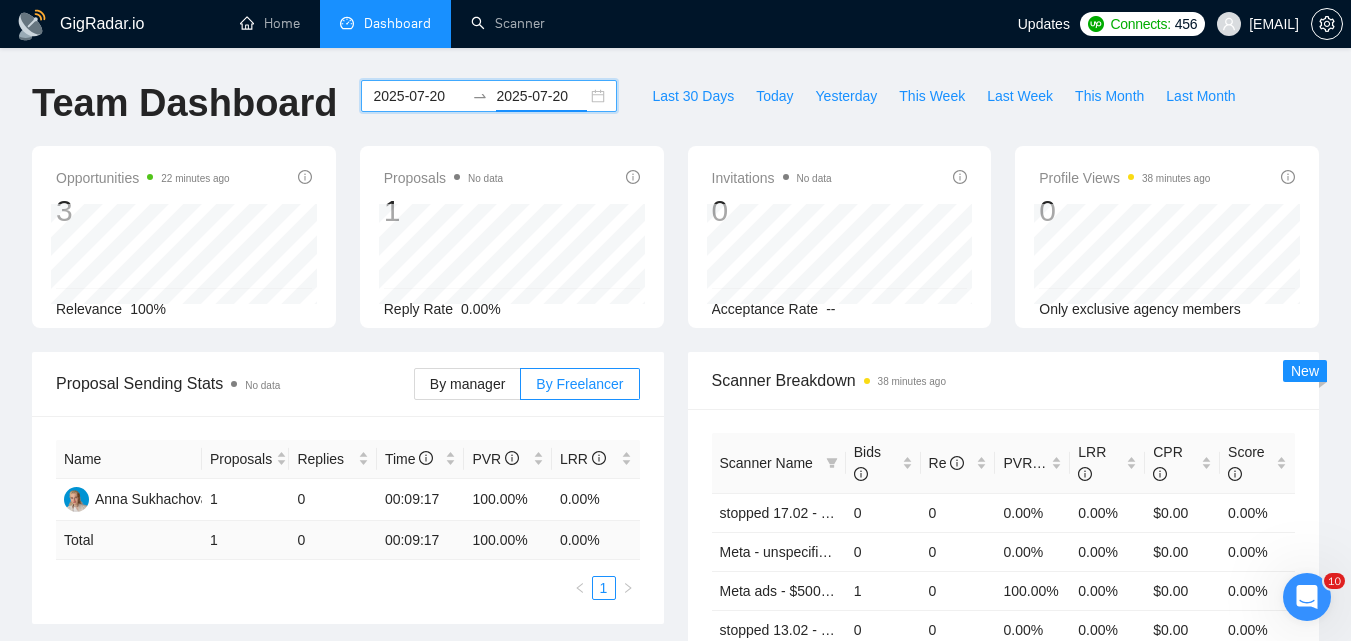 click on "2025-07-20" at bounding box center [418, 96] 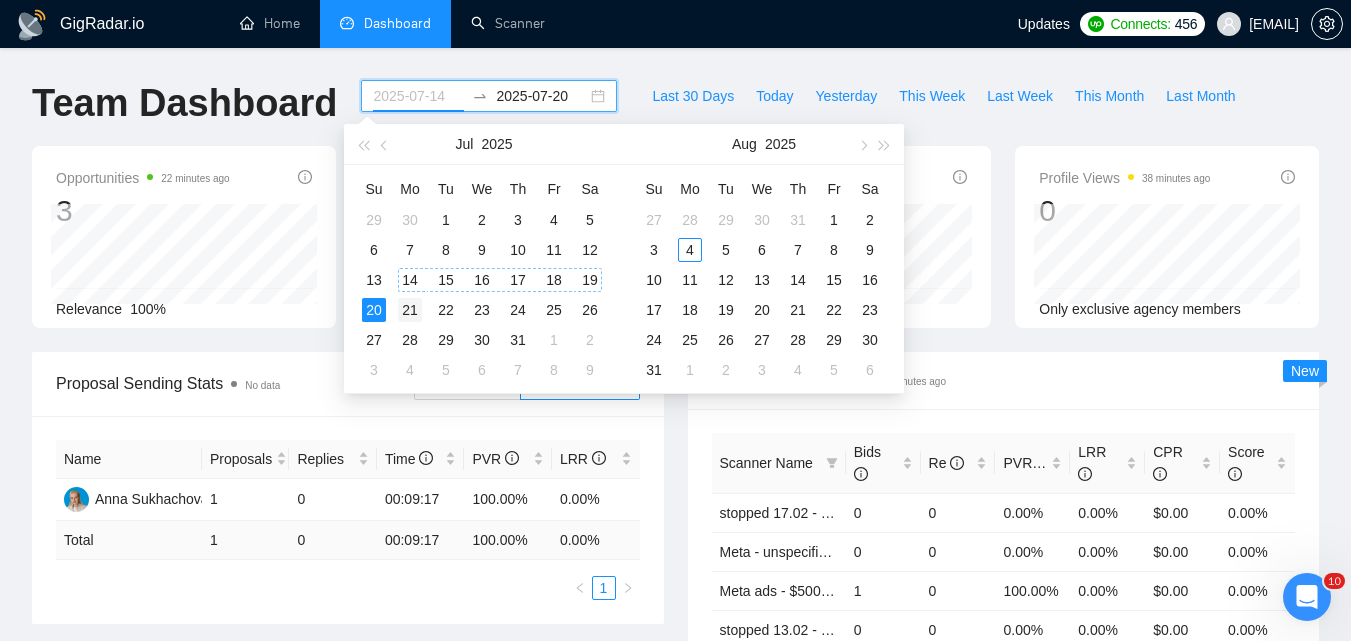 type on "2025-07-21" 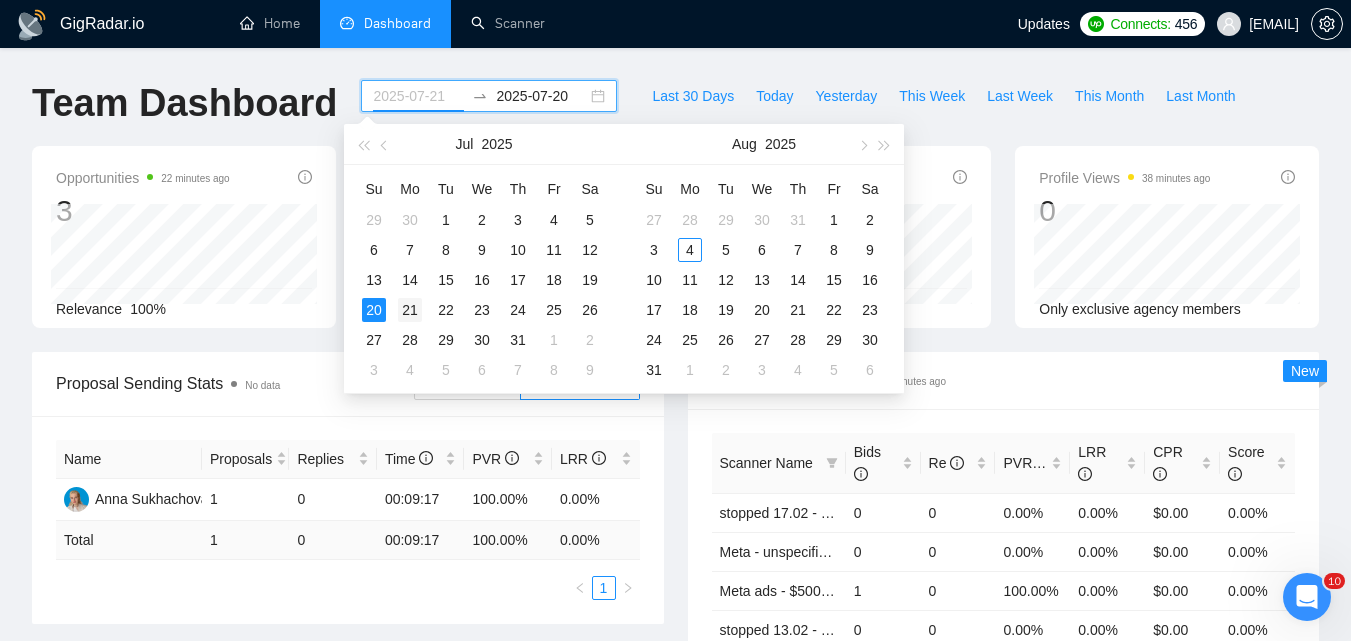 click on "21" at bounding box center (410, 310) 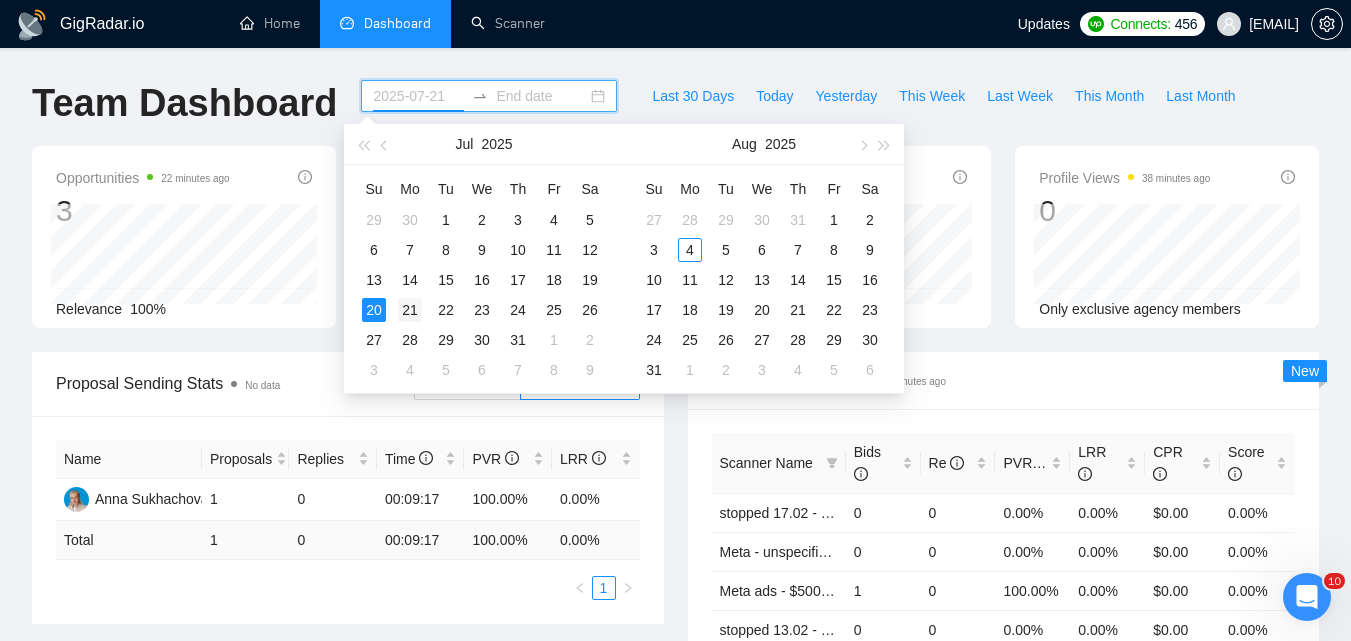 click on "21" at bounding box center [410, 310] 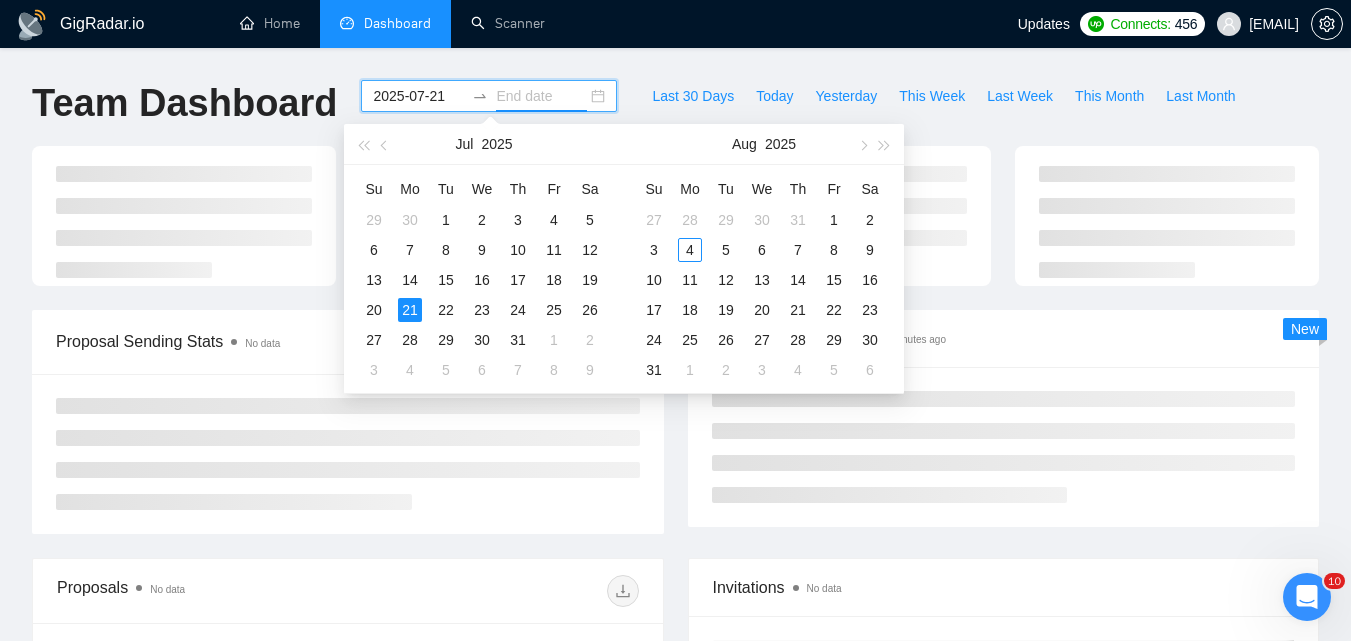 type on "2025-07-21" 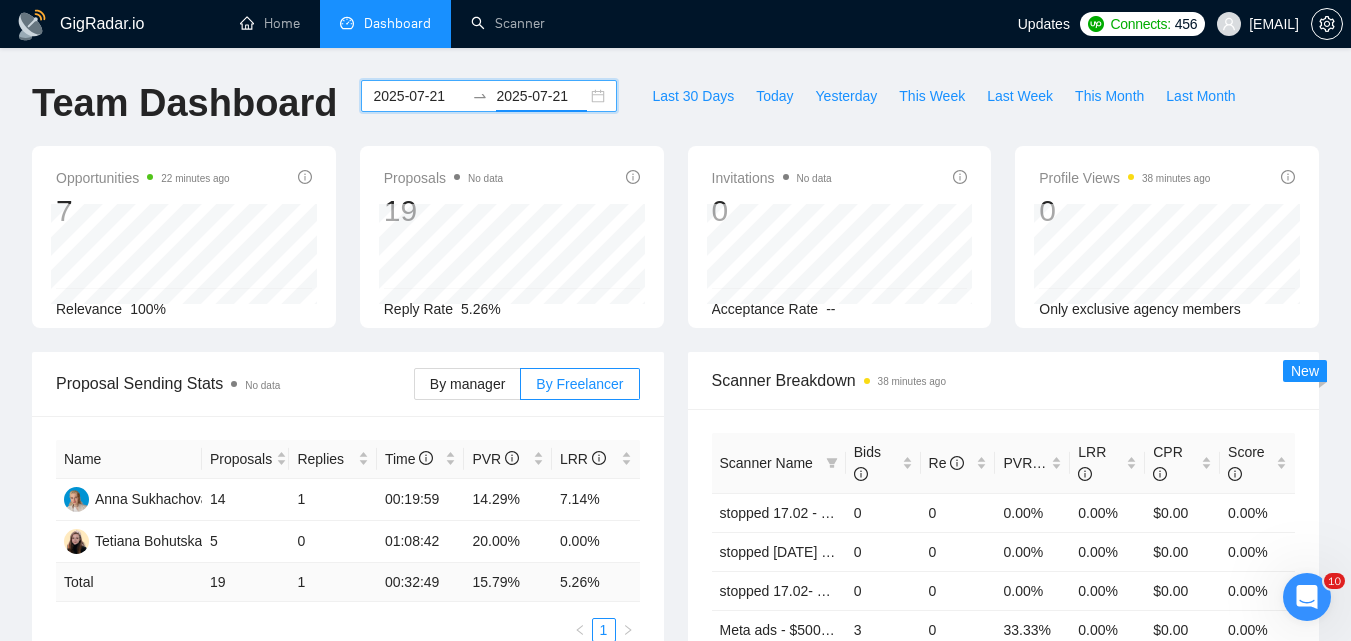 click on "2025-07-21" at bounding box center [418, 96] 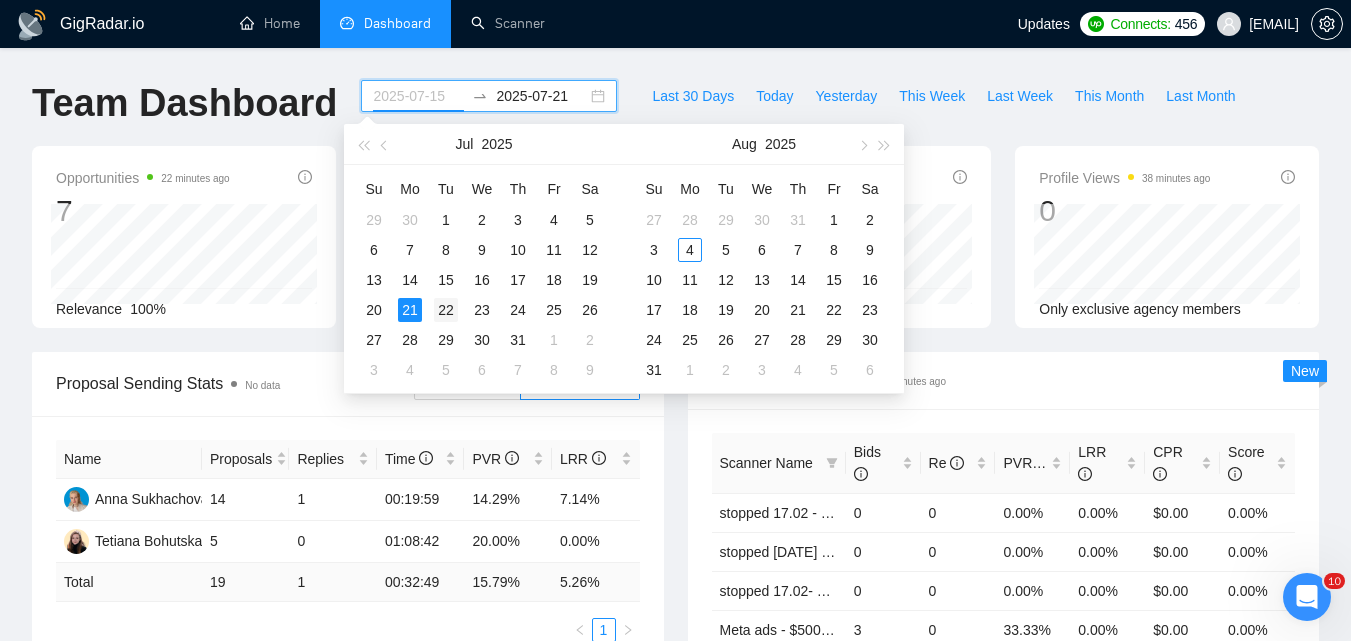 type on "2025-07-22" 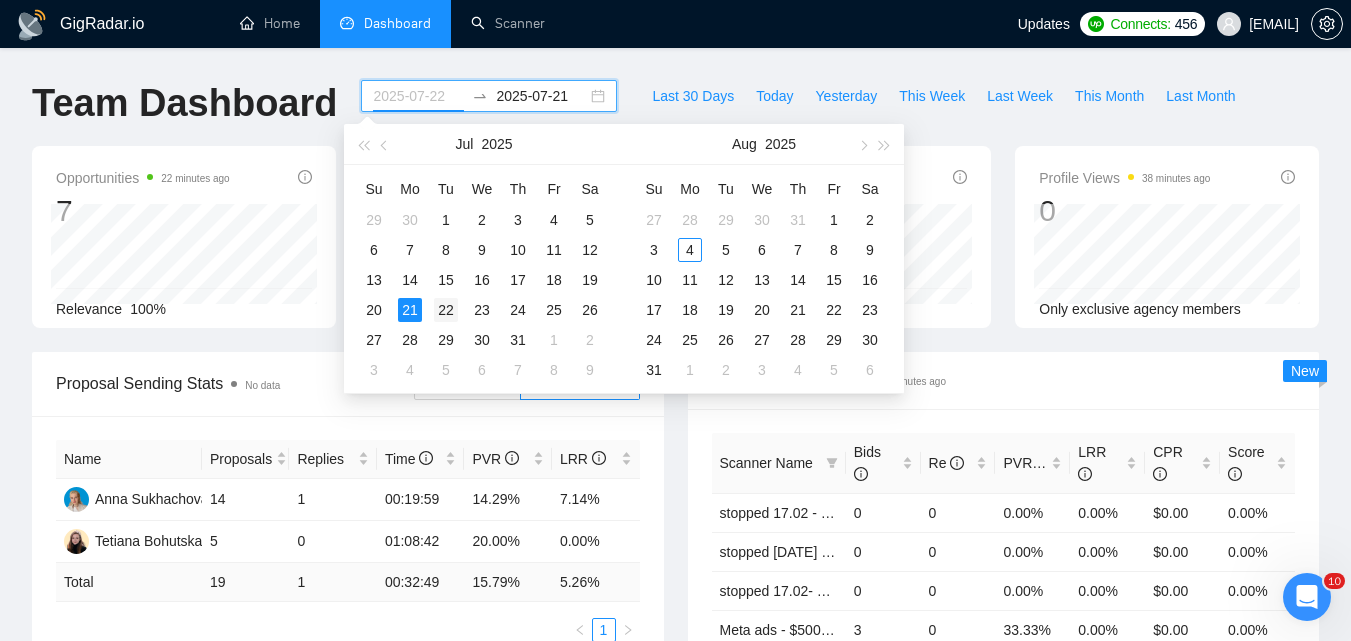 click on "22" at bounding box center [446, 310] 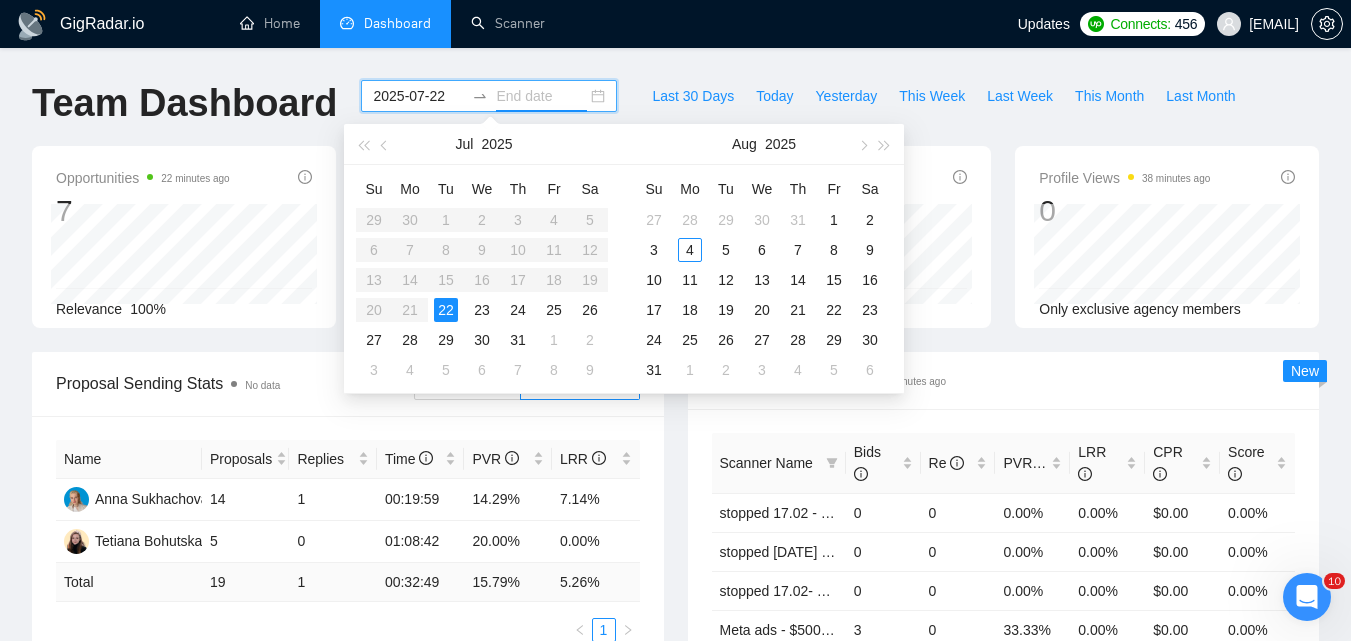 click on "22" at bounding box center [446, 310] 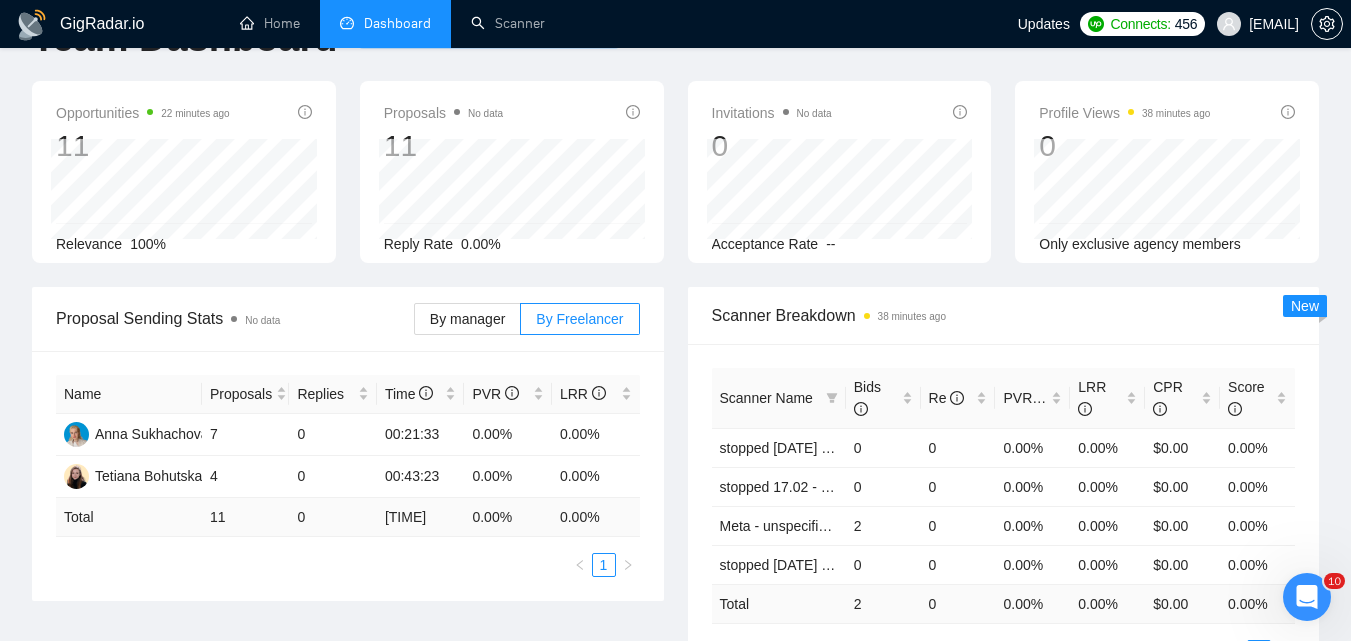 scroll, scrollTop: 100, scrollLeft: 0, axis: vertical 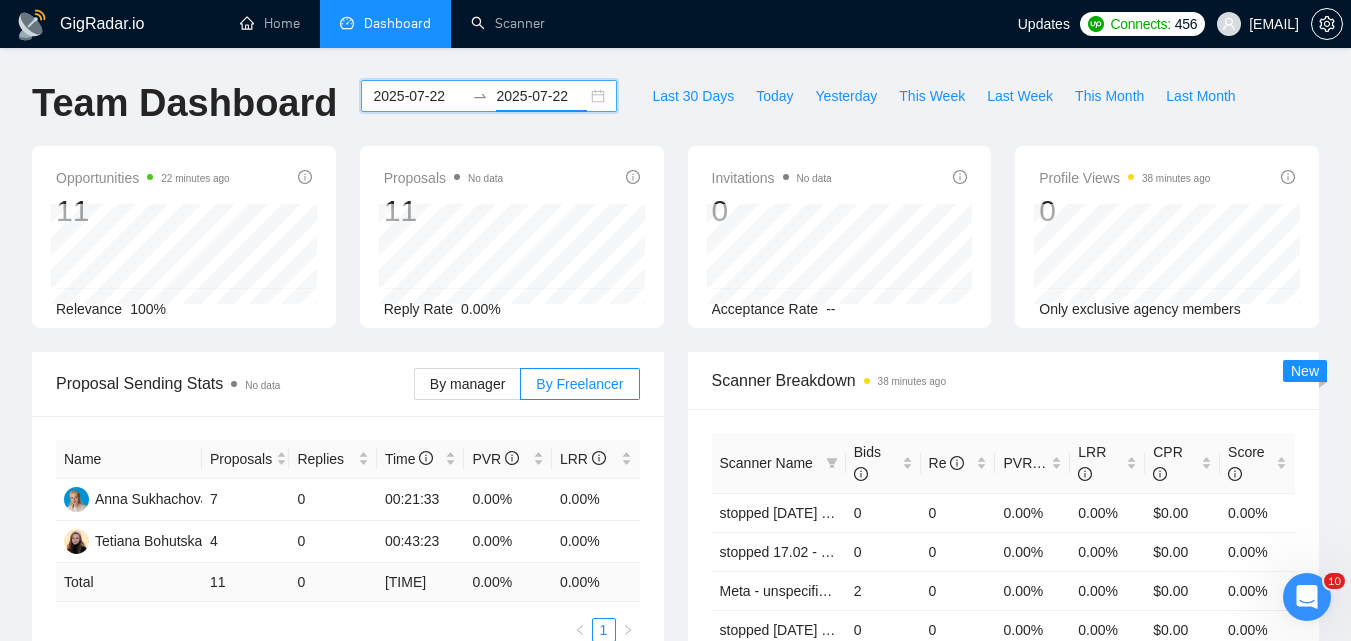 click on "2025-07-22" at bounding box center [418, 96] 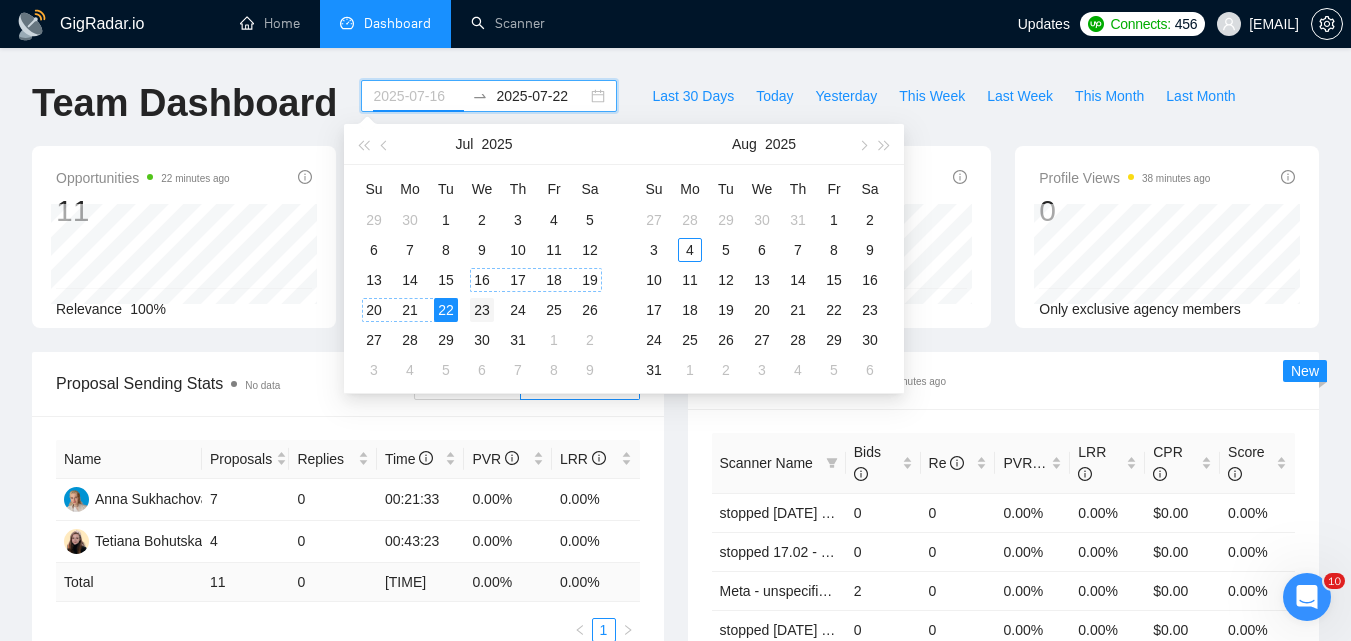 type on "2025-07-23" 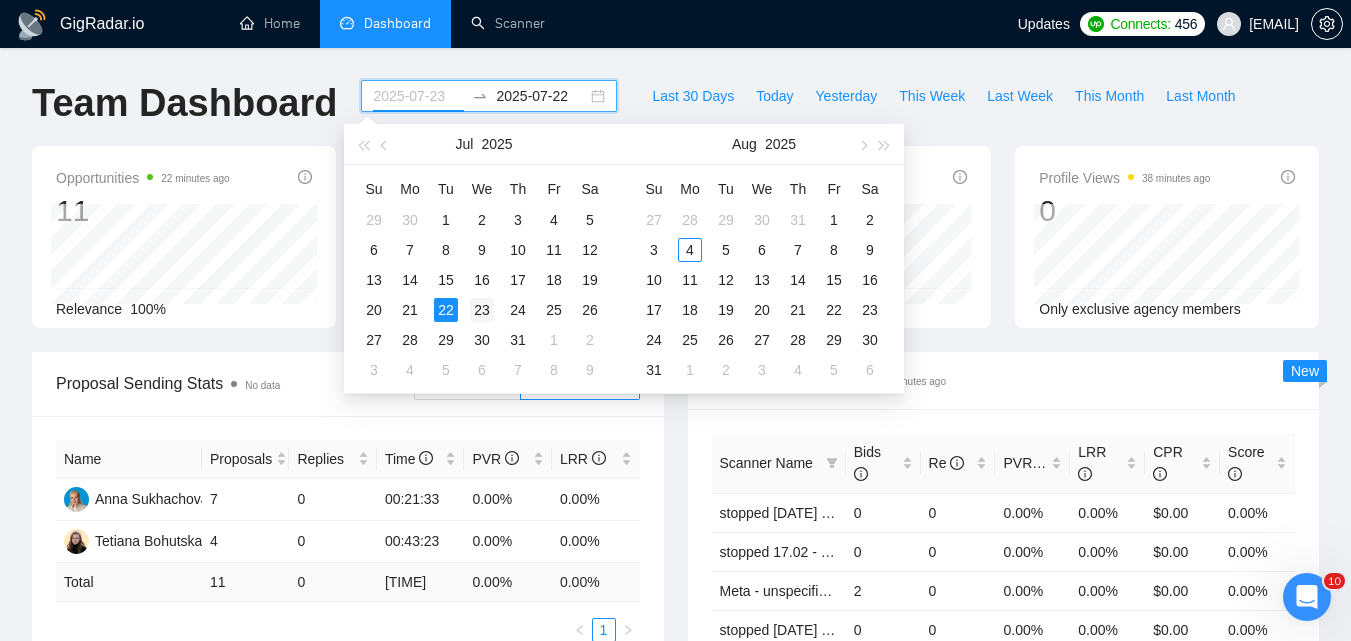 click on "23" at bounding box center [482, 310] 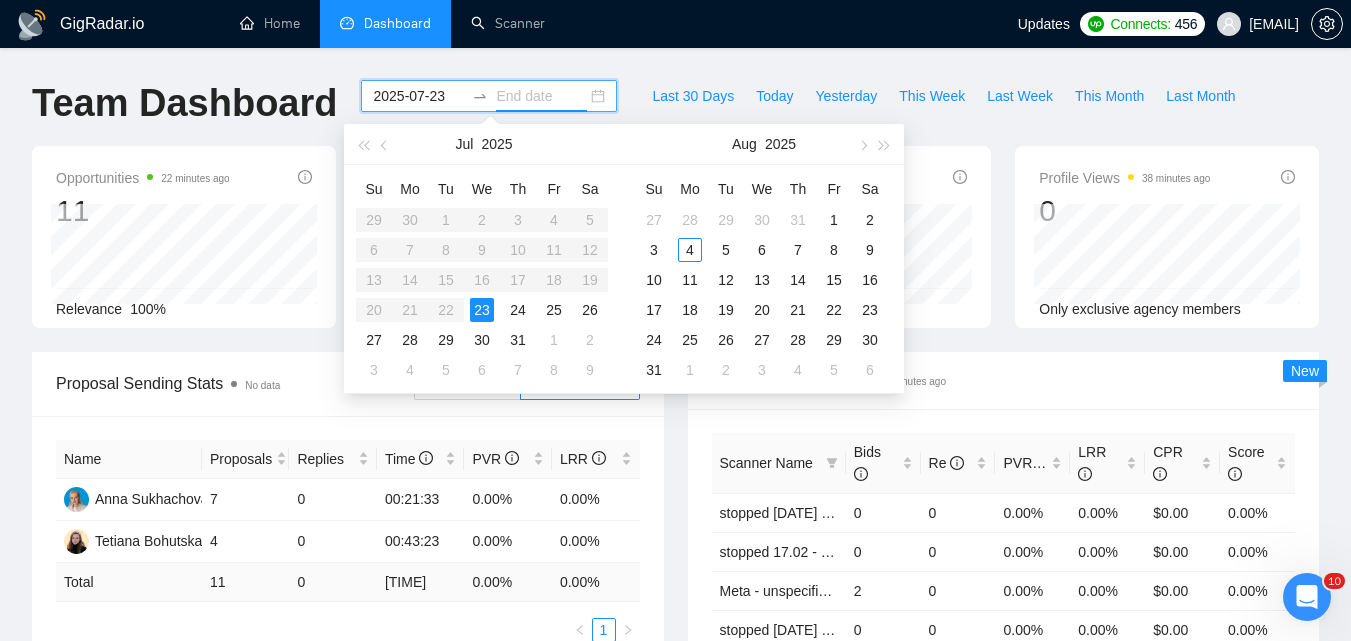 click on "23" at bounding box center [482, 310] 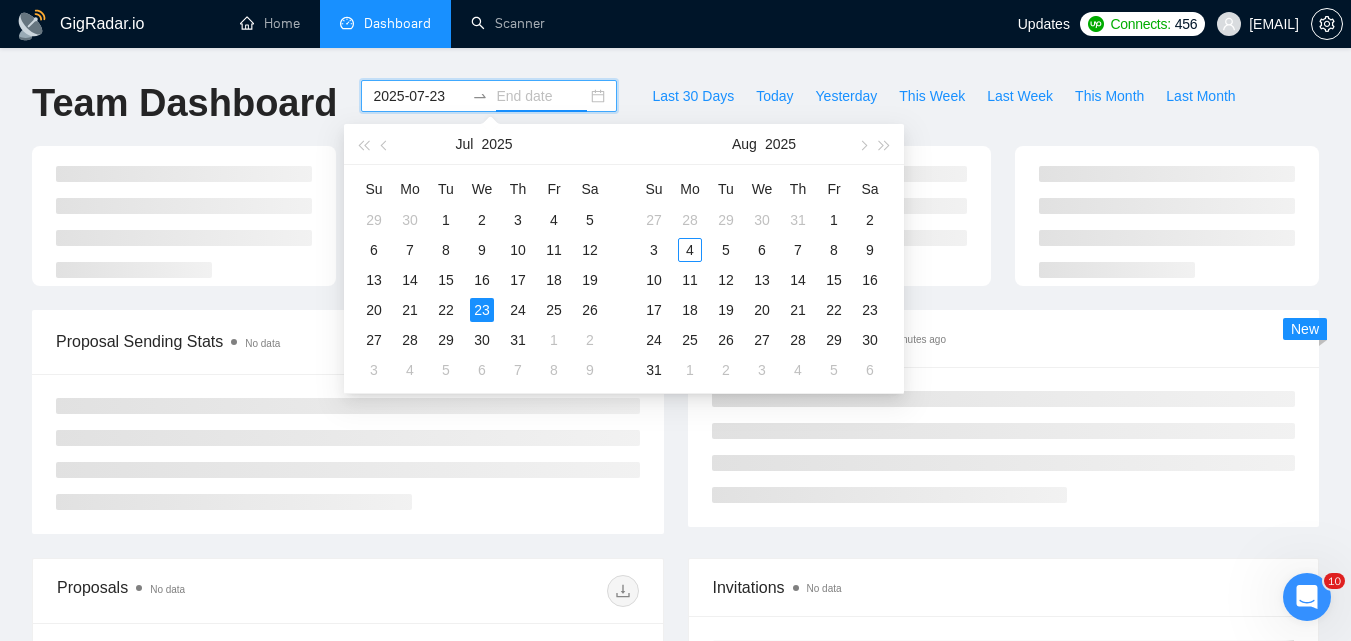 type on "2025-07-23" 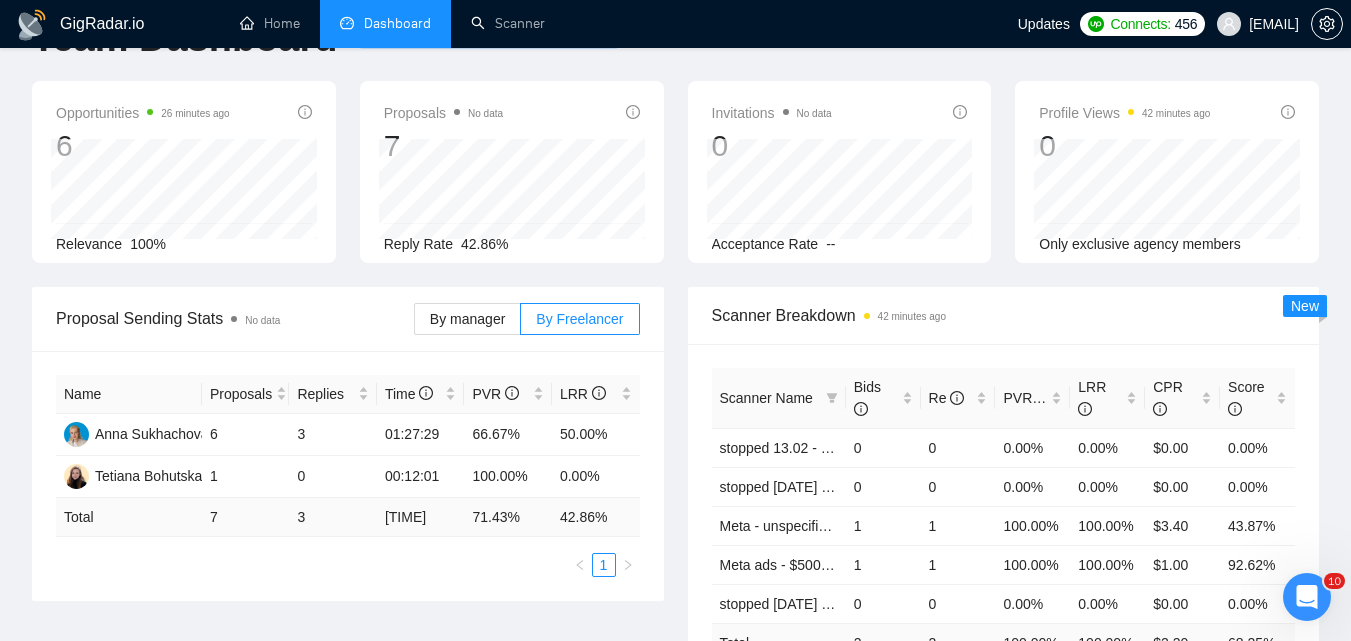 scroll, scrollTop: 100, scrollLeft: 0, axis: vertical 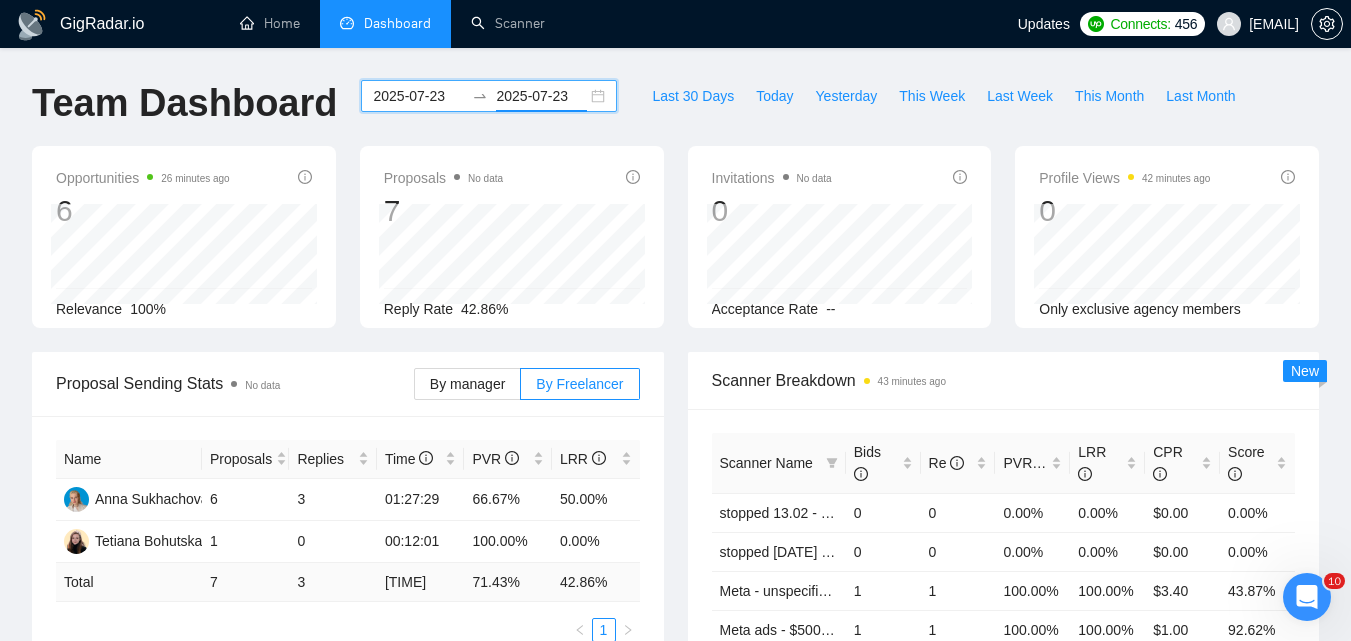 click on "2025-07-23" at bounding box center (418, 96) 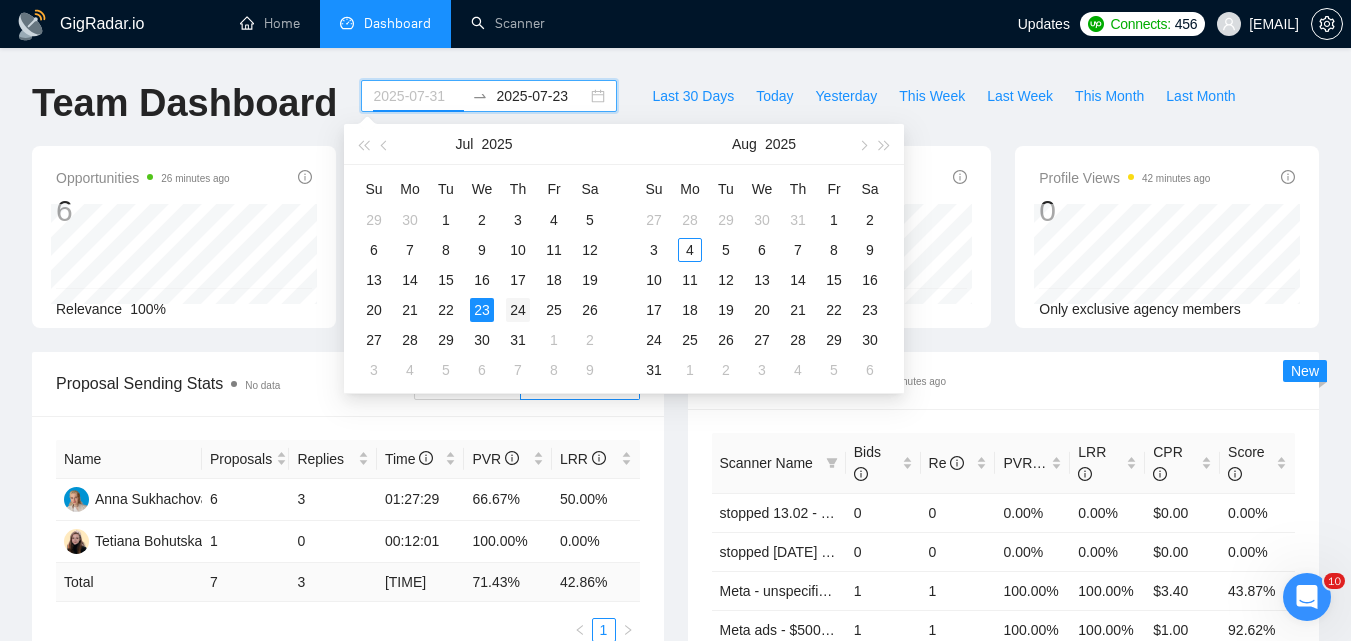 type on "2025-07-24" 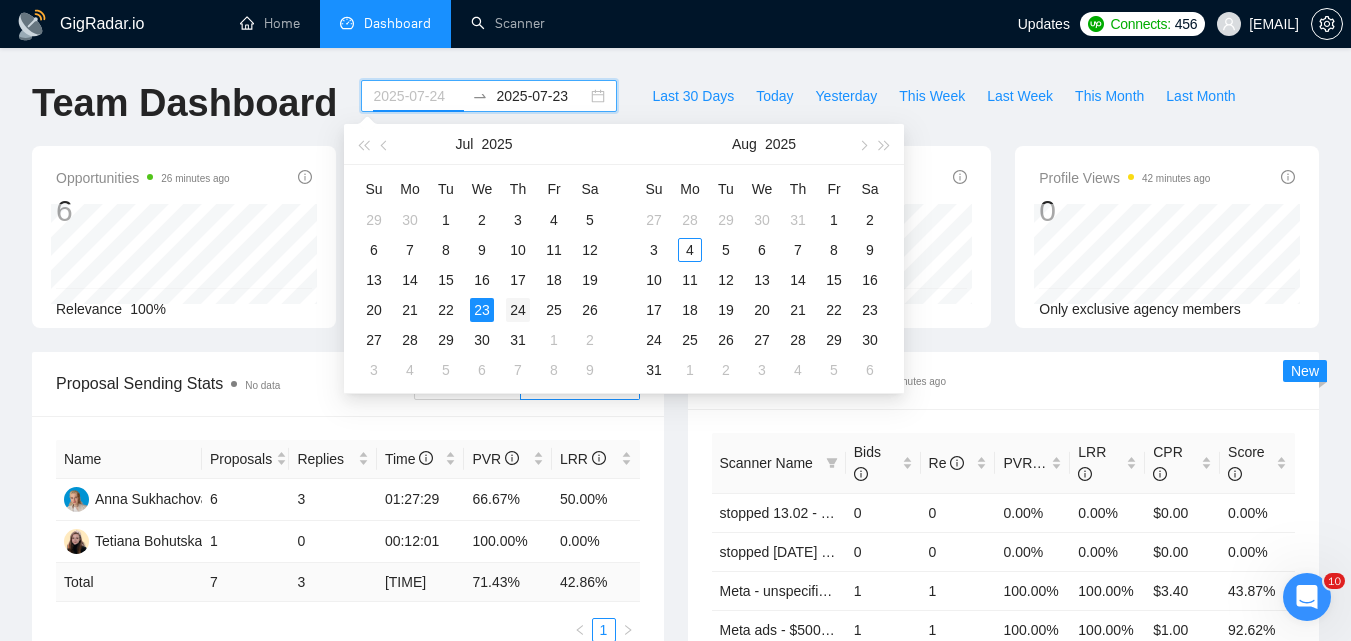 click on "24" at bounding box center (518, 310) 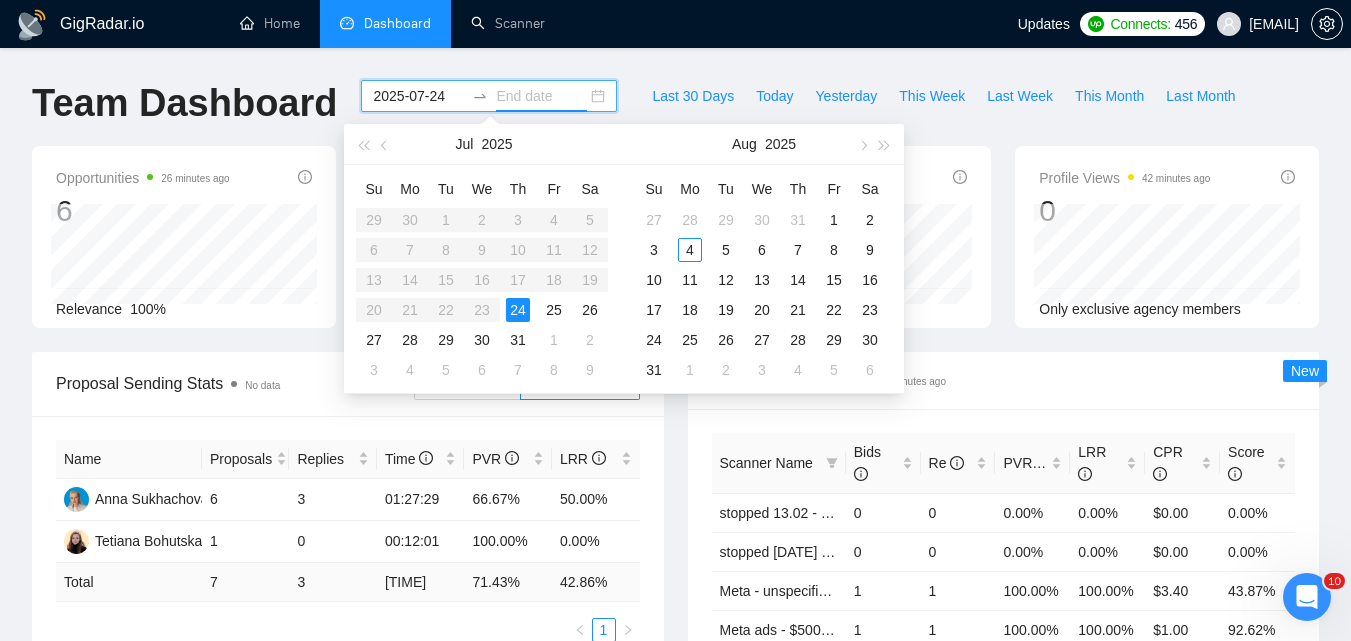 click on "24" at bounding box center (518, 310) 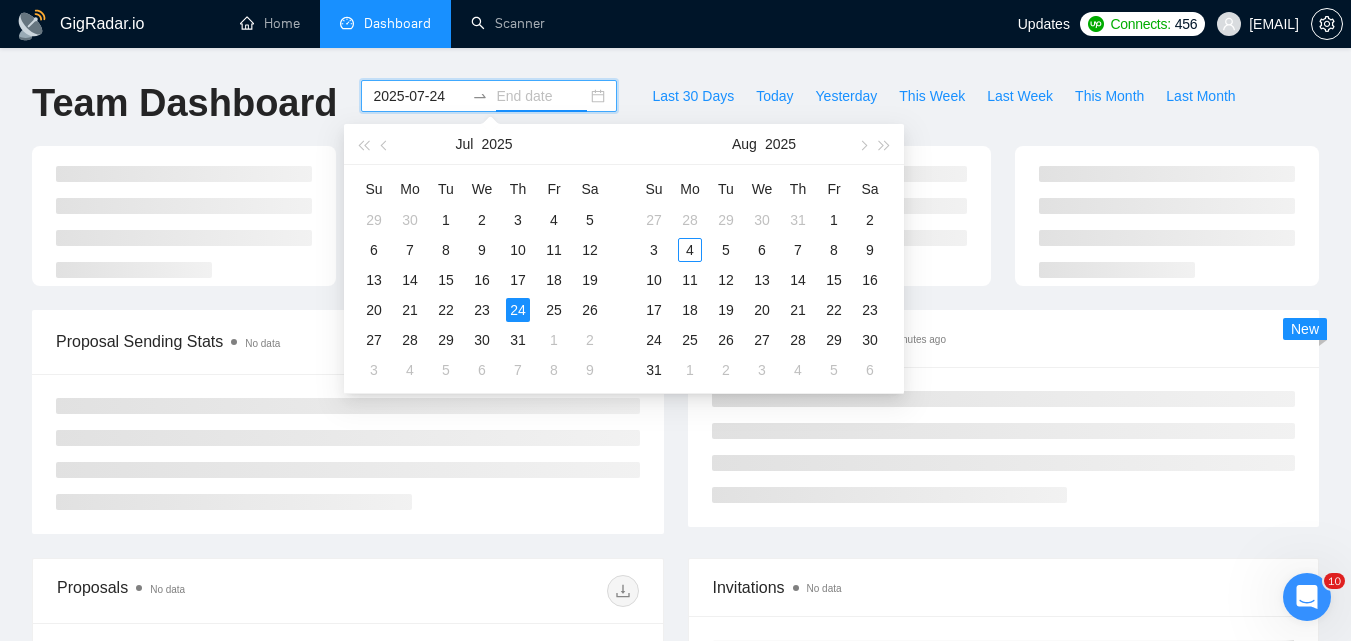type on "2025-07-24" 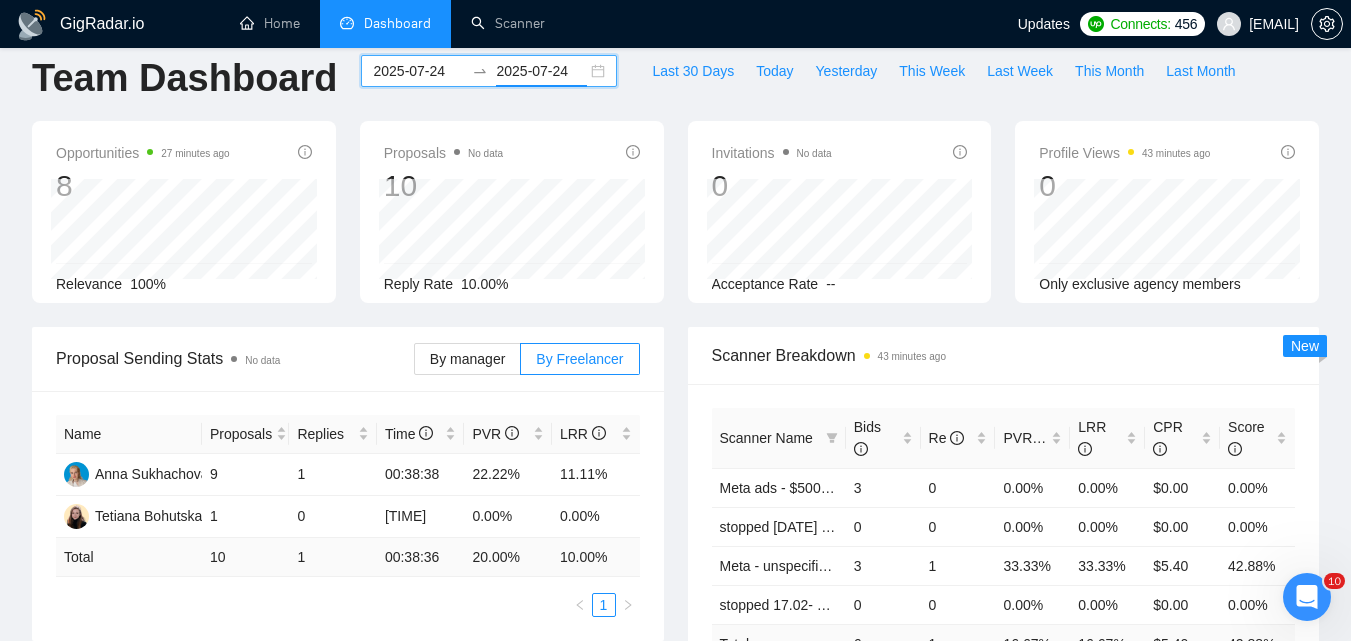 scroll, scrollTop: 100, scrollLeft: 0, axis: vertical 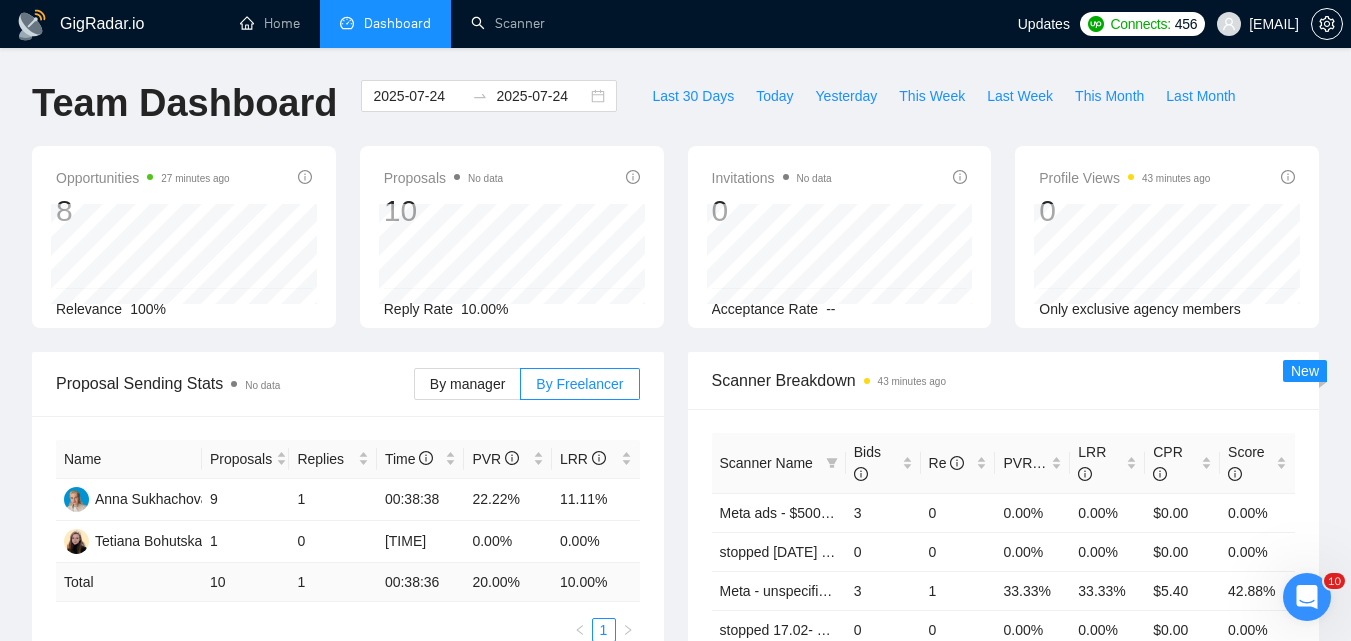 click on "GigRadar.io Home Dashboard Scanner Updates Connects: 456 asukhachova@example.com Team Dashboard [DATE] [DATE] Last 30 Days Today Yesterday This Week Last Week This Month Last Month Opportunities 27 minutes ago 8 2025-07-24 Relevant 8 Relevance 100% Proposals No data 10 2025-07-24 Sent 9 Reply Rate 10.00% Invitations No data 0 Acceptance Rate -- Profile Views 43 minutes ago 0 Only exclusive agency members Proposal Sending Stats No data By manager By Freelancer Name Proposals Replies Time PVR LRR Anna Sukhachova 9 1 00:38:38 22.22% 11.11% Tetiana Bohutska 1 0 00:38:22 0.00% 0.00% Total 10 1 00:38:36 20.00 % 10.00 % 1 Scanner Breakdown 43 minutes ago Scanner Name Bids Re PVR LRR CPR Score Meta ads - $500+/$30+ - Feedback+/cost1k+ -AI 3 0 0.00% 0.00% $0.00 0.00% stopped 19.08 - Meta Ads - cases/hook- generating $k 0 0 0.00% 0.00% $0.00 0.00% Meta- unspecified - Feedback+ -AI 3 1 33.33% 33.33% $5.40 42.88% 0 0 0.00% 0.00% $0.00" at bounding box center [675, 822] 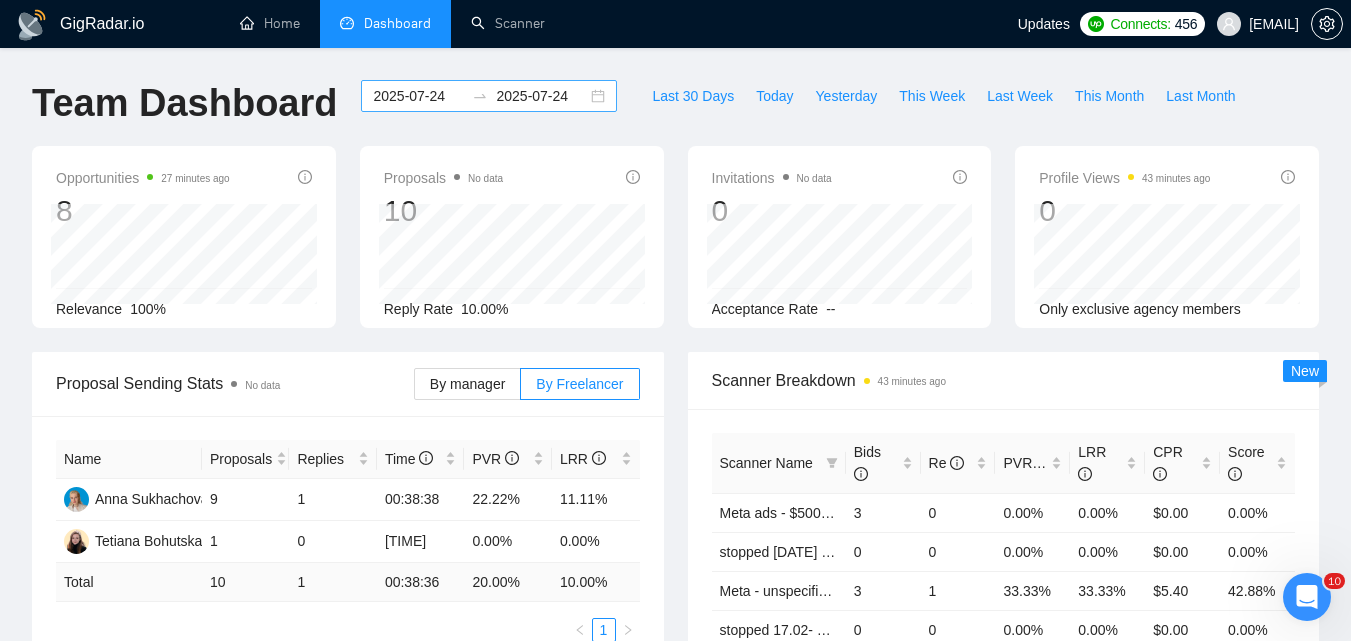click on "2025-07-24" at bounding box center (418, 96) 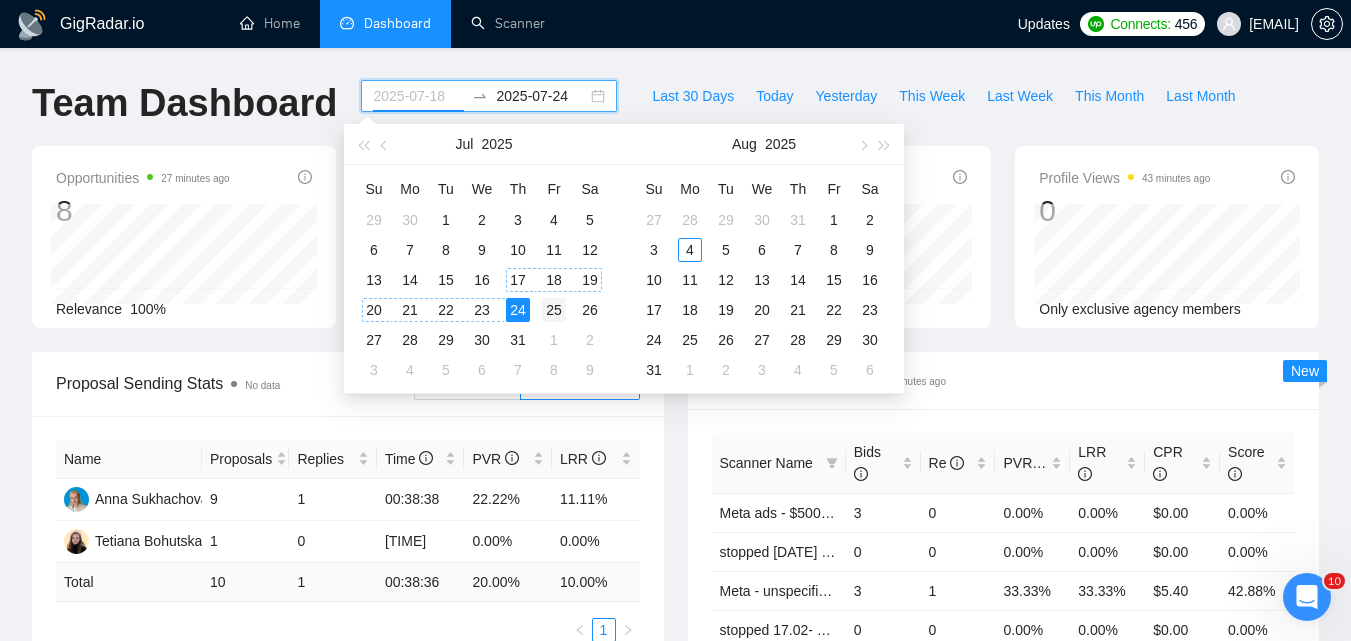 type on "2025-07-25" 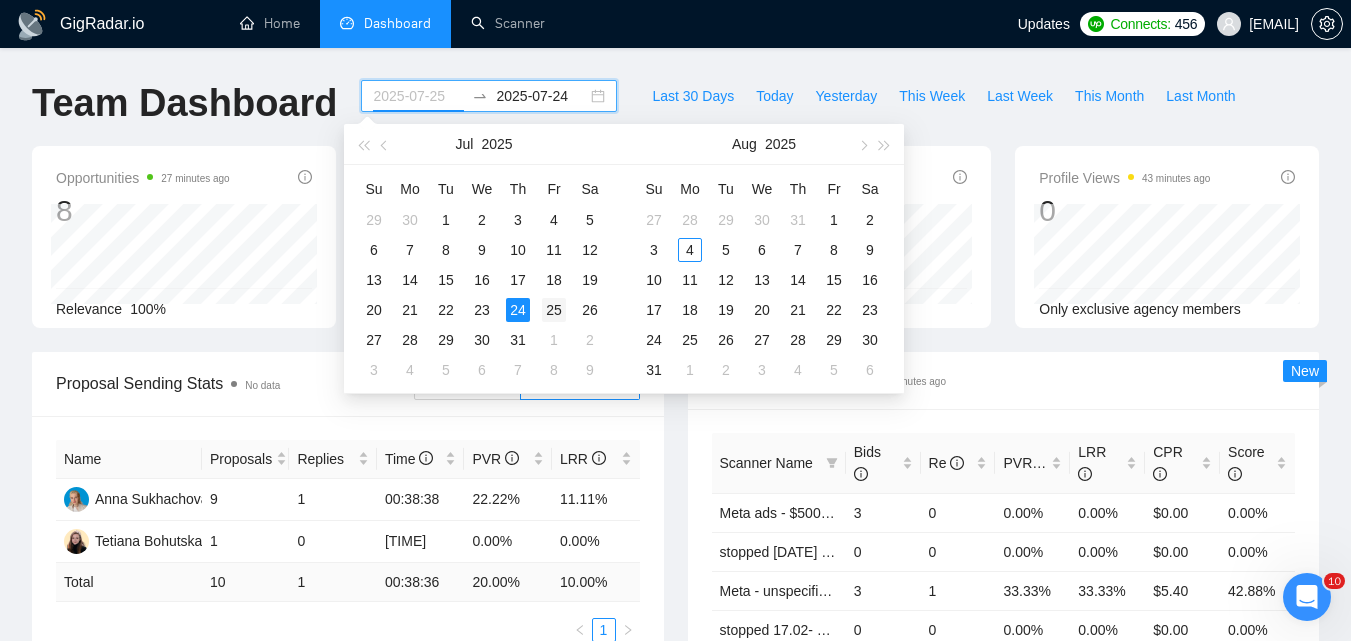 click on "25" at bounding box center (554, 310) 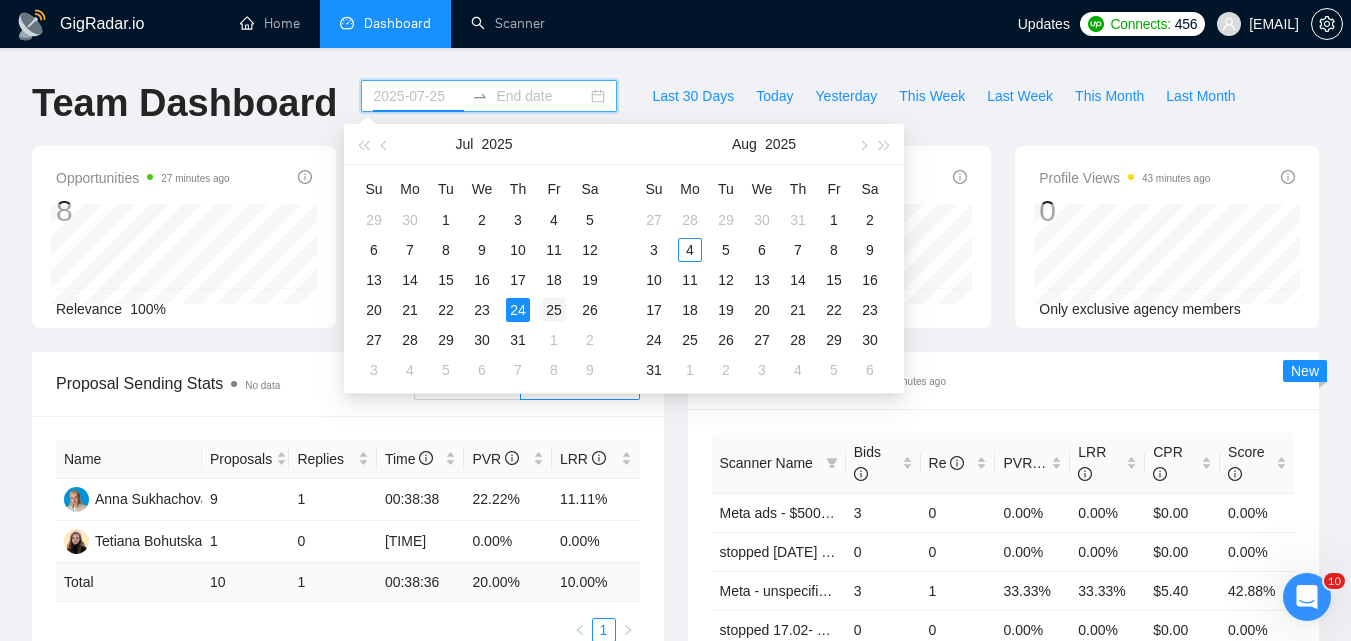 click on "25" at bounding box center [554, 310] 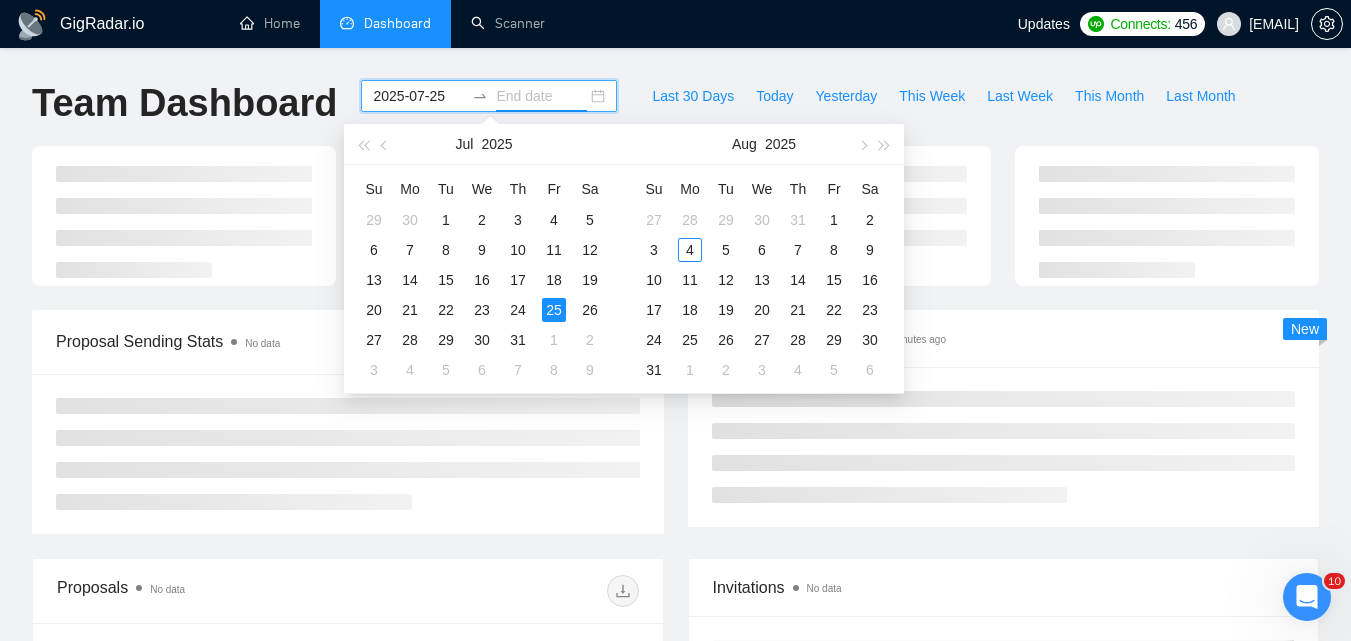 type on "2025-07-25" 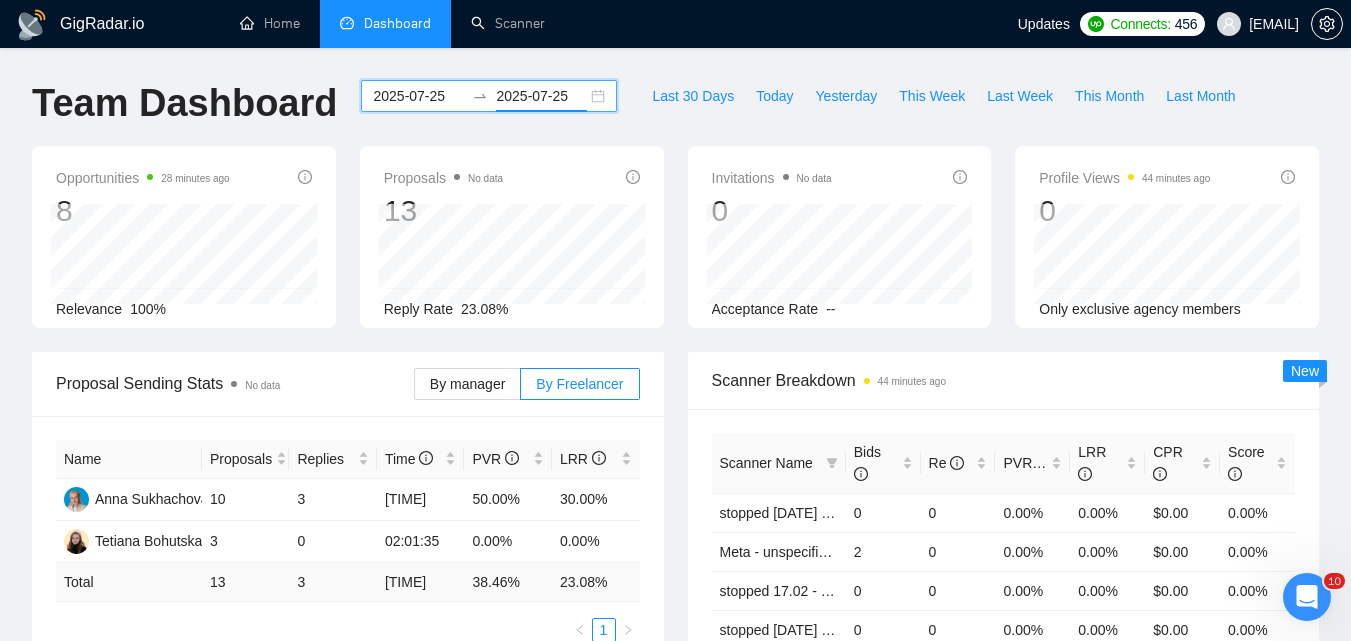 click on "2025-07-25" at bounding box center (418, 96) 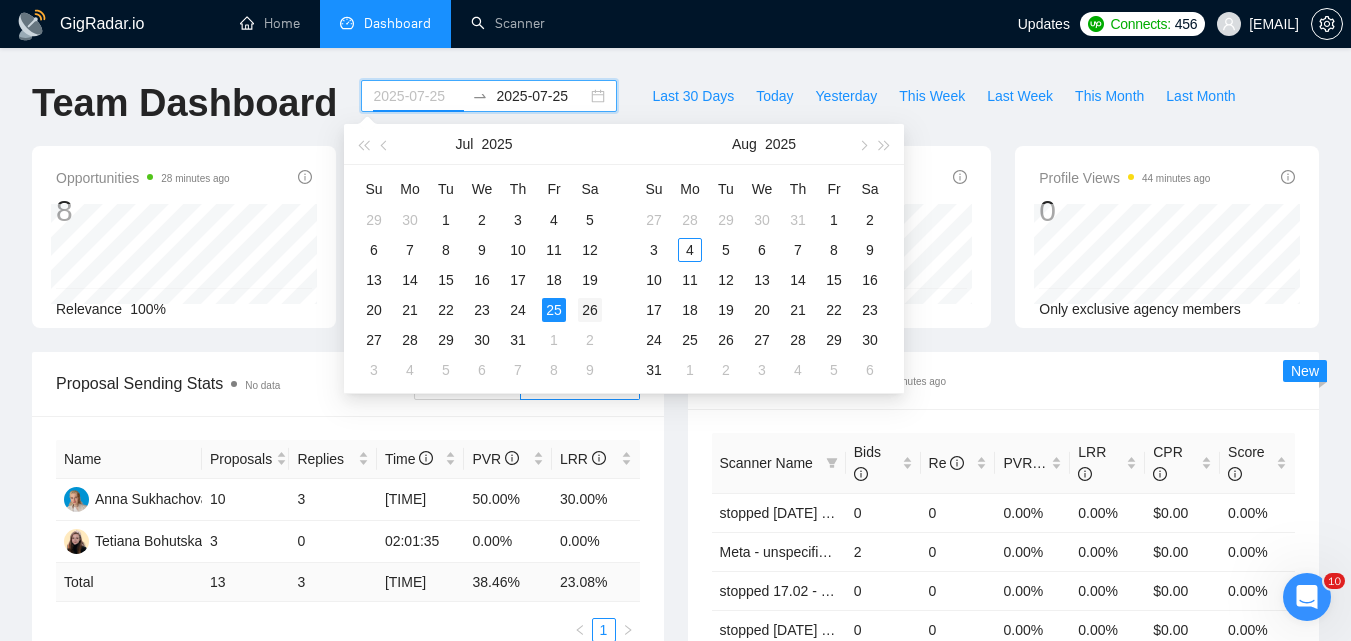 type on "2025-07-26" 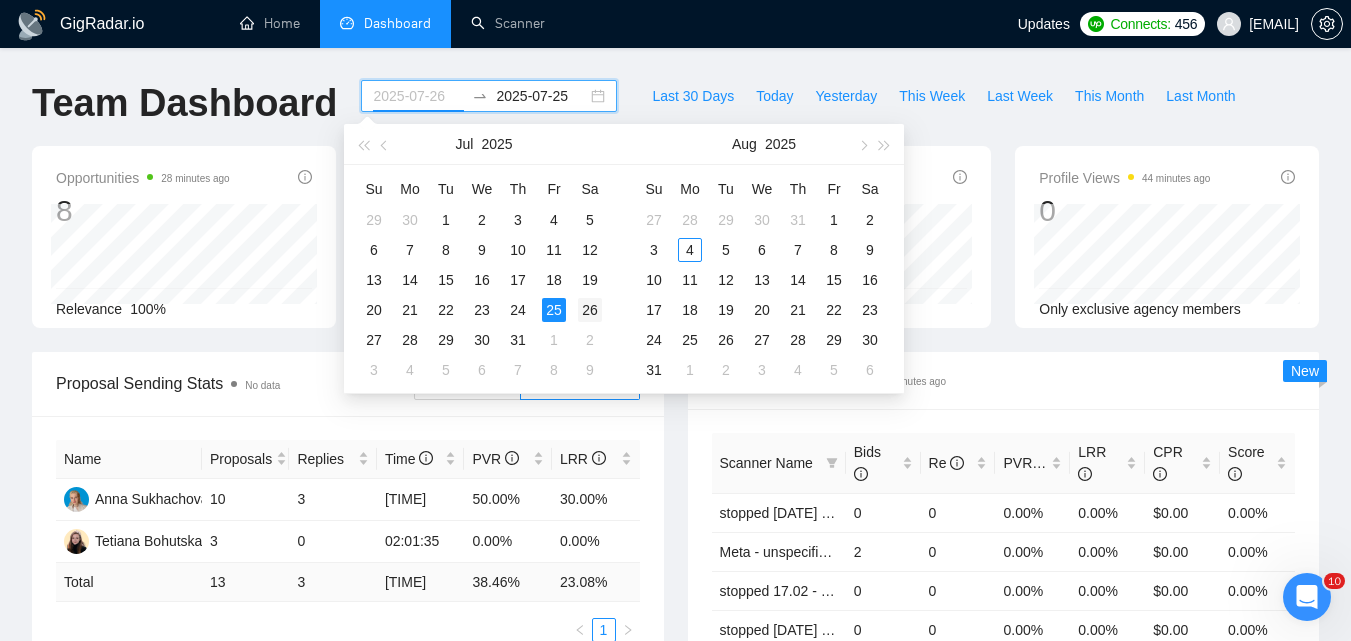 click on "26" at bounding box center [590, 310] 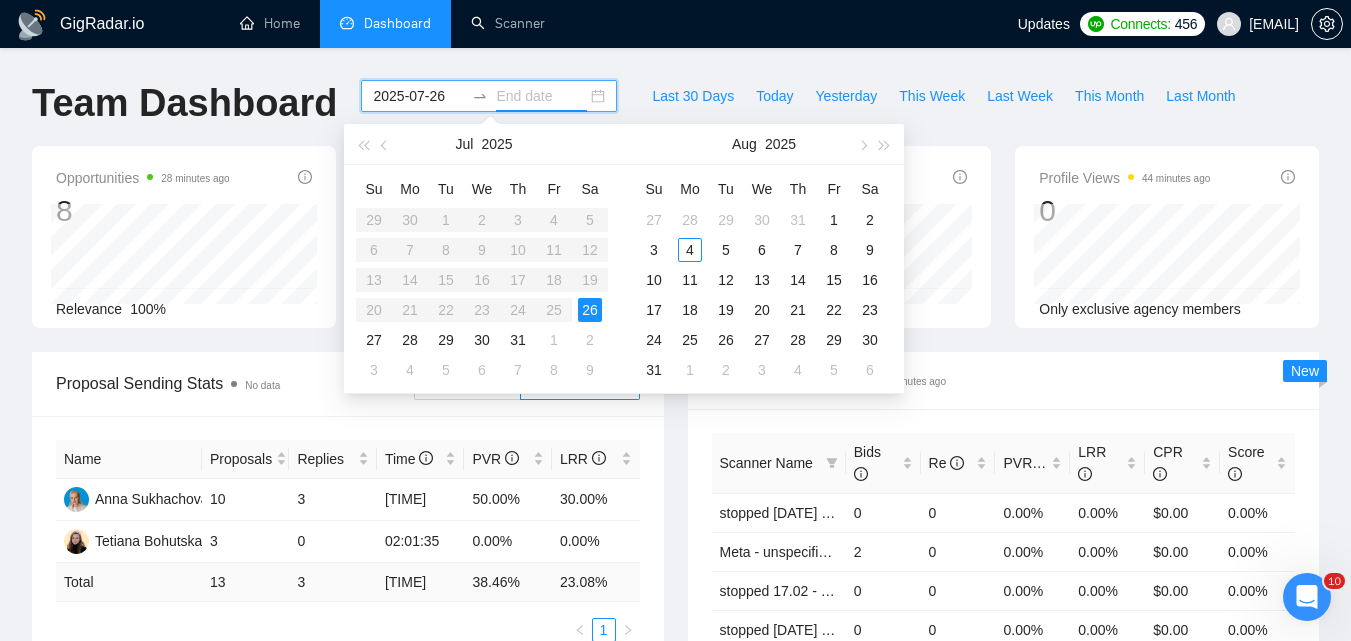 click on "26" at bounding box center [590, 310] 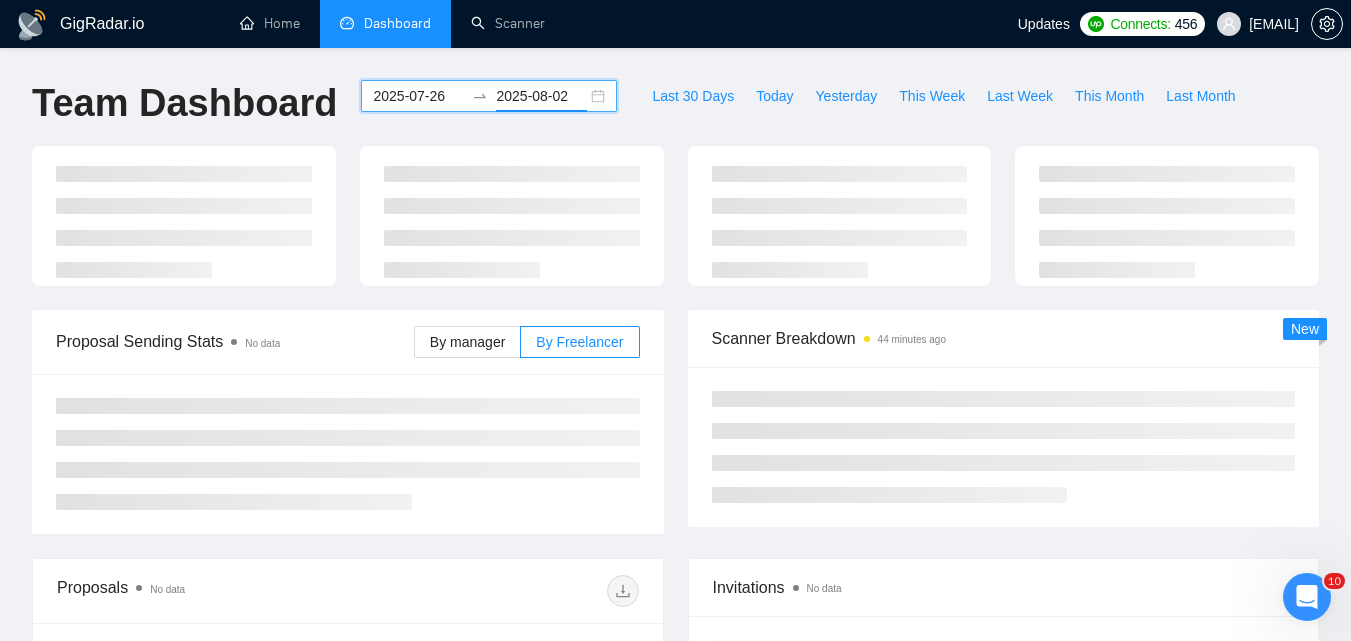 type on "2025-07-26" 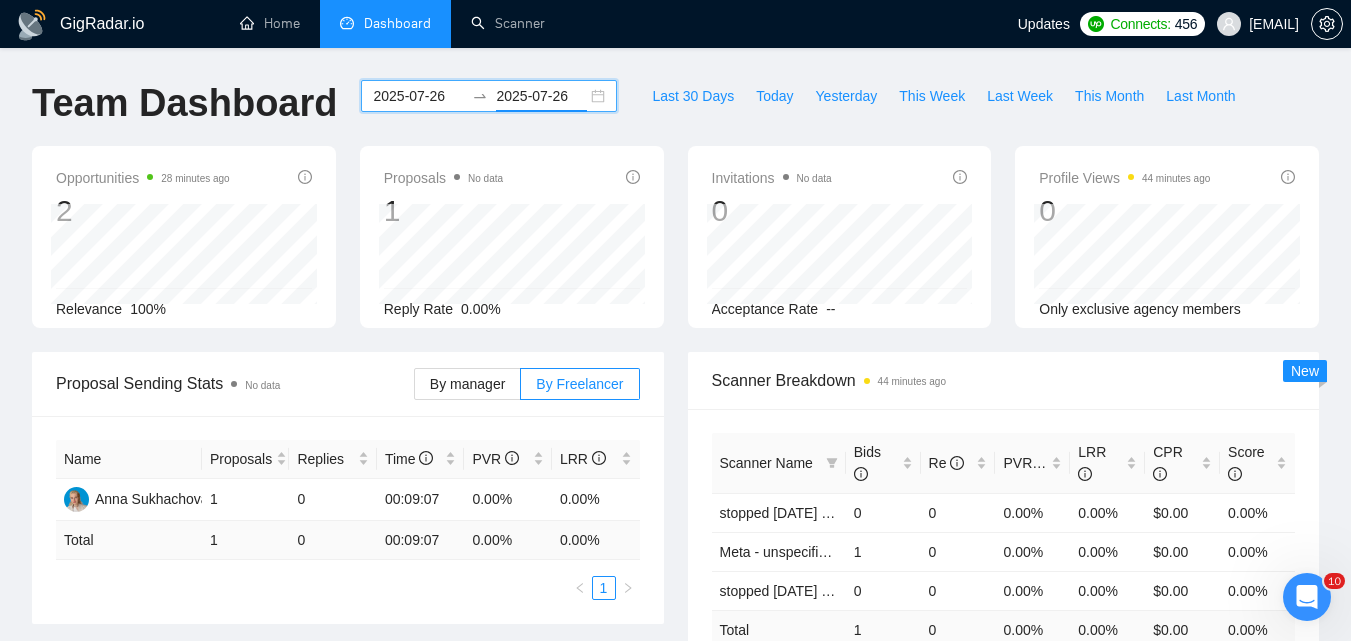 scroll, scrollTop: 100, scrollLeft: 0, axis: vertical 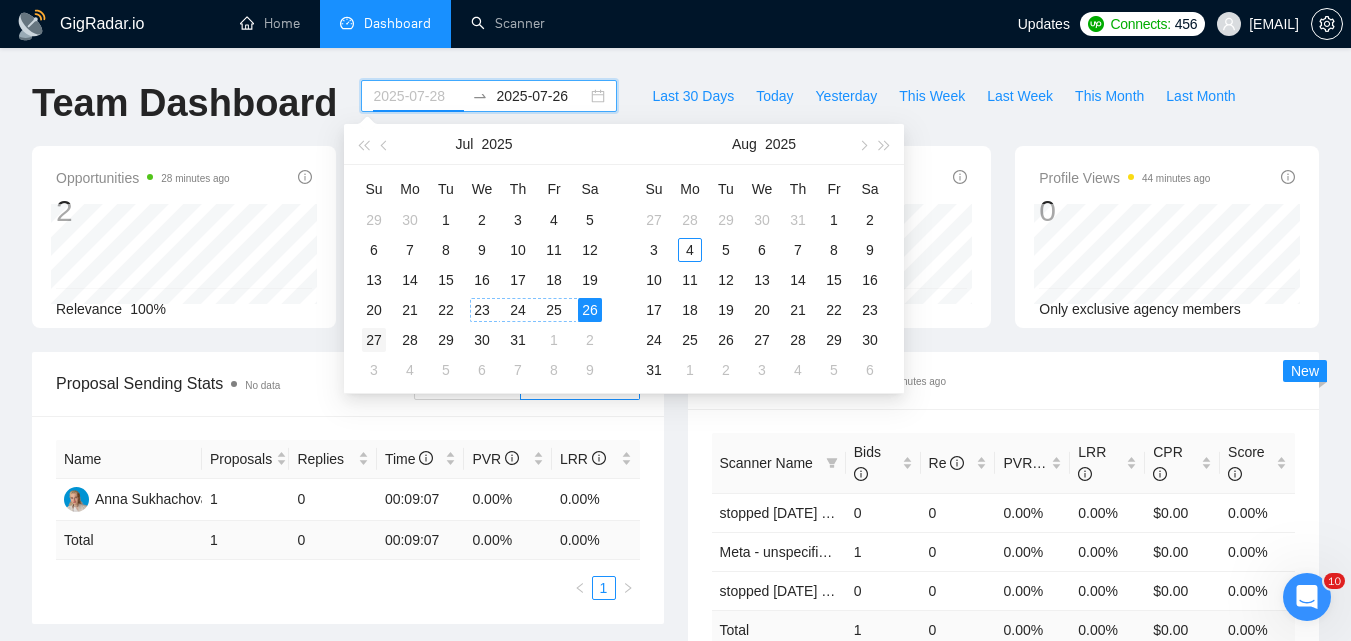 type on "2025-07-27" 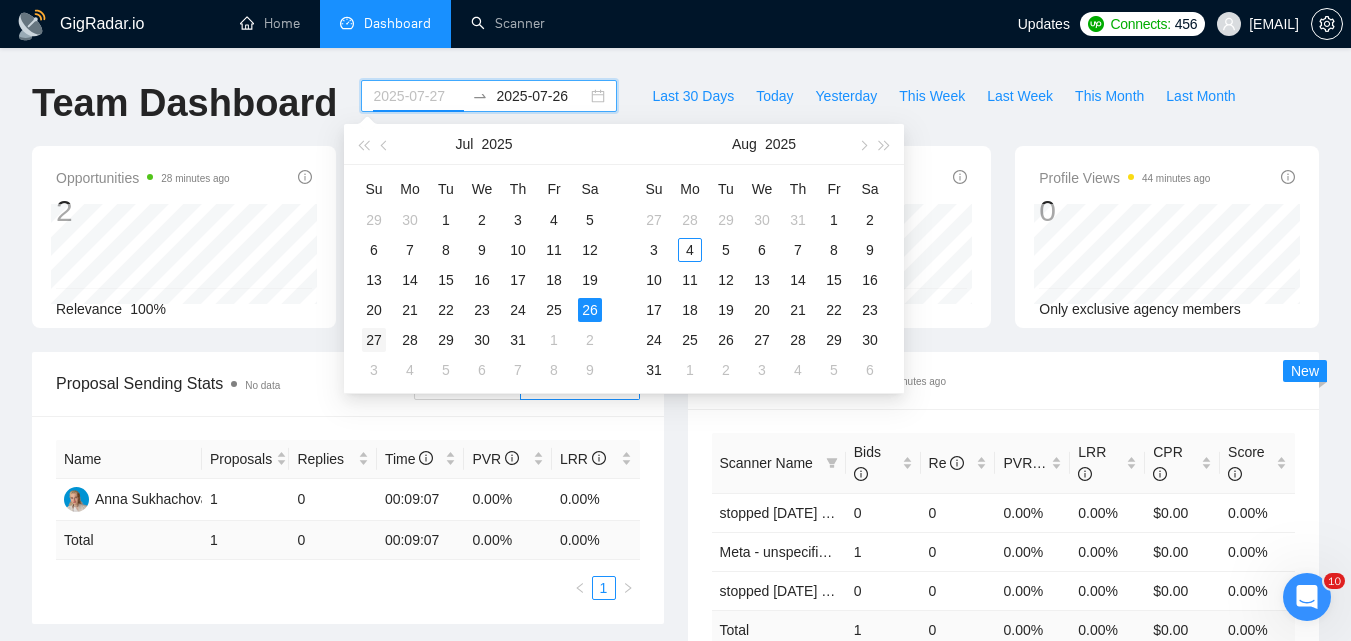 click on "27" at bounding box center (374, 340) 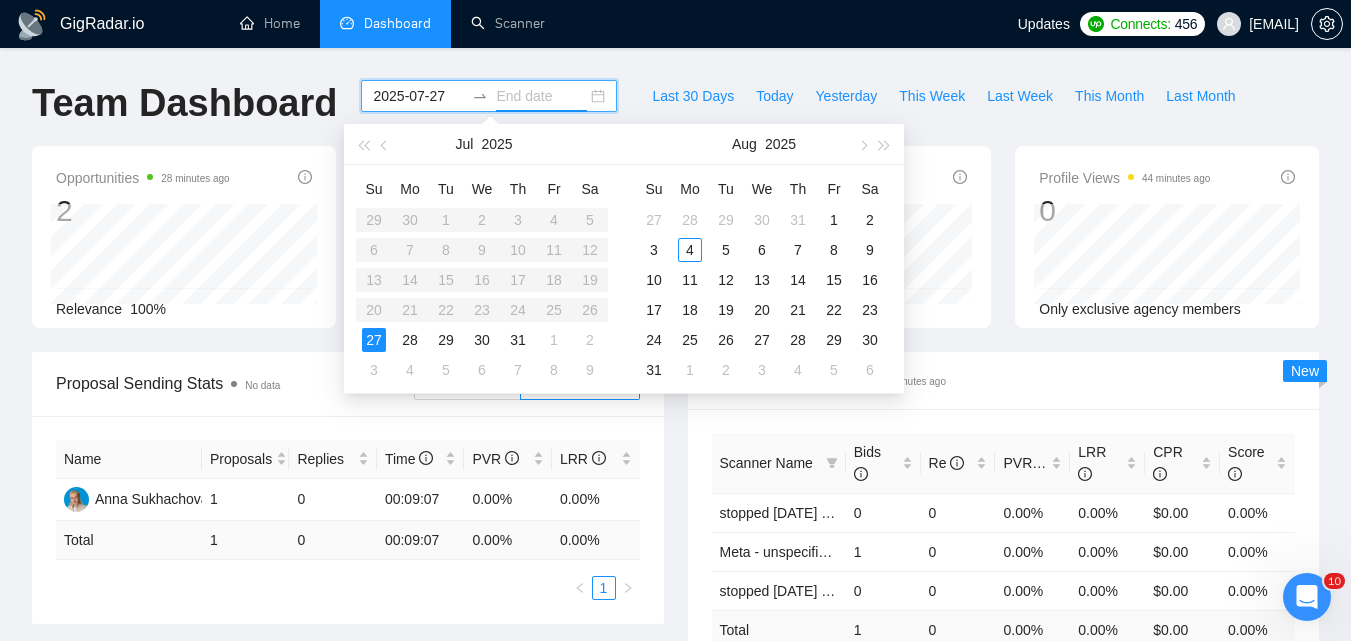 click on "27" at bounding box center (374, 340) 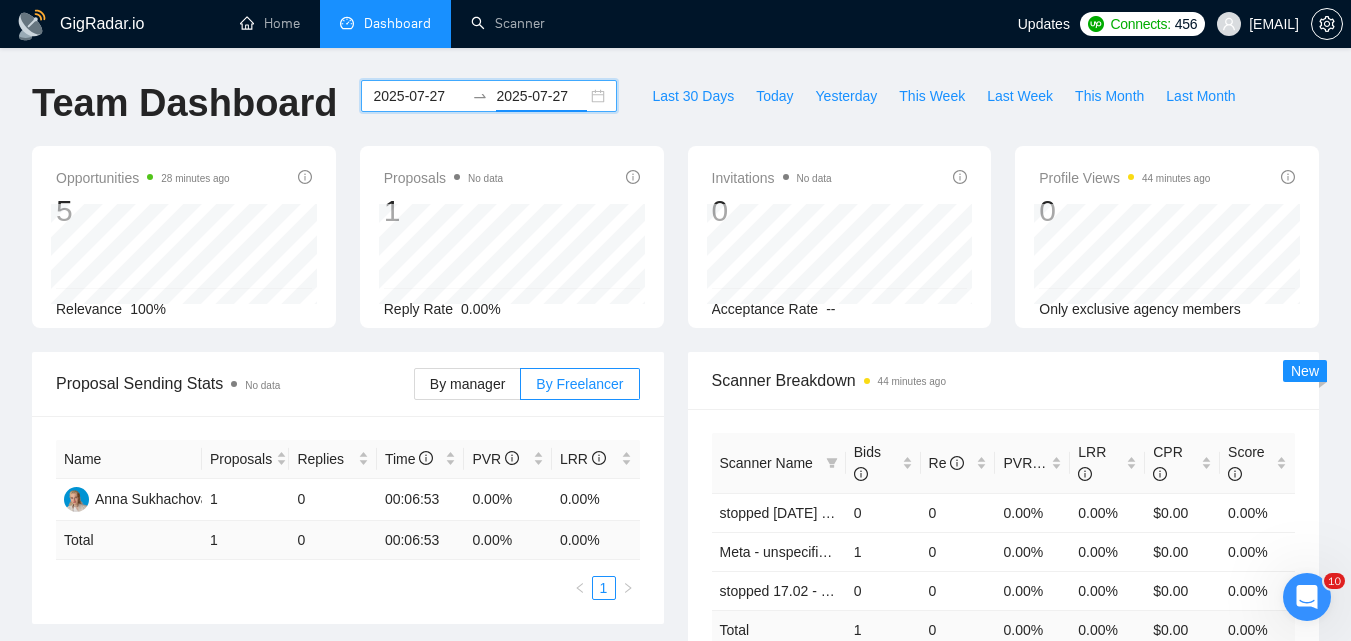 click on "GigRadar.io Home Dashboard Scanner Updates Connects: 456 asukhachova@example.com Team Dashboard [DATE] [DATE] Last 30 Days Today Yesterday This Week Last Week This Month Last Month Opportunities 28 minutes ago 5 Relevance 100% Proposals No data 1 2025-07-27 Sent 1 Reply Rate 0.00% Invitations No data 0 Acceptance Rate -- Profile Views 44 minutes ago 0 Only exclusive agency members Proposal Sending Stats No data By manager By Freelancer Name Proposals Replies Time PVR LRR Anna Sukhachova 1 0 00:06:53 0.00% 0.00% Tetiana Bohutska 1 0 00:06:53 0.00% 0.00% Total 1 0 00:06:53 0.00 % 0.00 % 1 Scanner Breakdown 44 minutes ago Scanner Name Bids Re PVR LRR CPR Score stopped 28.02 - Google Ads - LeadGen/cases/hook- saved $k 0 0 0.00% 0.00% $0.00 0.00% Meta- unspecified - Feedback+ -AI 1 0 0.00% 0.00% $0.00 0.00% stopped 17.02 - Google Ads - ecommerce/AI - $500+ 0 0 0.00% 0.00% $0.00 0.00% Total 1 0 0.00 % 0.00 % $ 0.00 0.00 % 1 New Proposals No data Date Title Manager Freelancer Status               1 Date" at bounding box center (675, 614) 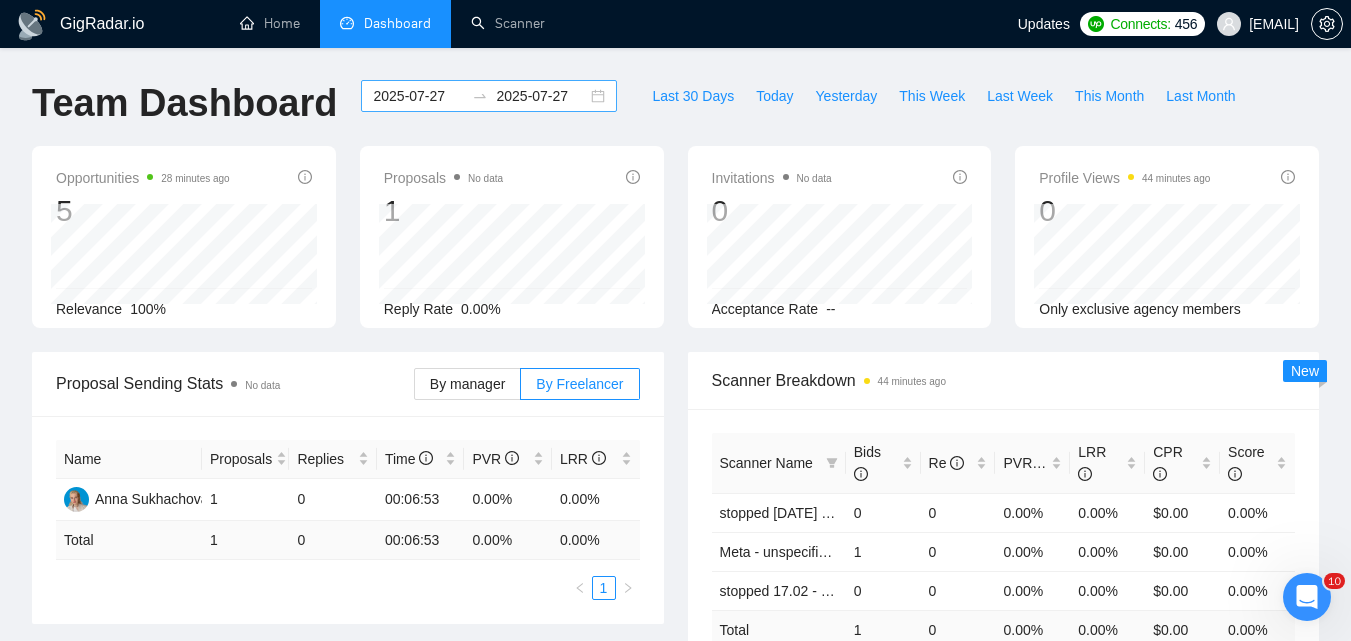 click on "2025-07-27" at bounding box center (418, 96) 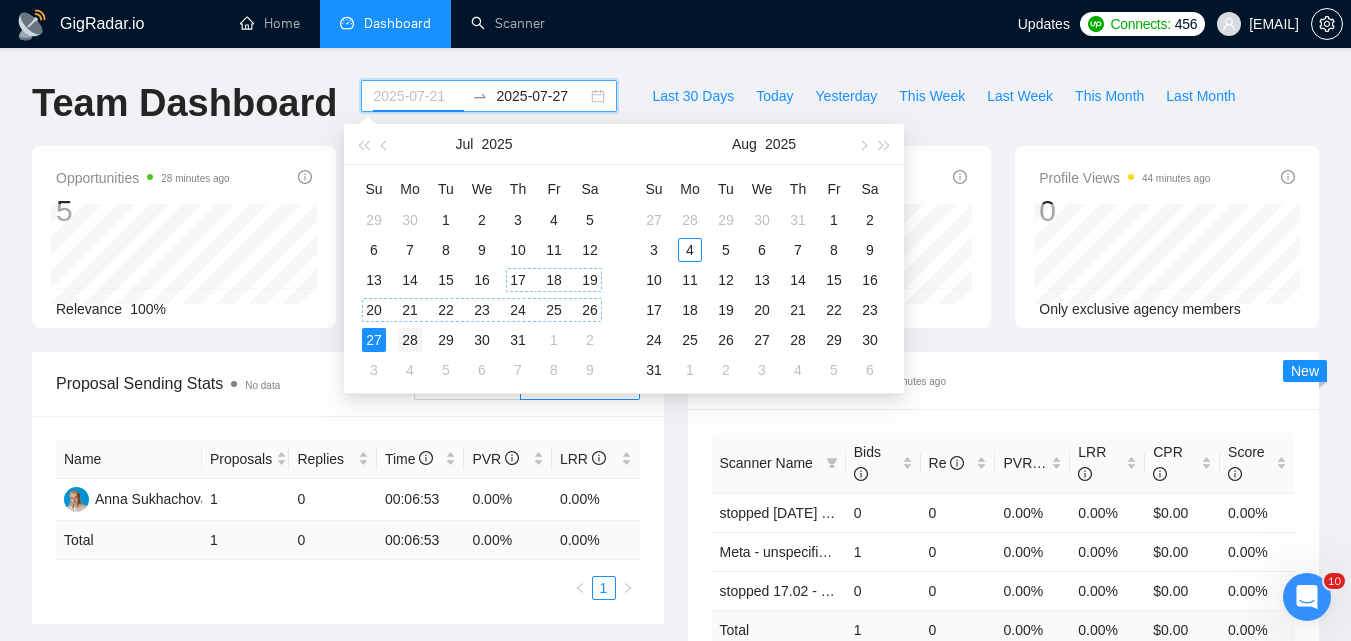 type on "2025-07-28" 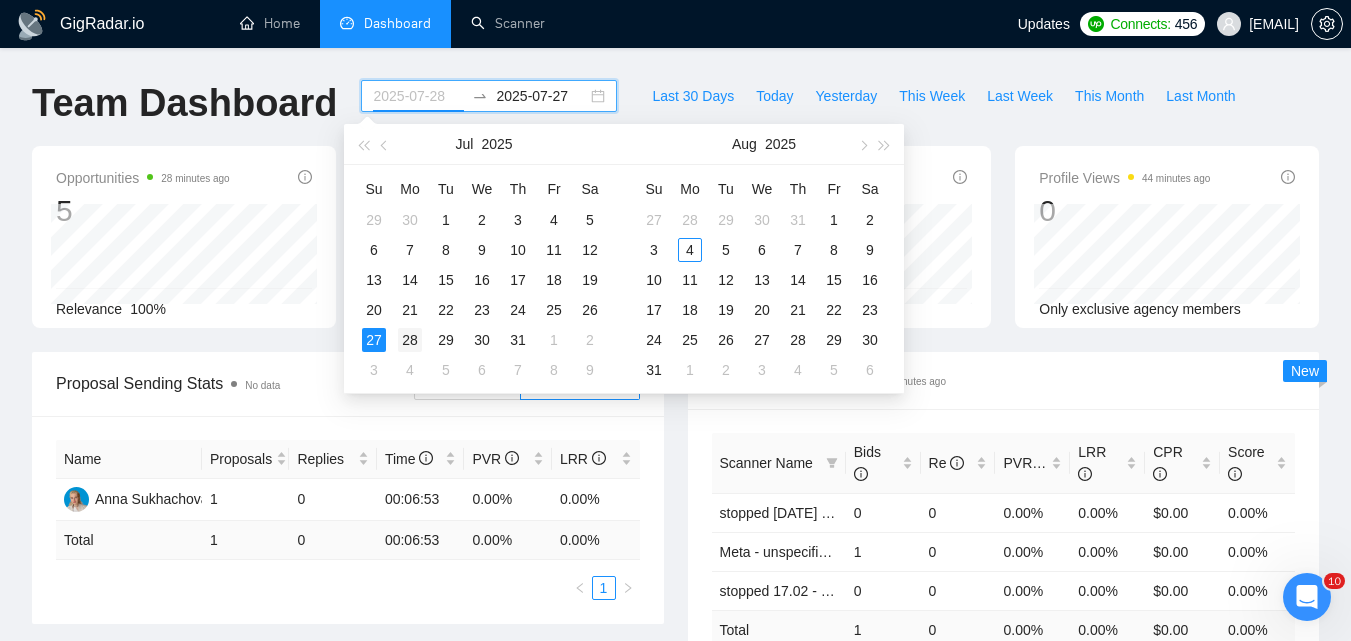 click on "28" at bounding box center (410, 340) 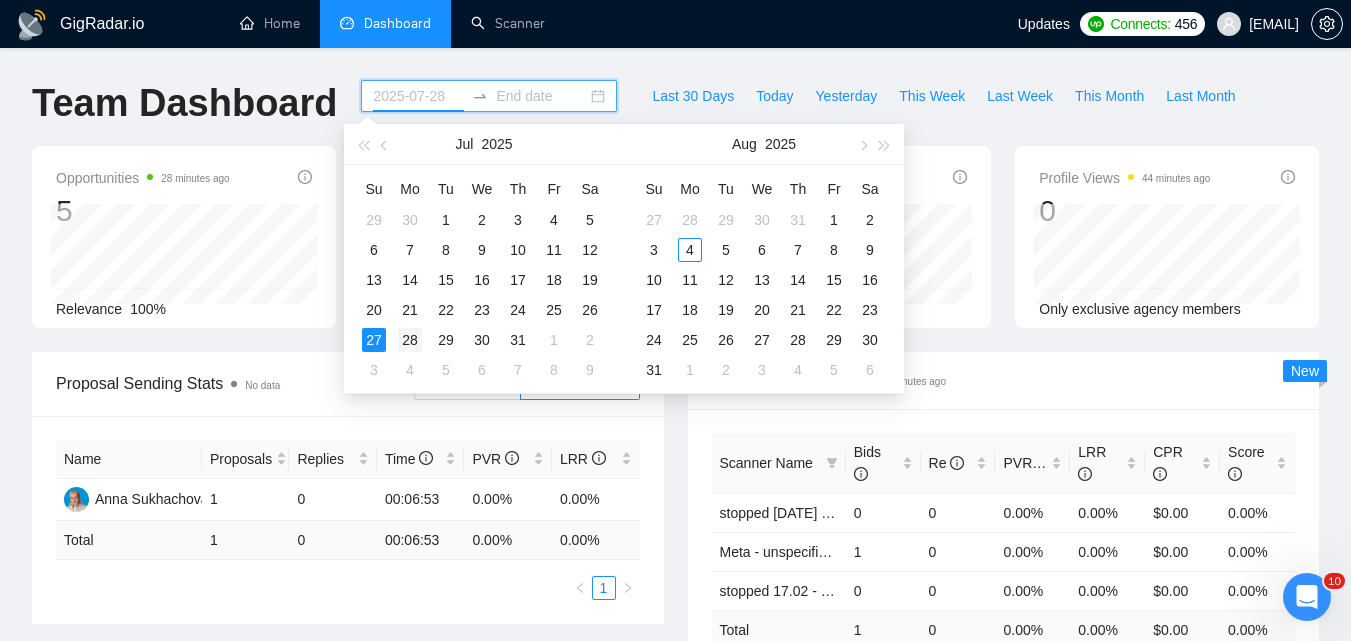 click on "28" at bounding box center (410, 340) 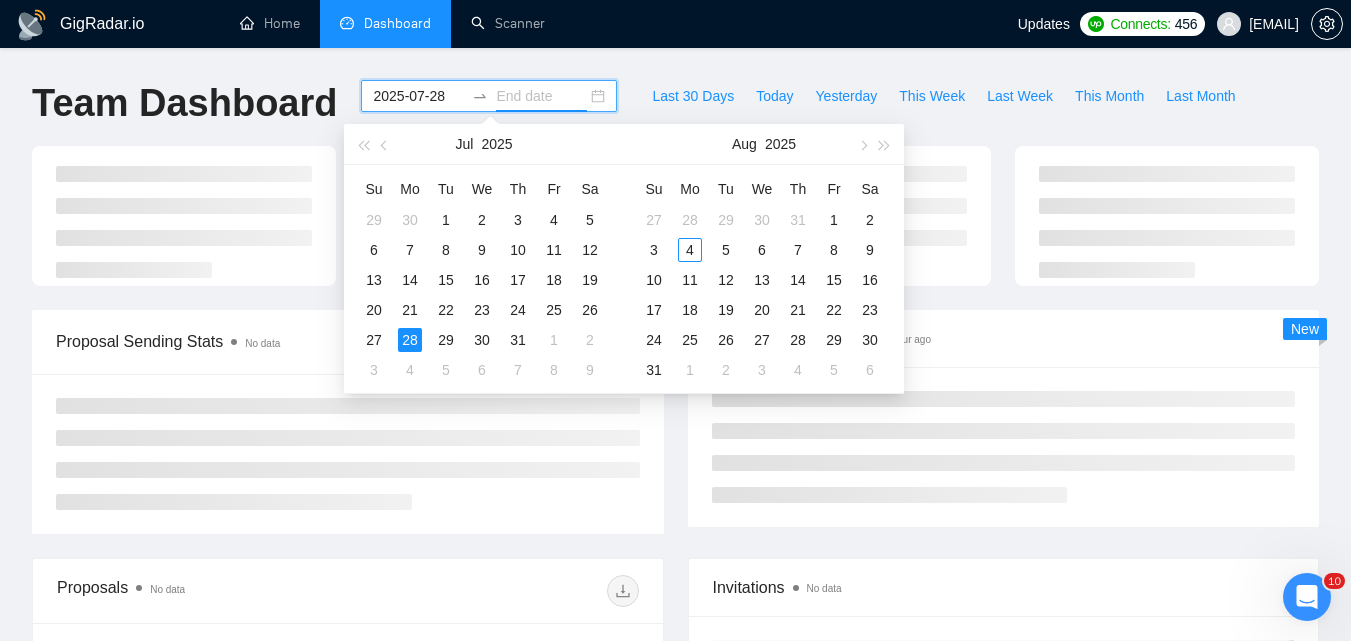 type on "2025-07-28" 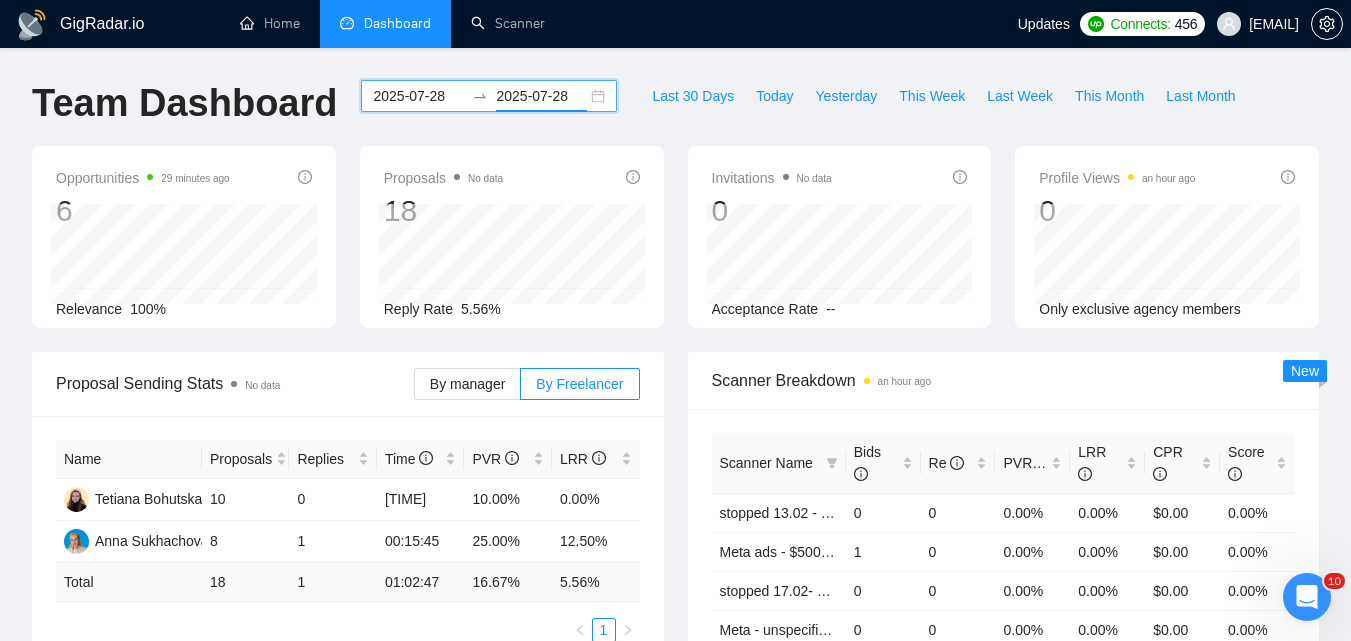 scroll, scrollTop: 100, scrollLeft: 0, axis: vertical 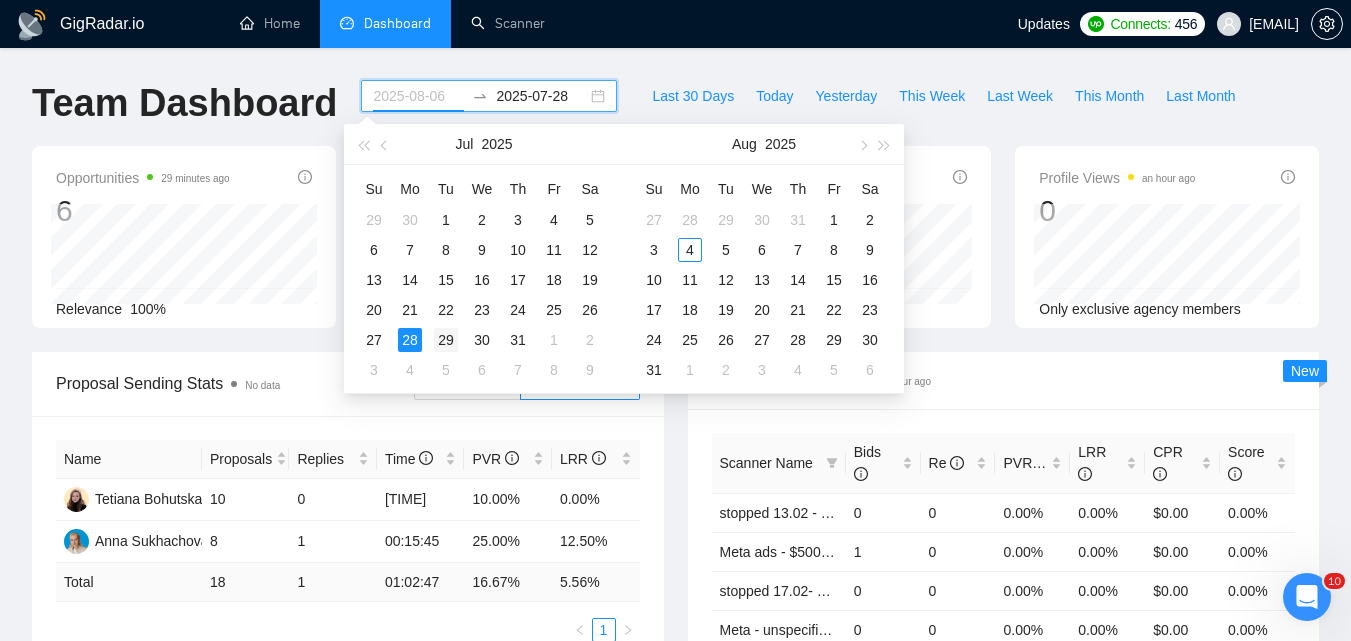 type on "2025-07-29" 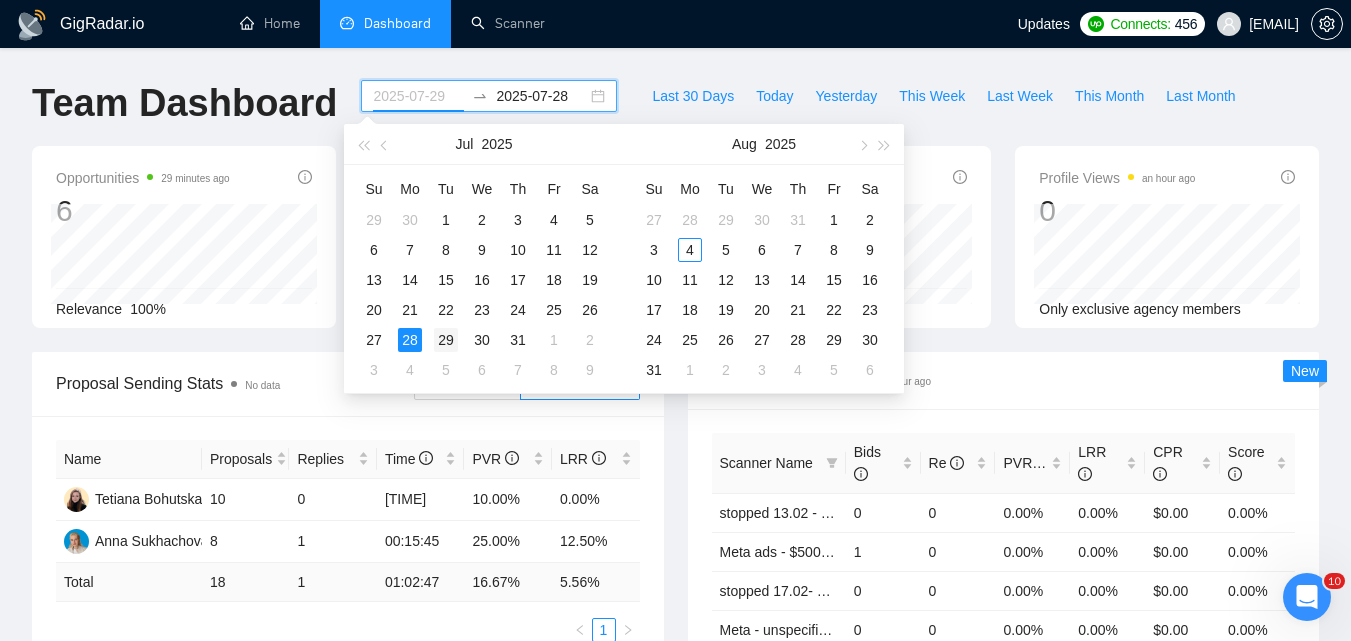 click on "29" at bounding box center [446, 340] 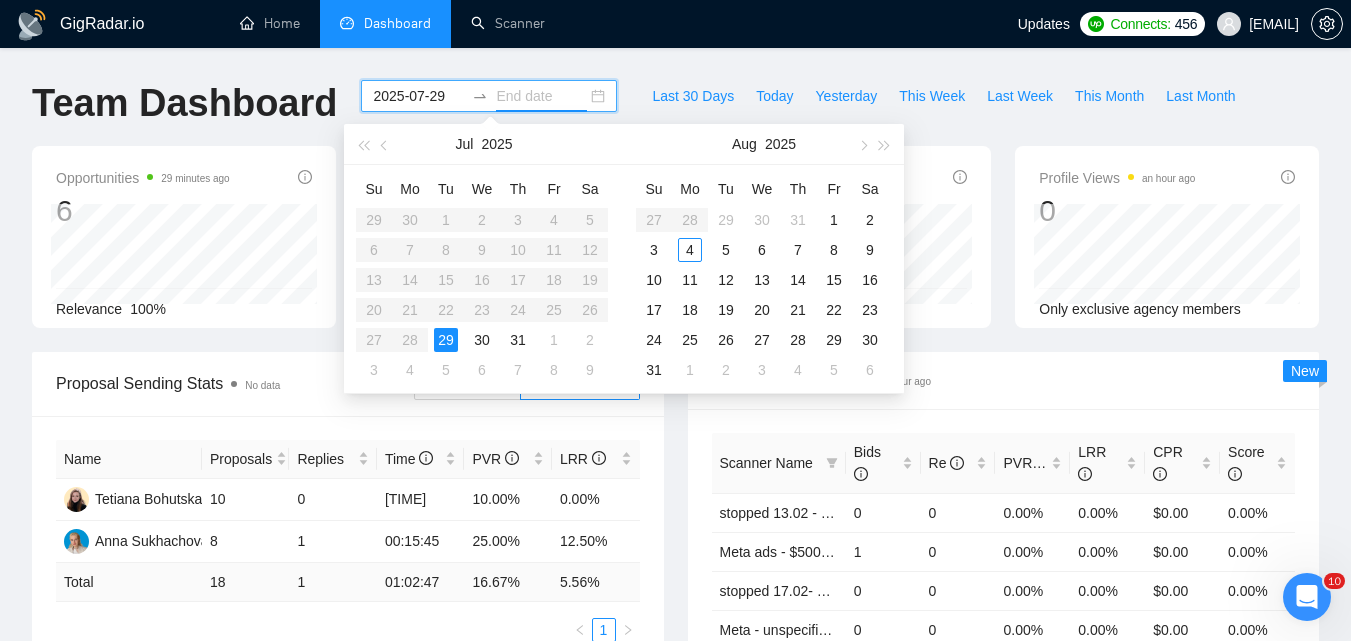 click on "29" at bounding box center (446, 340) 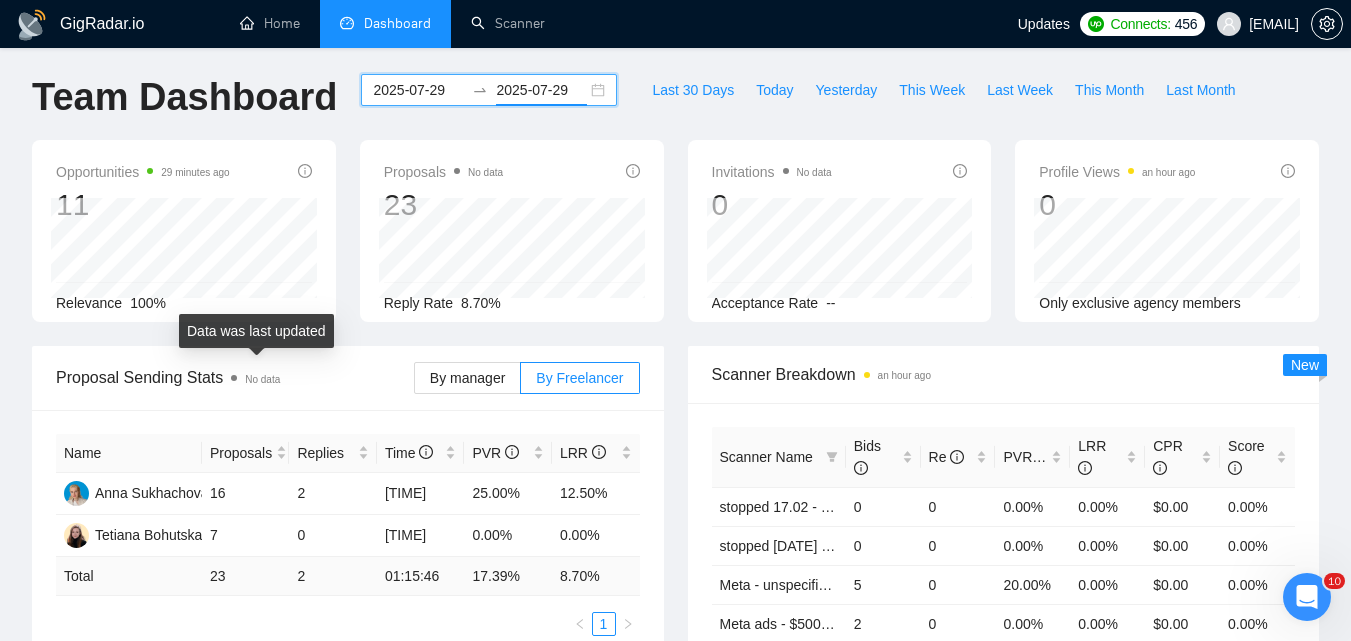scroll, scrollTop: 100, scrollLeft: 0, axis: vertical 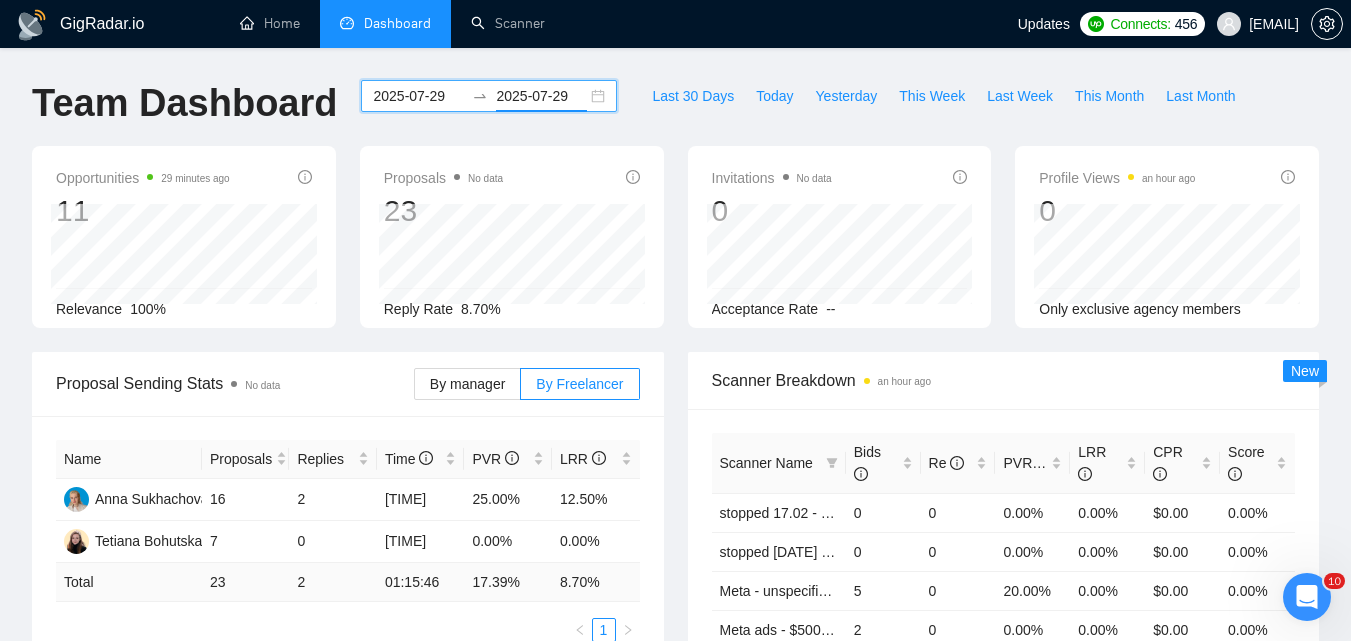 click on "2025-07-29" at bounding box center (418, 96) 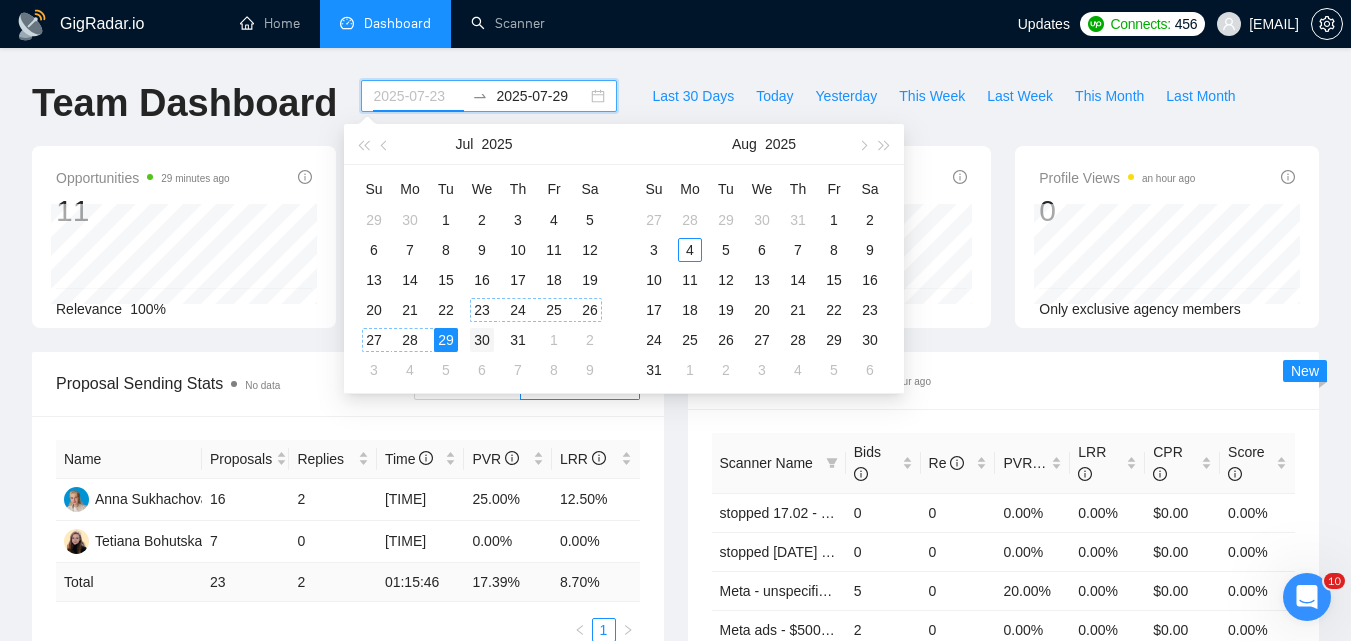 type on "2025-07-30" 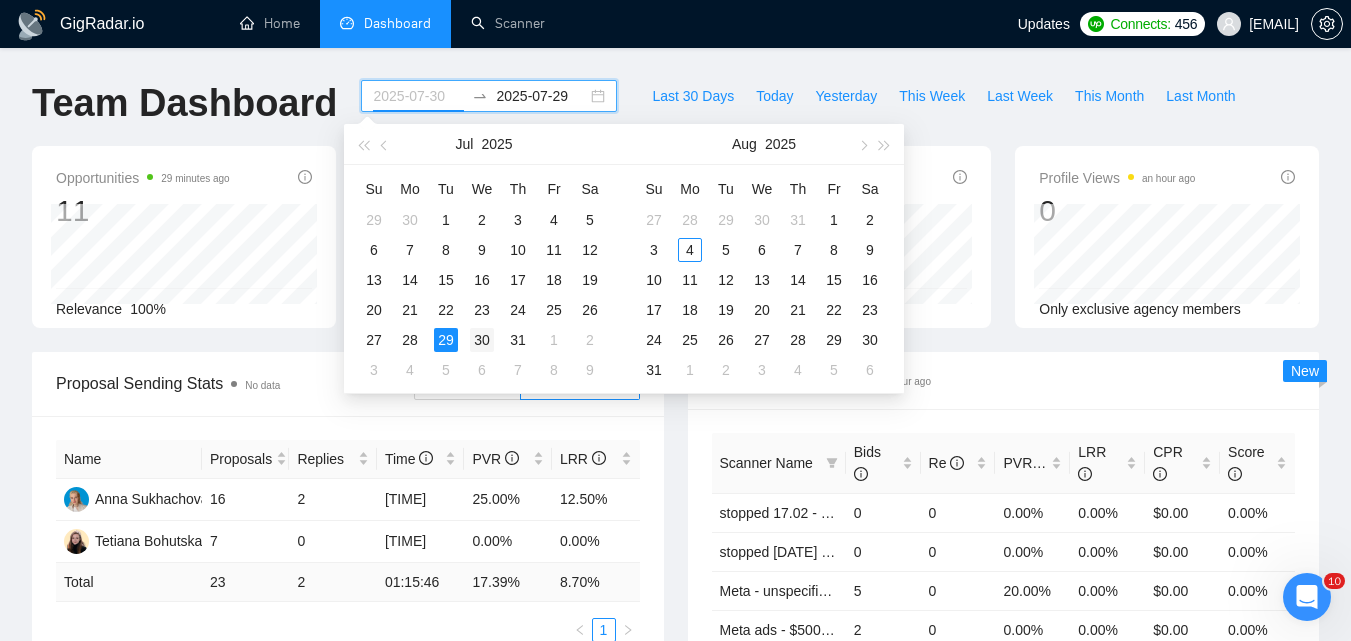 click on "30" at bounding box center (482, 340) 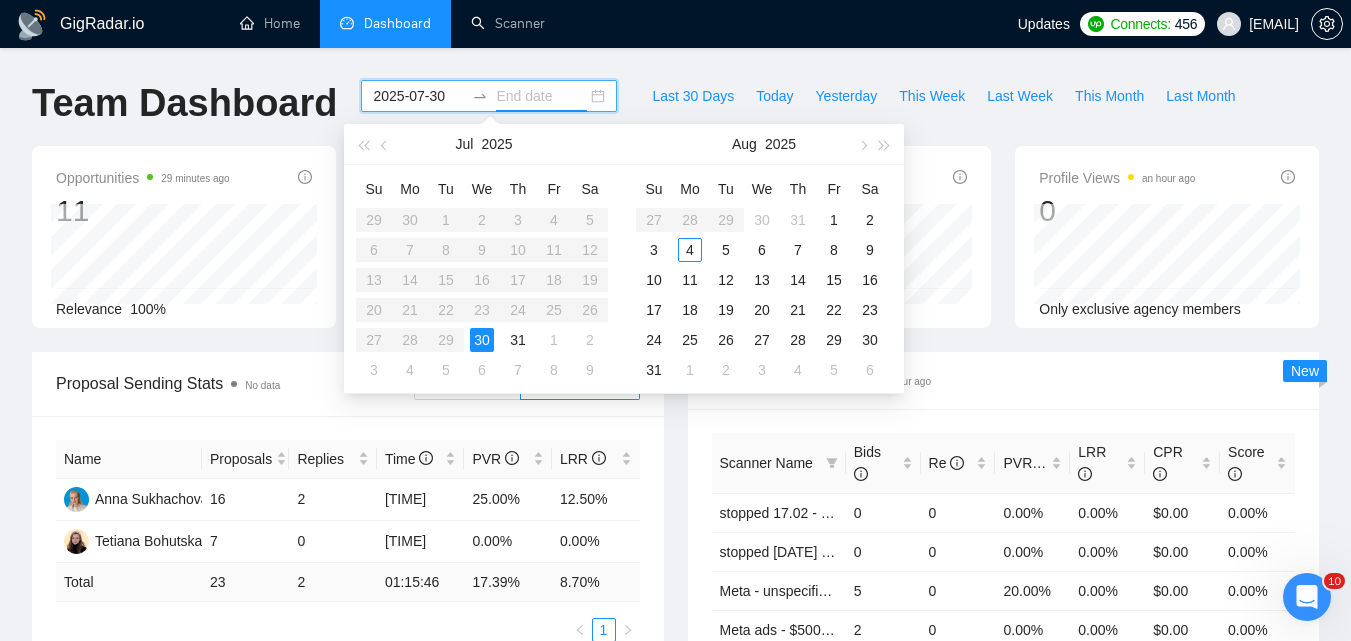 click on "30" at bounding box center [482, 340] 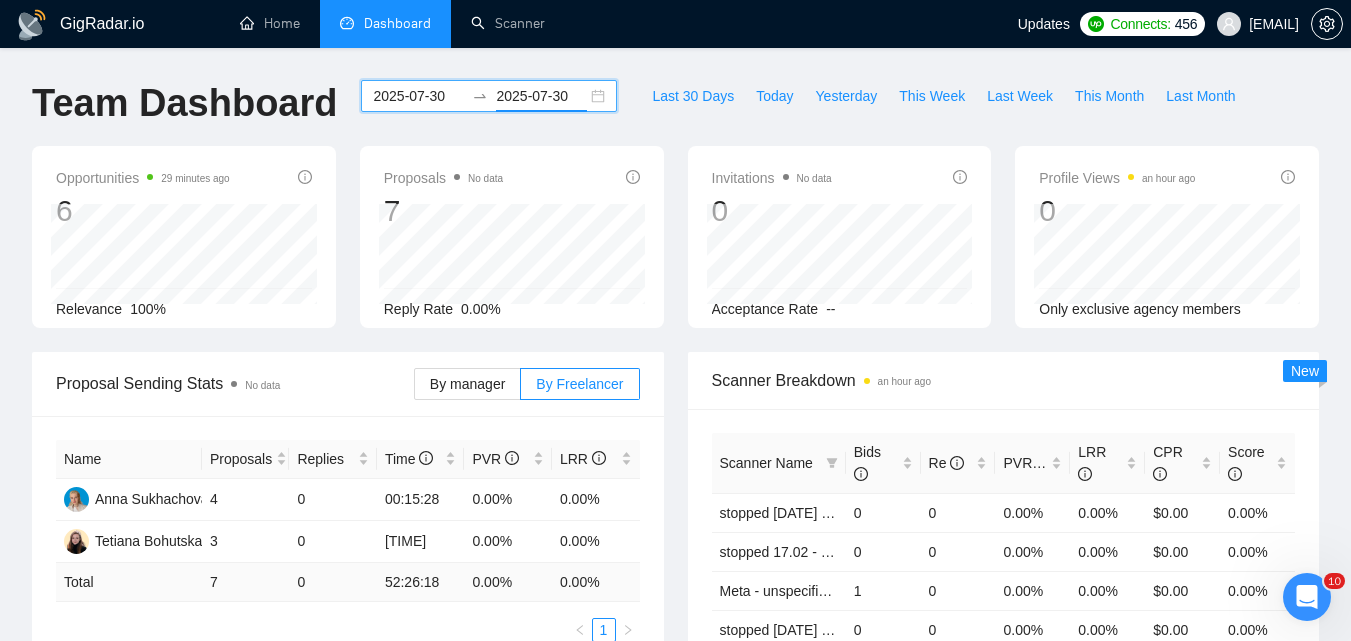 click on "2025-07-30" at bounding box center (418, 96) 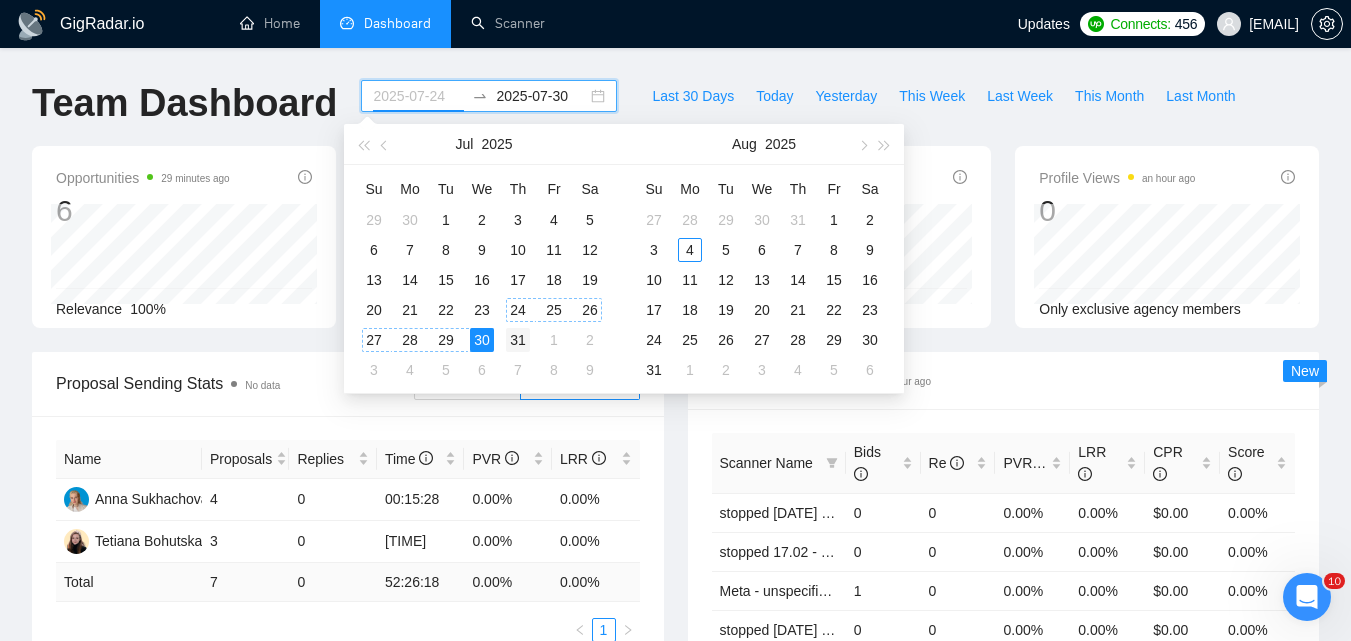 type on "2025-07-31" 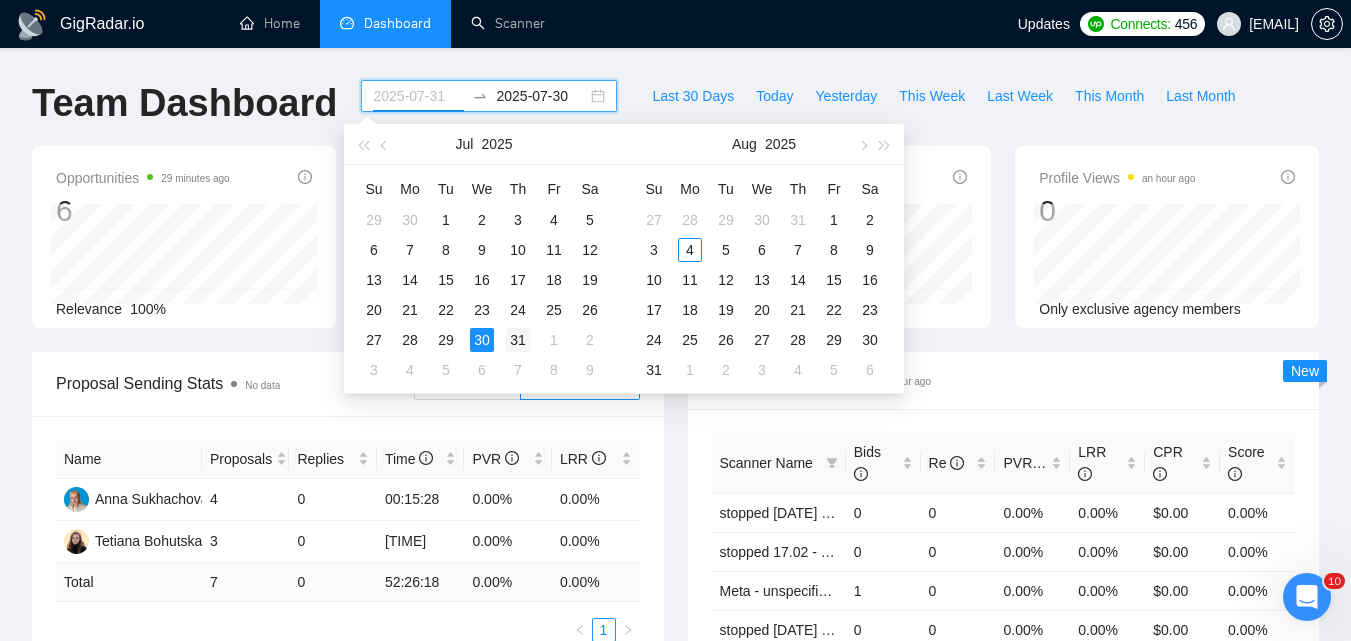 click on "31" at bounding box center [518, 340] 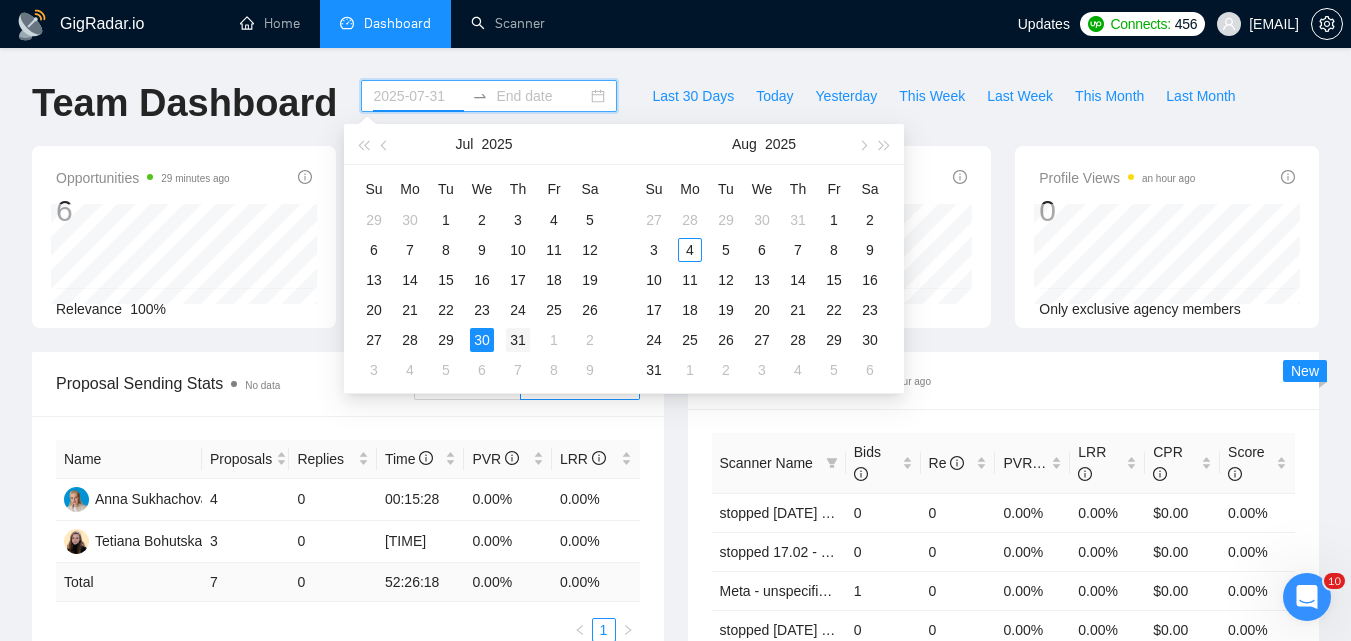 click on "31" at bounding box center [518, 340] 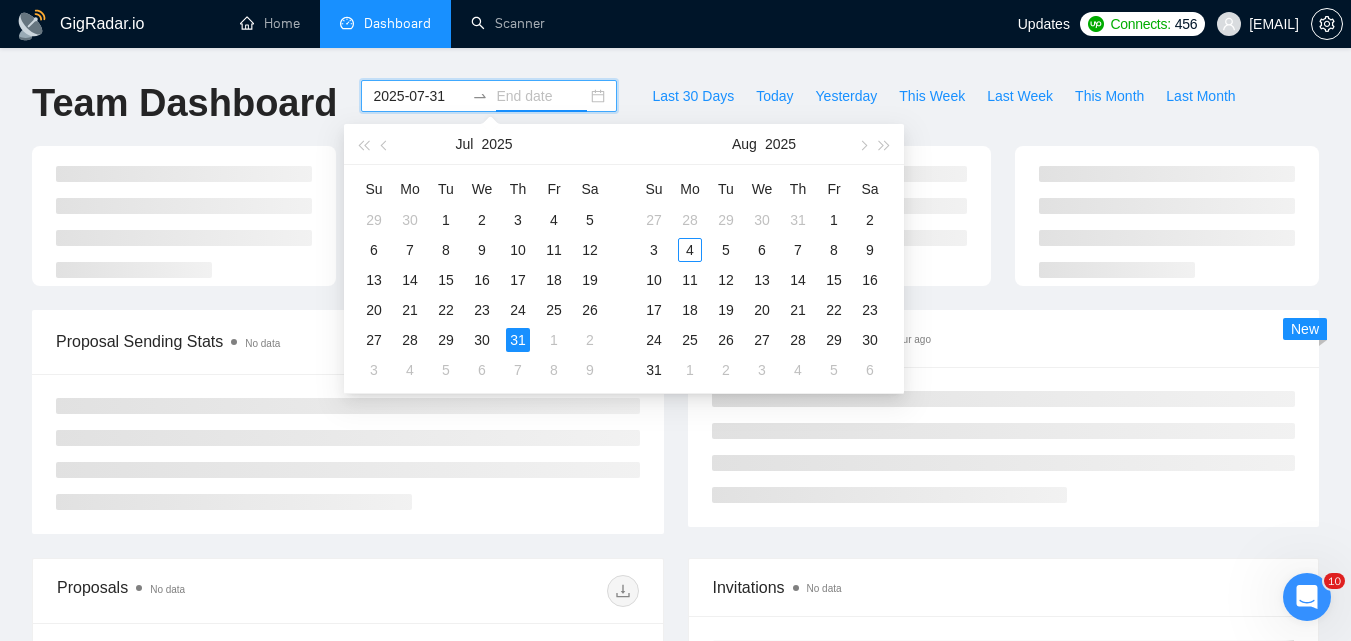 type on "2025-07-31" 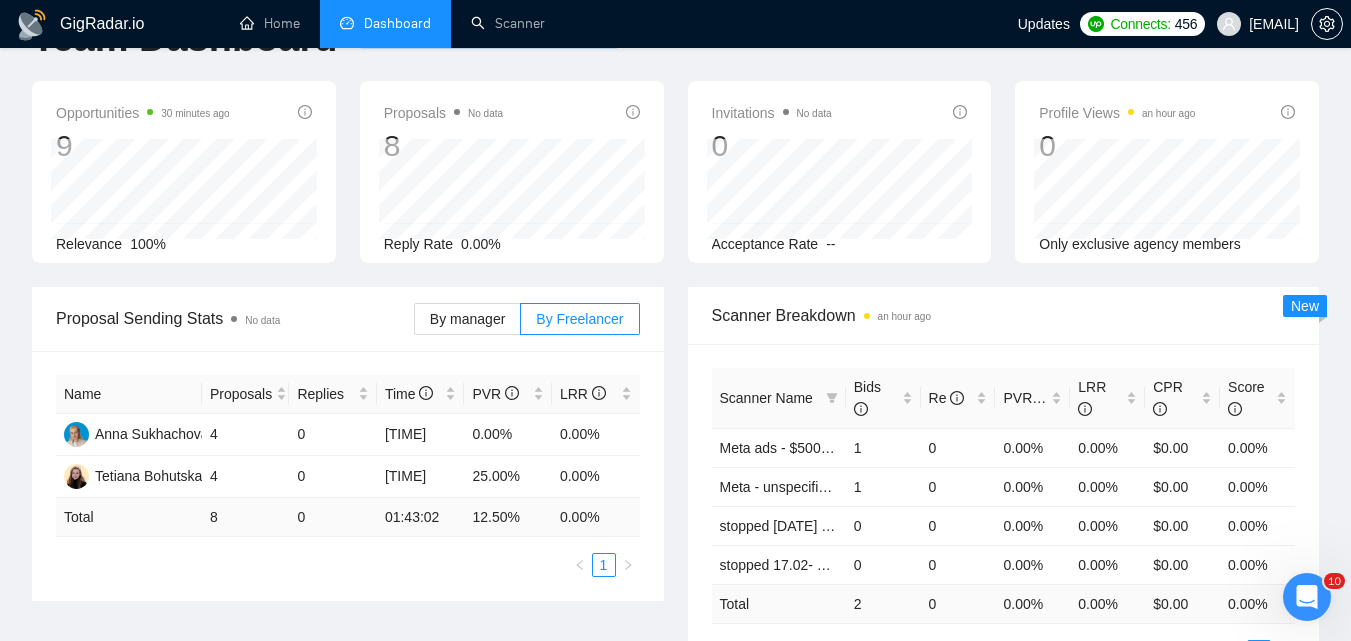 scroll, scrollTop: 100, scrollLeft: 0, axis: vertical 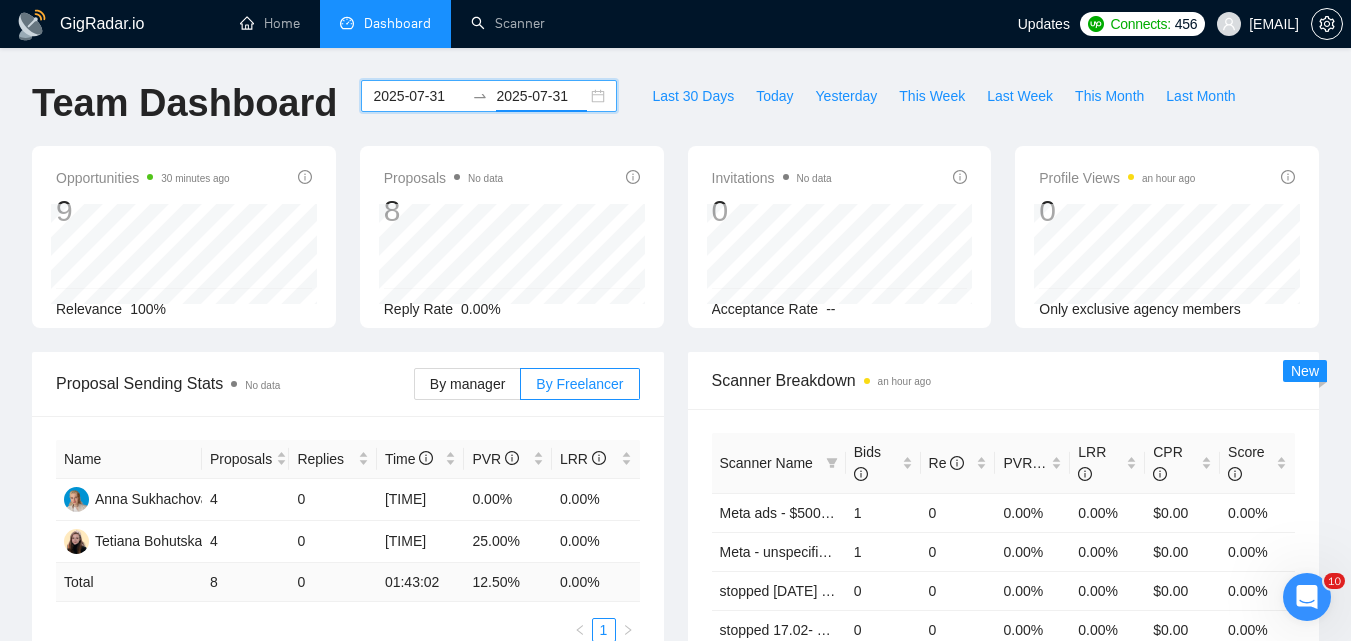click on "2025-07-31" at bounding box center (418, 96) 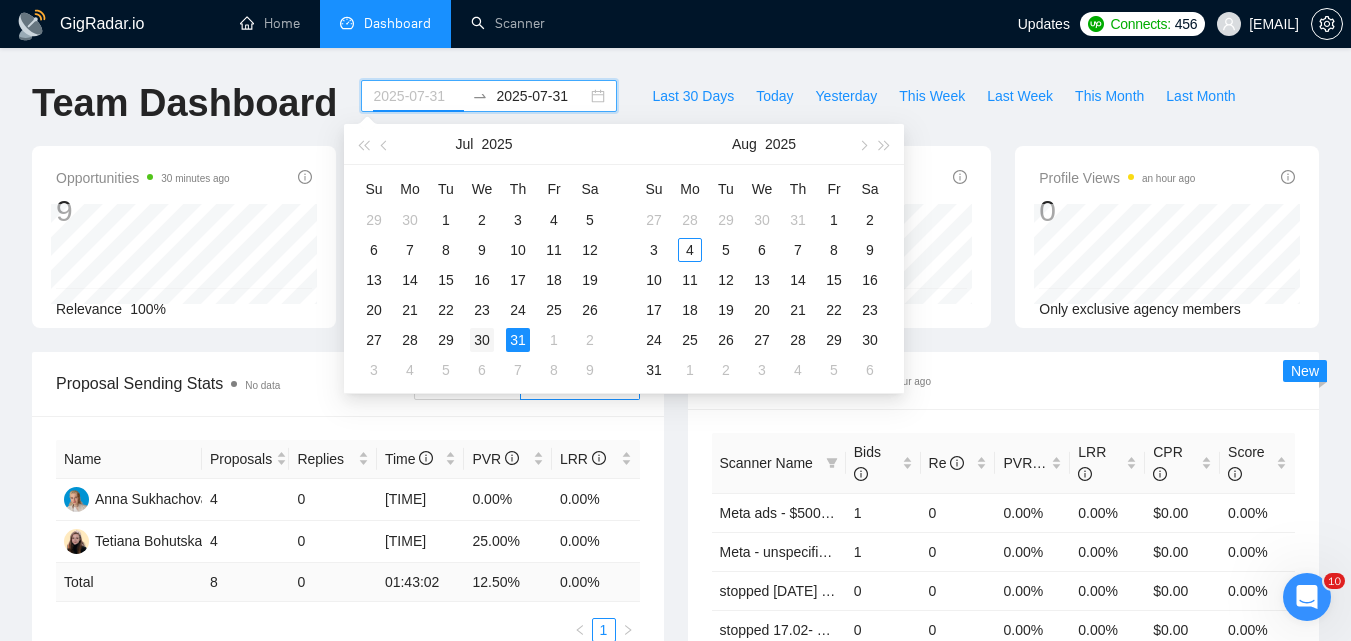 type on "2025-07-30" 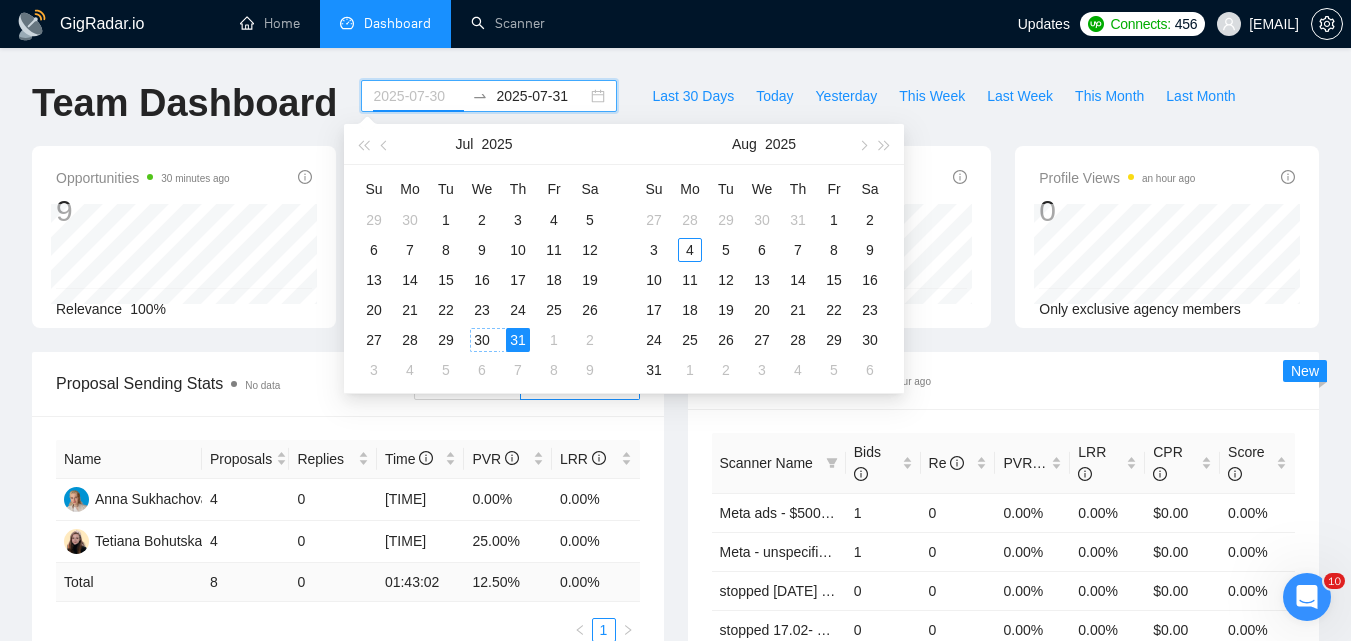 click on "30" at bounding box center (482, 340) 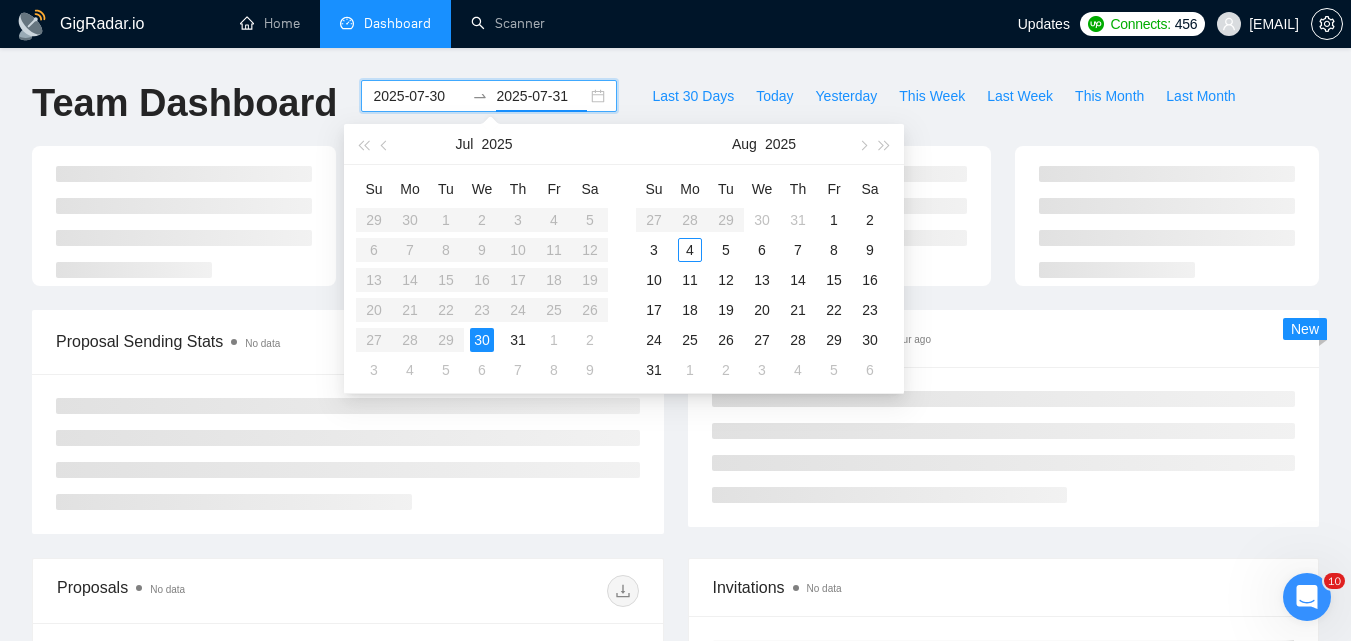 type on "2025-07-30" 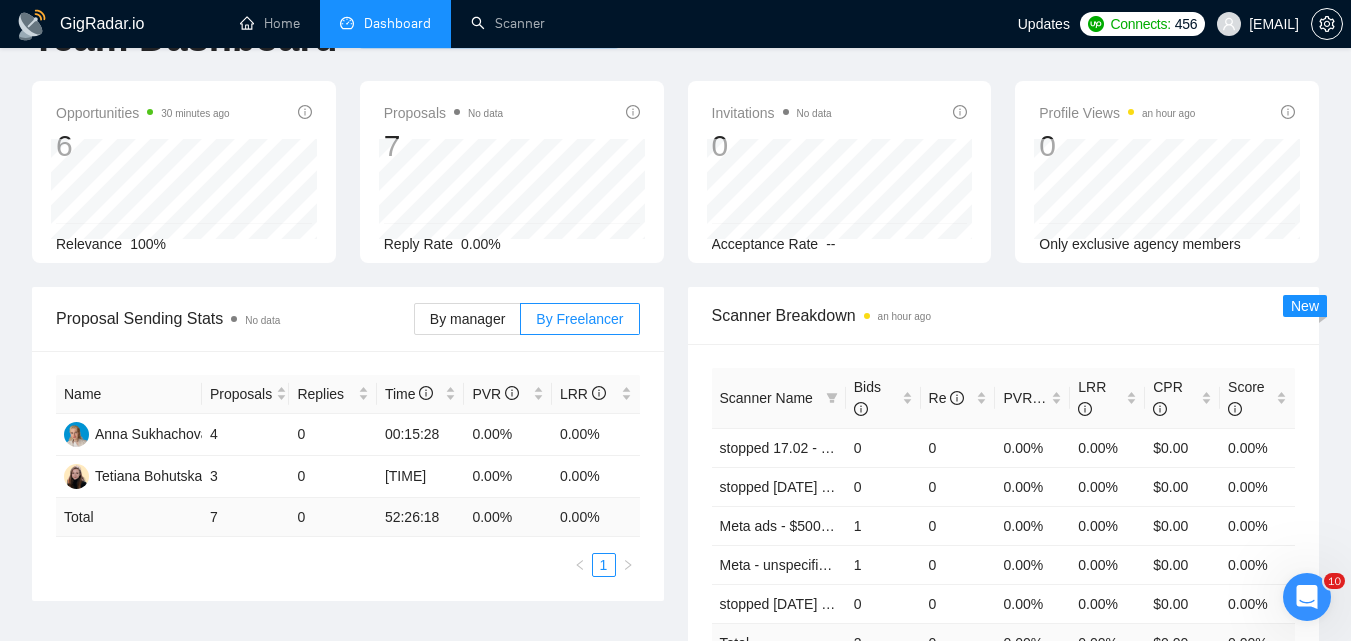 scroll, scrollTop: 100, scrollLeft: 0, axis: vertical 